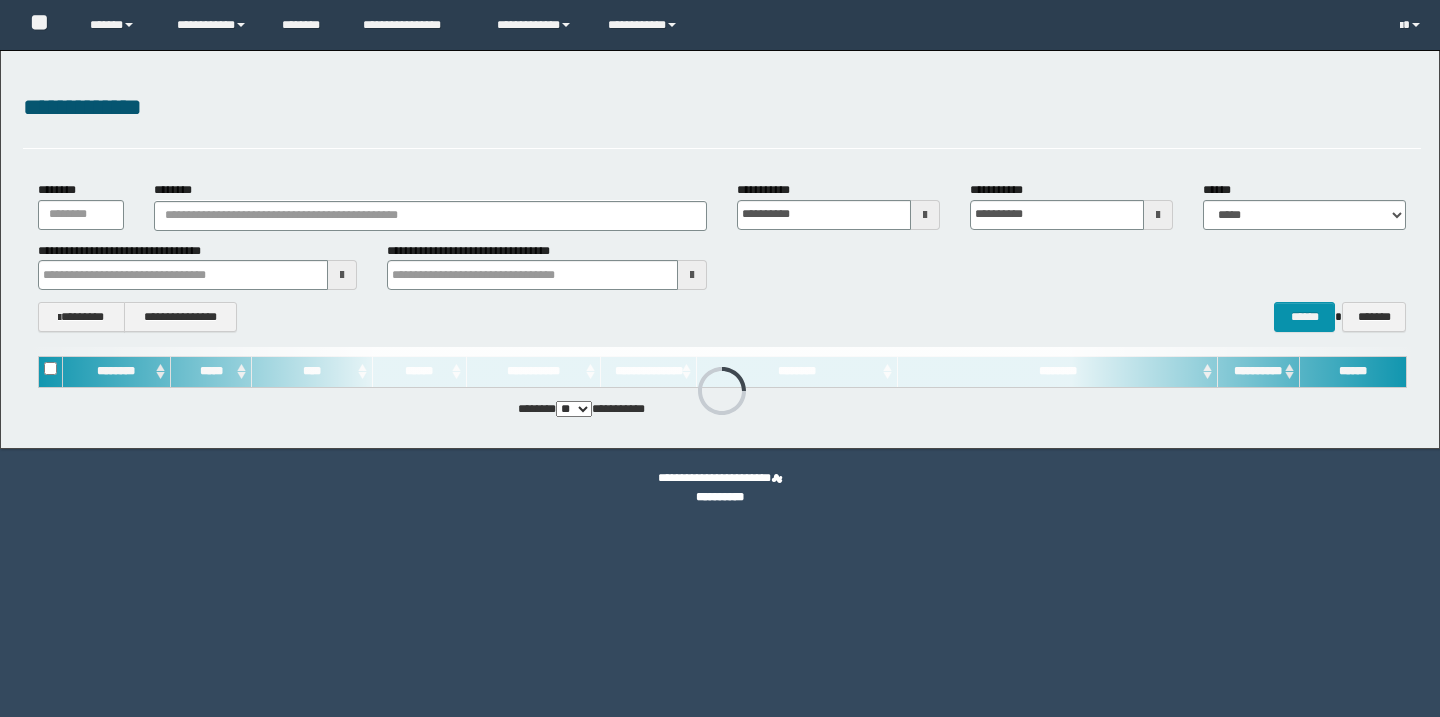 scroll, scrollTop: 0, scrollLeft: 0, axis: both 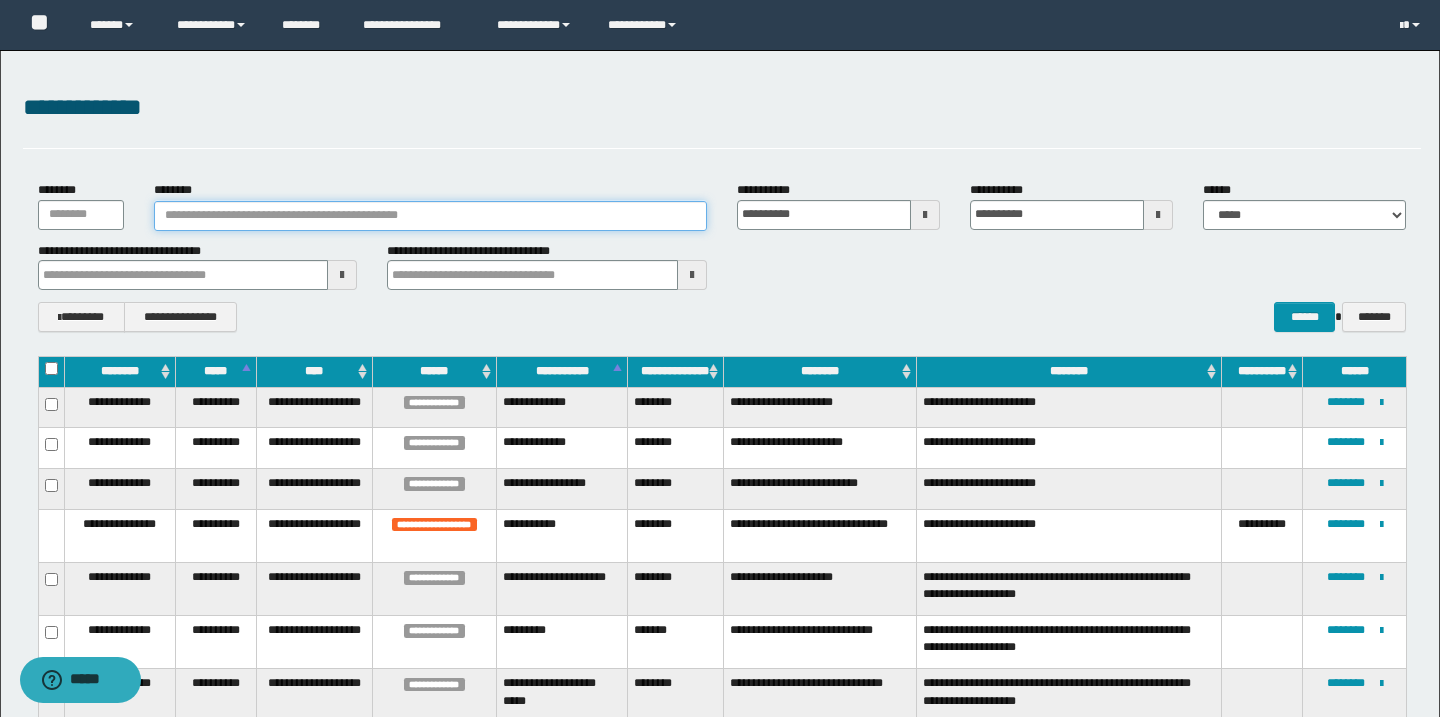 click on "********" at bounding box center (430, 216) 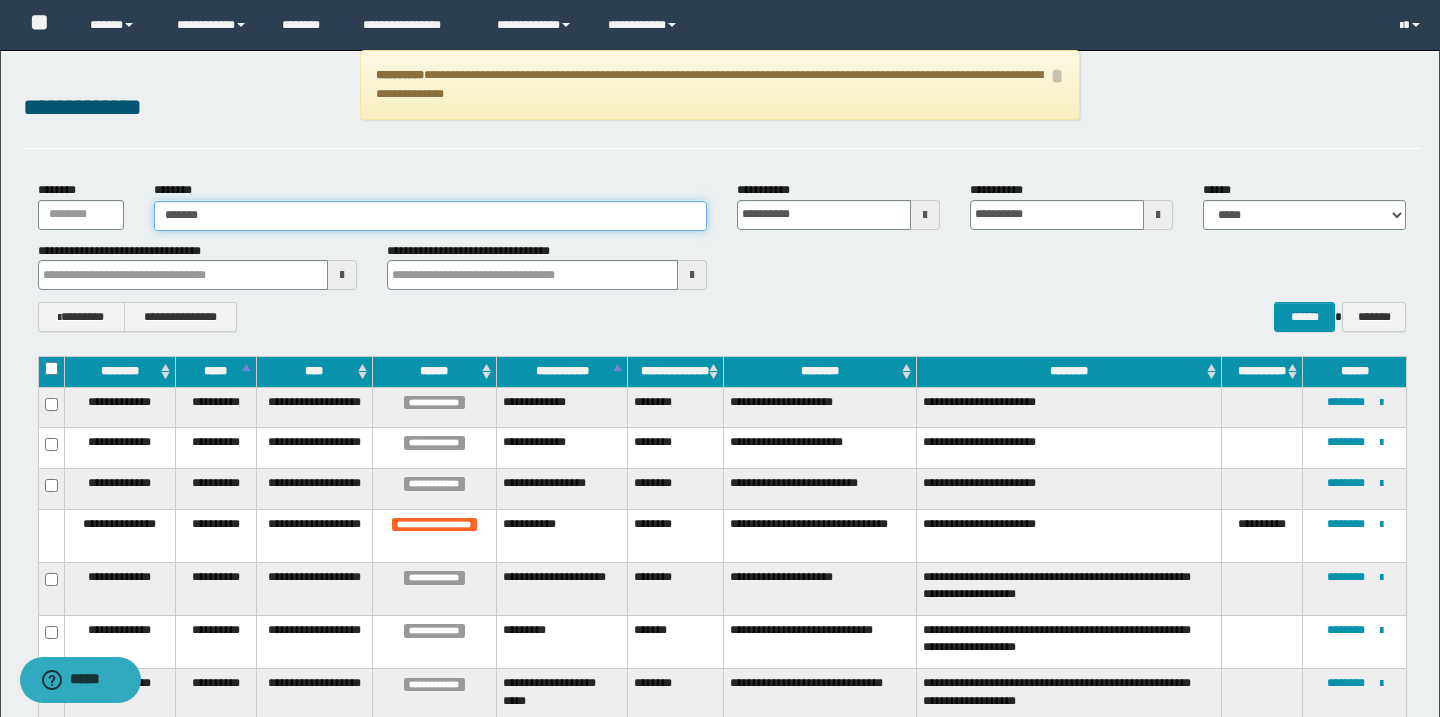 click on "*******" at bounding box center (430, 216) 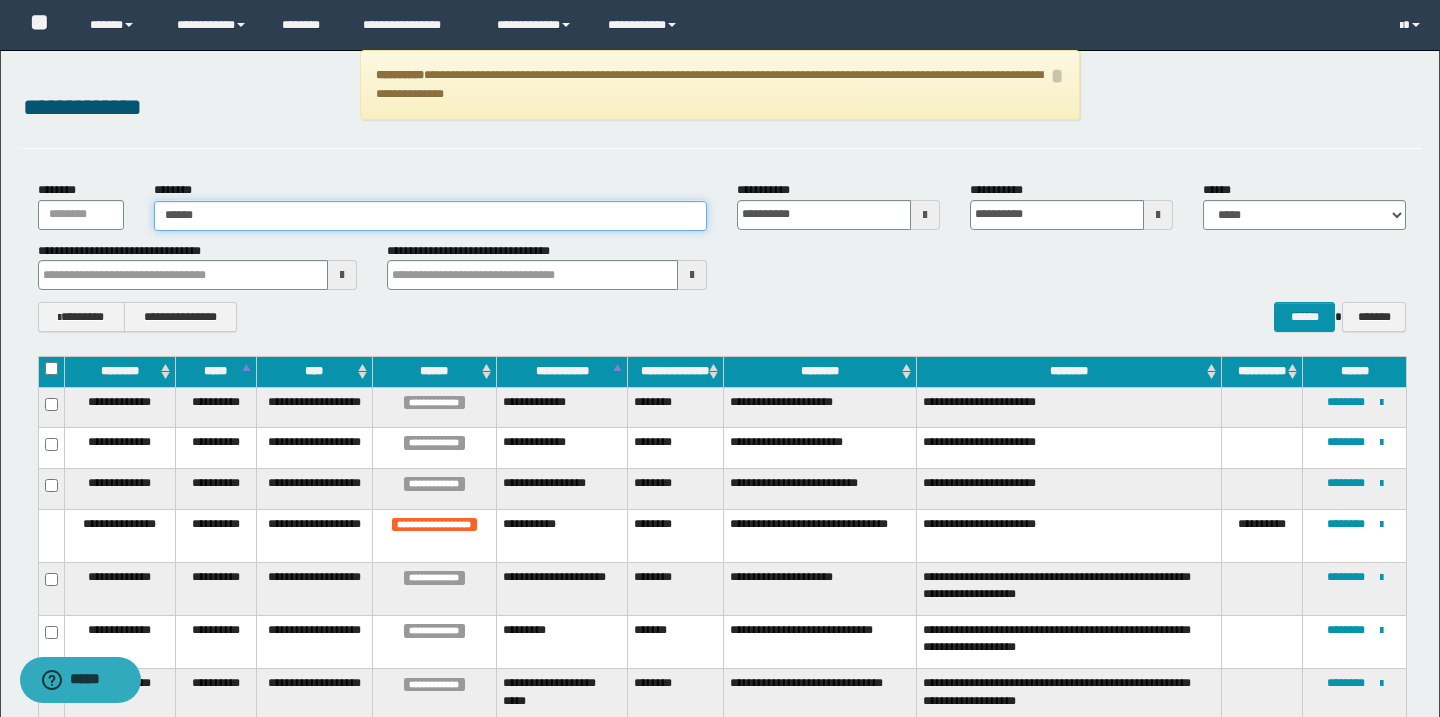 type on "*******" 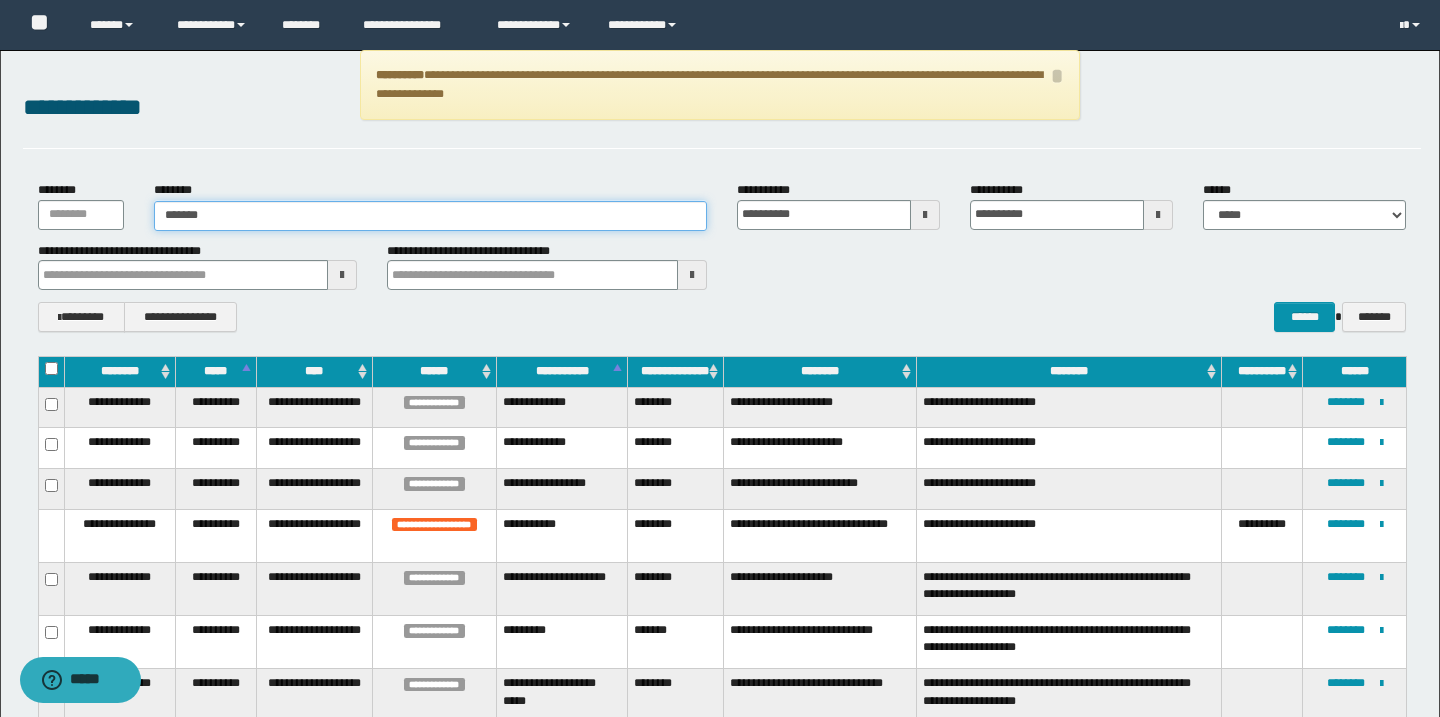 type on "*******" 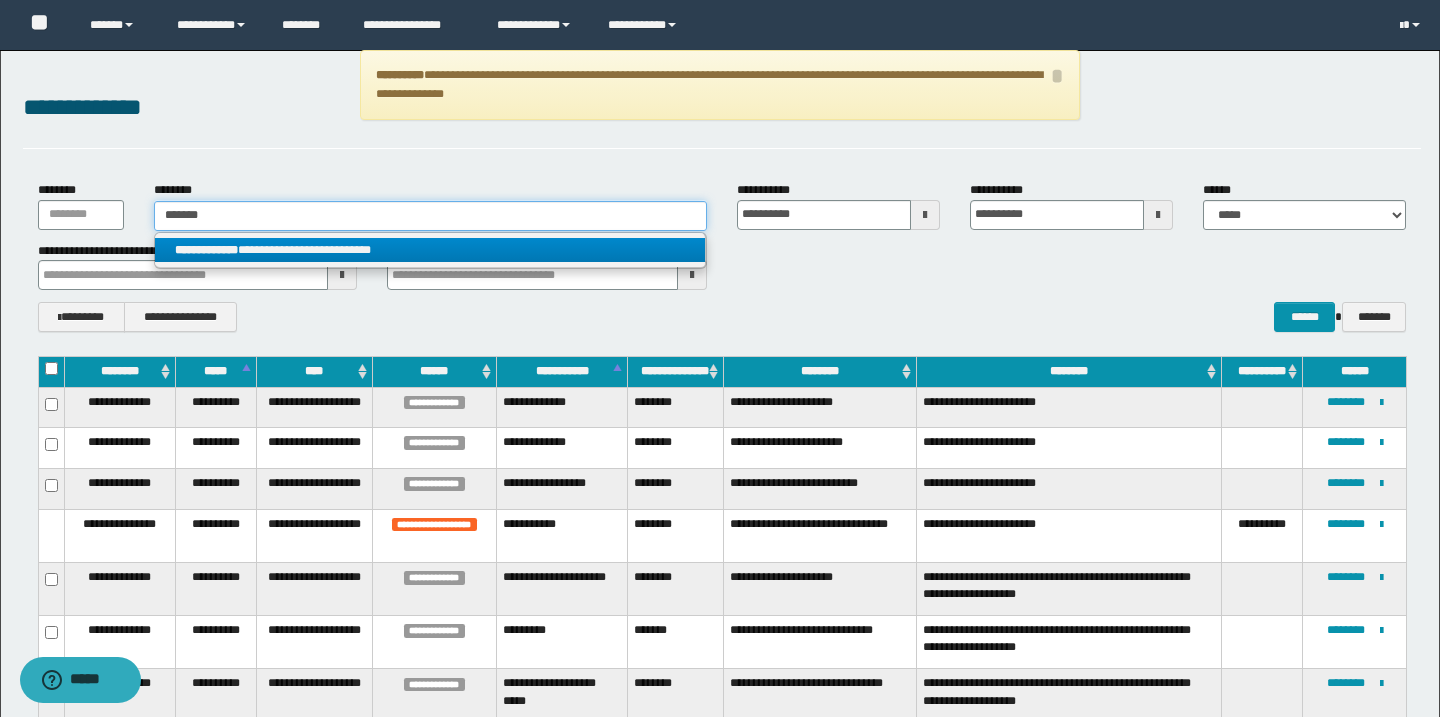 type on "*******" 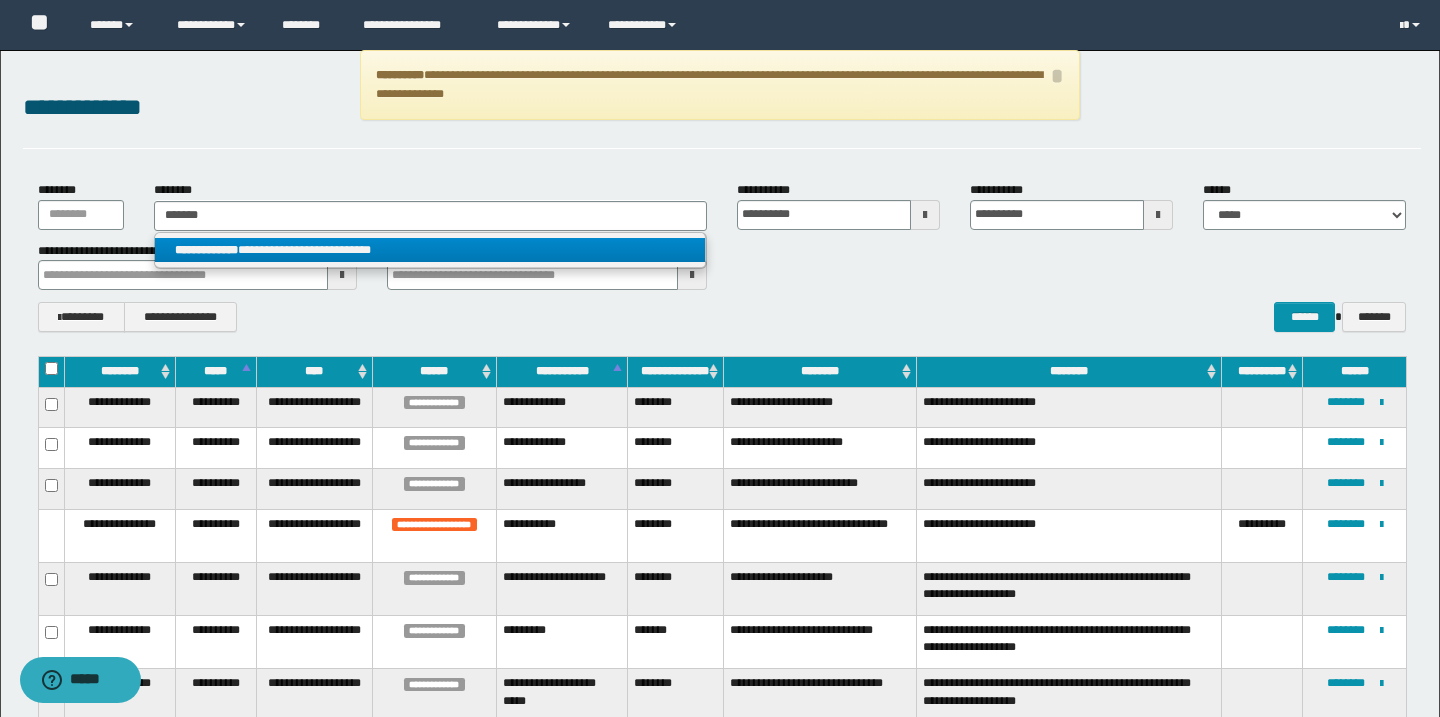 click on "**********" at bounding box center [430, 250] 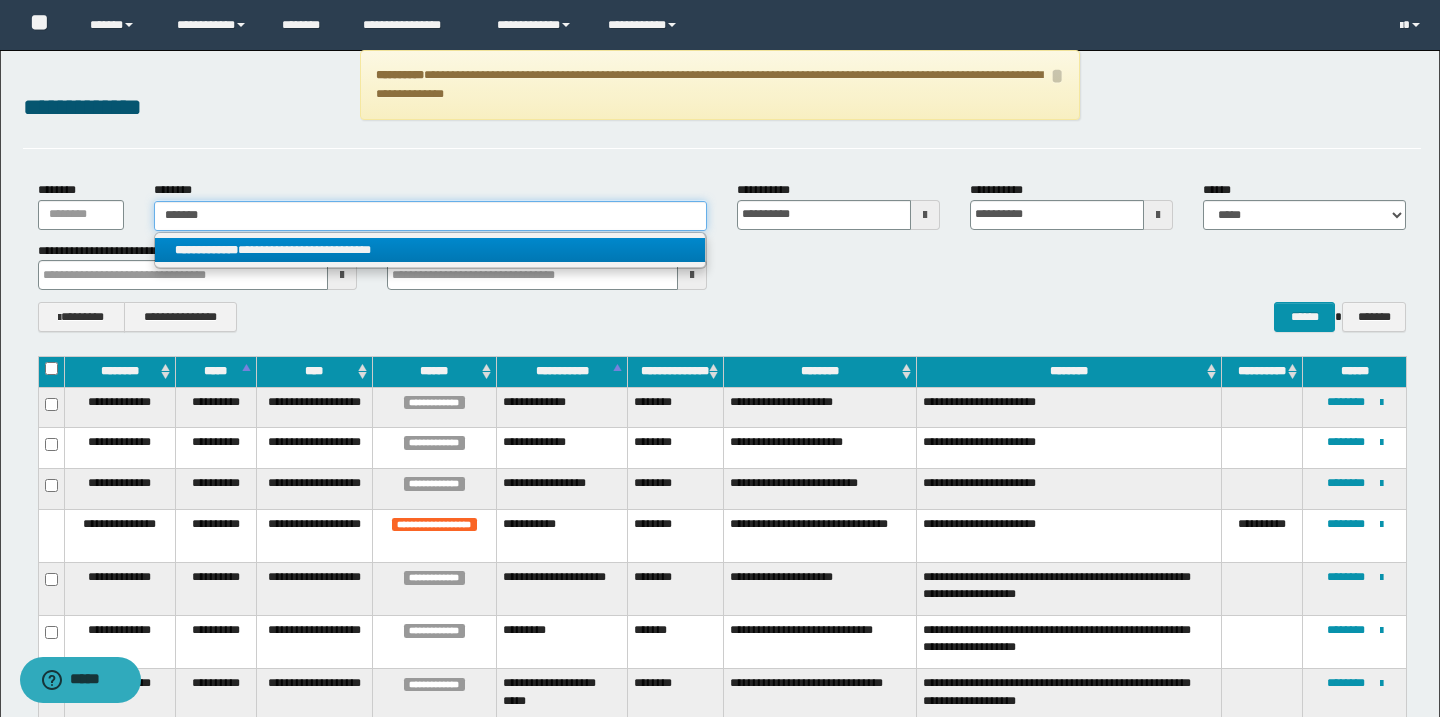 type 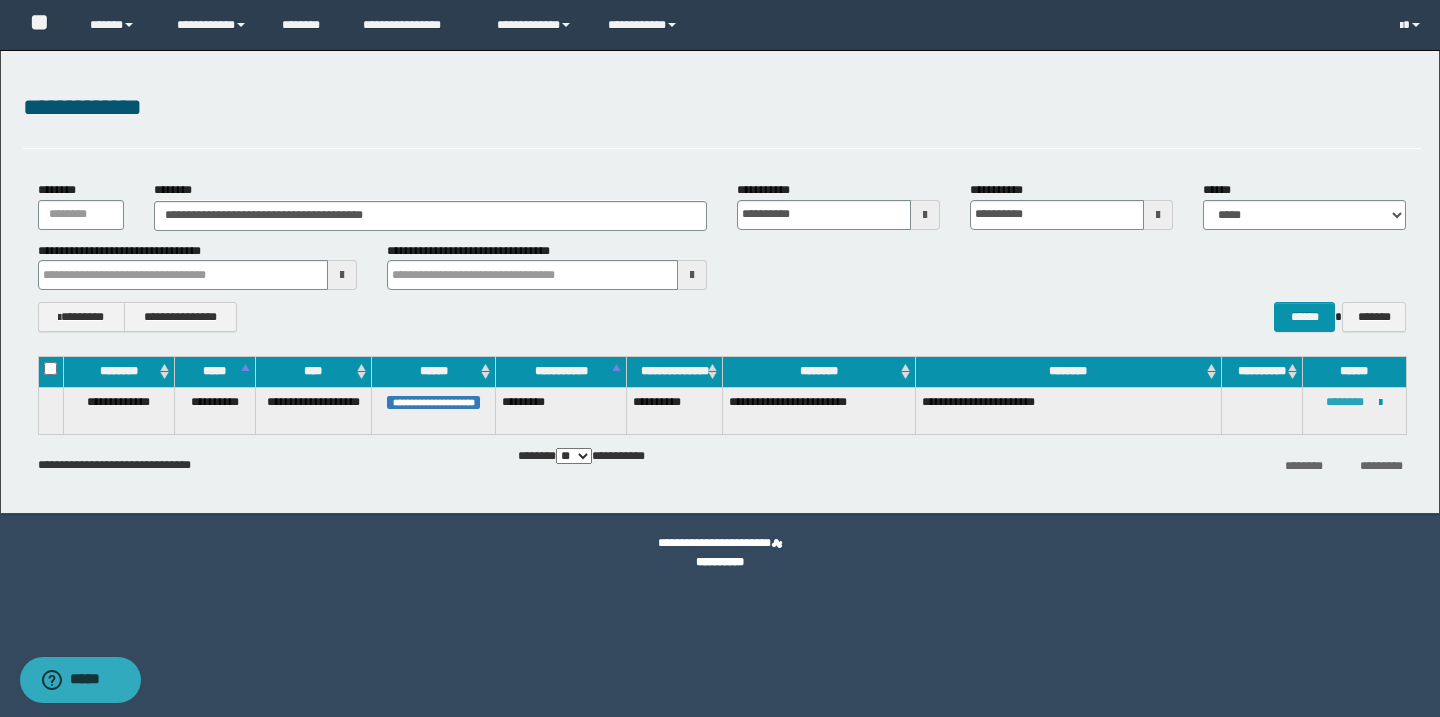 click on "********" at bounding box center (1345, 402) 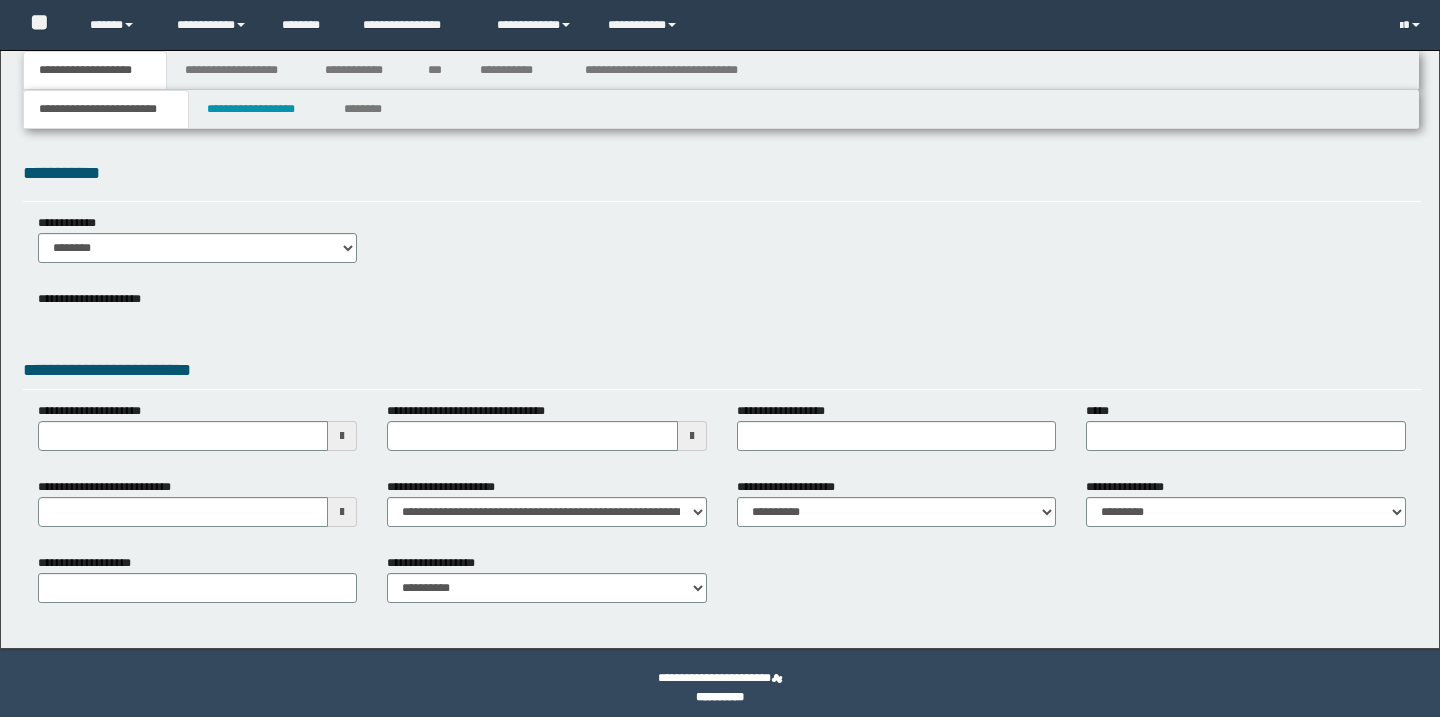 scroll, scrollTop: 0, scrollLeft: 0, axis: both 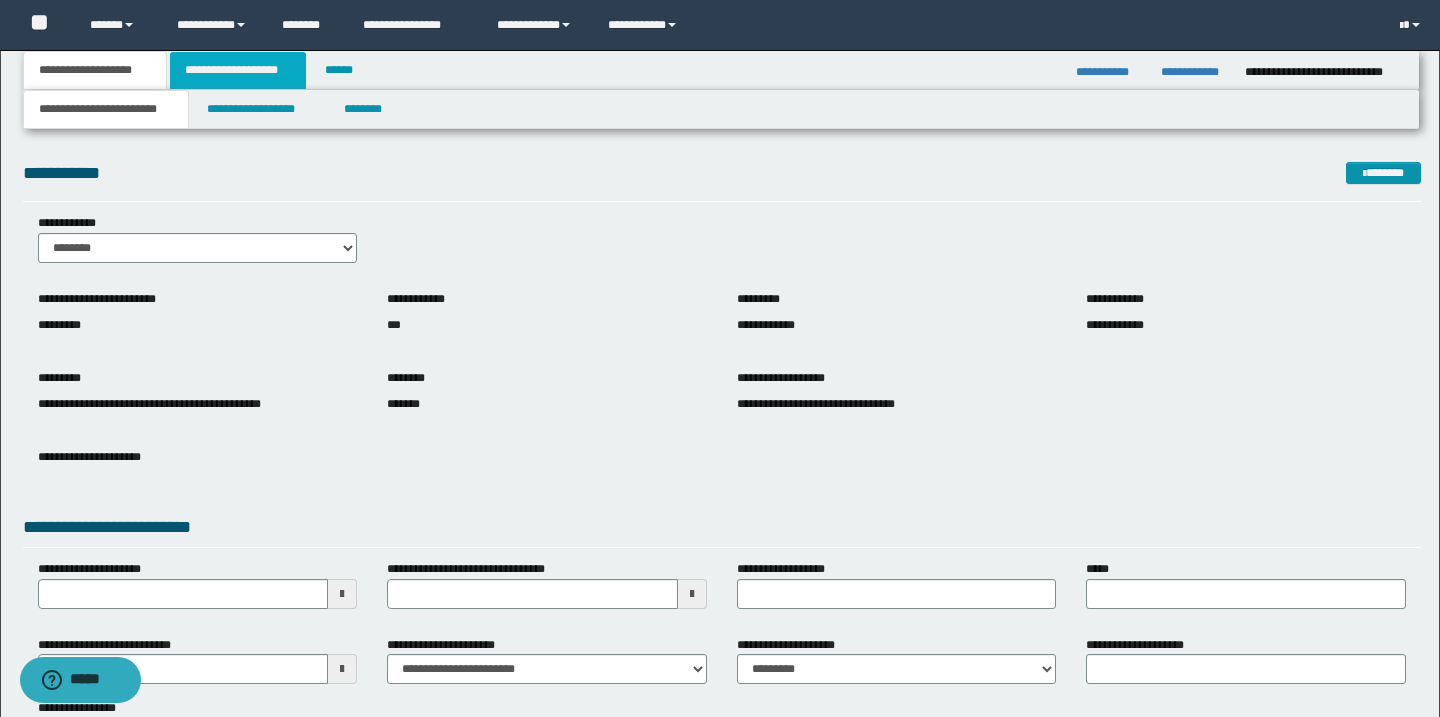click on "**********" at bounding box center (238, 70) 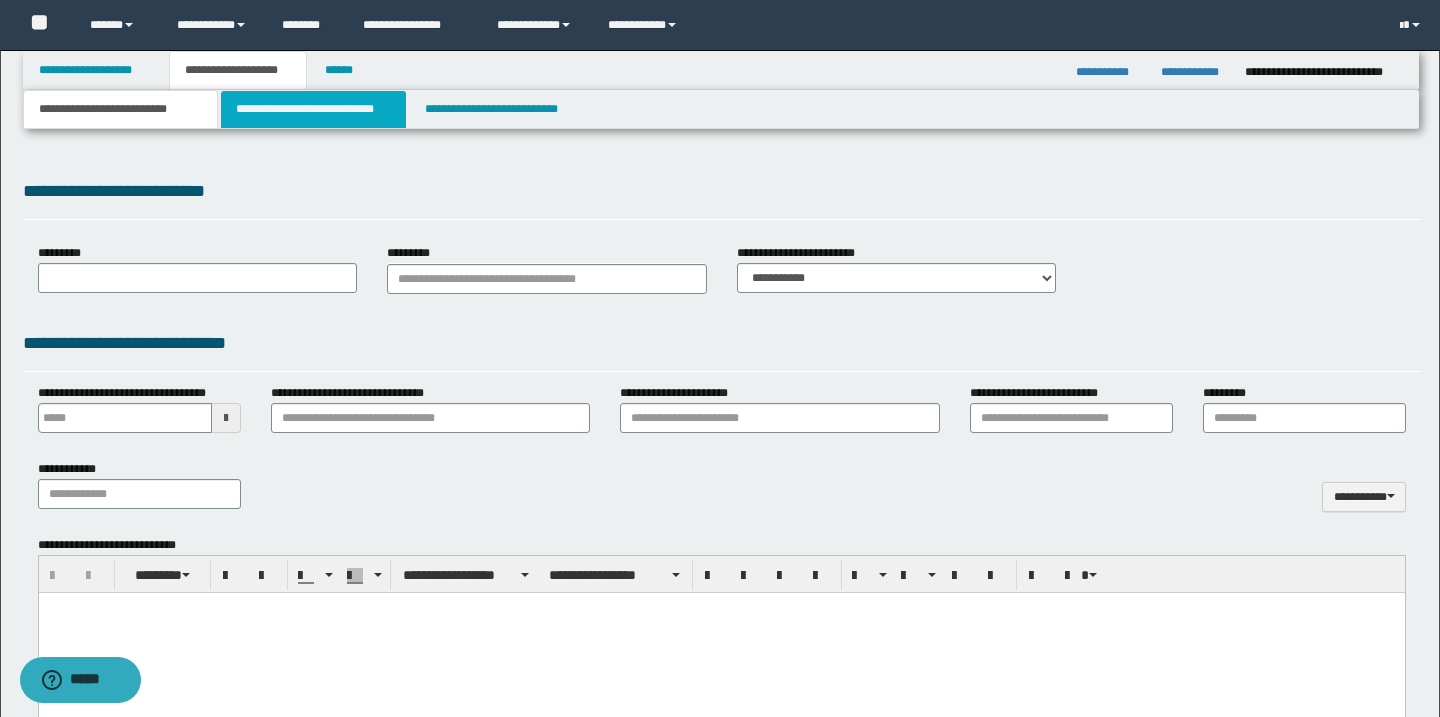 select on "*" 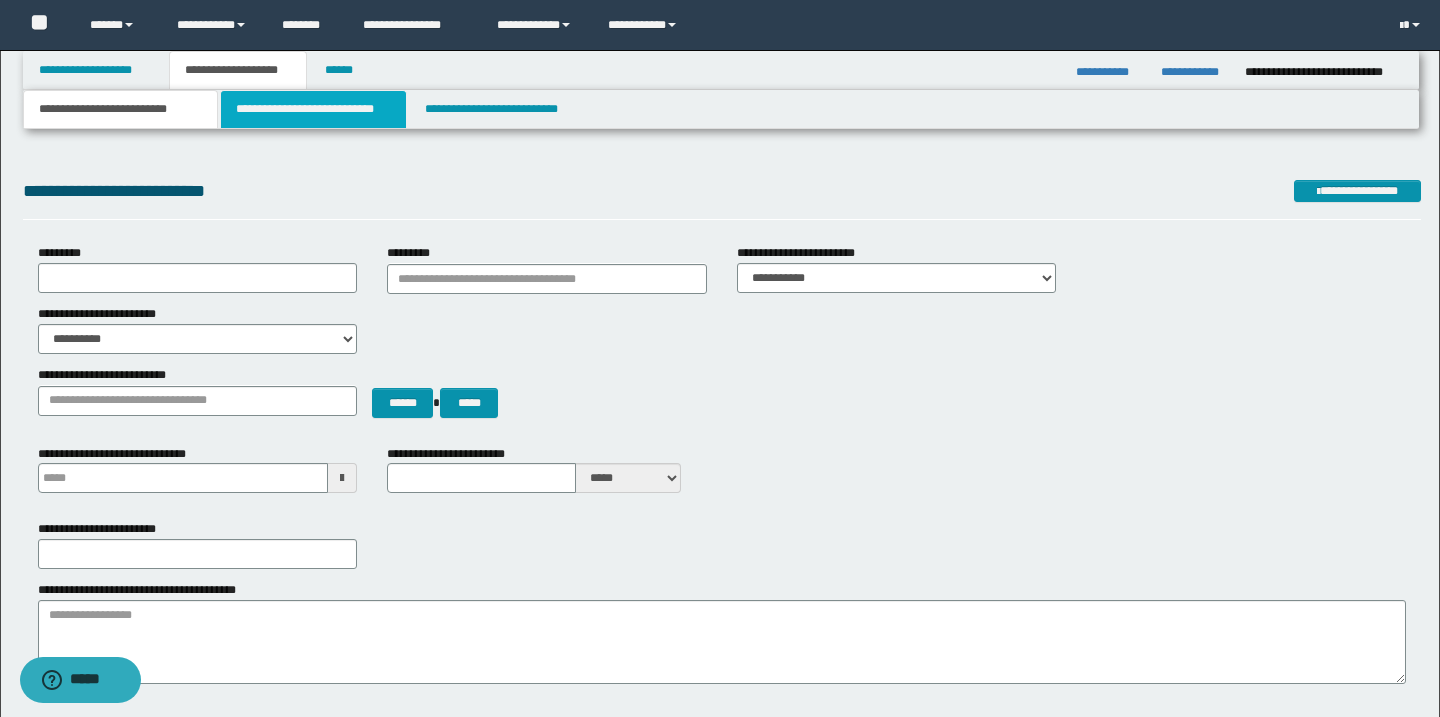 click on "**********" at bounding box center [314, 109] 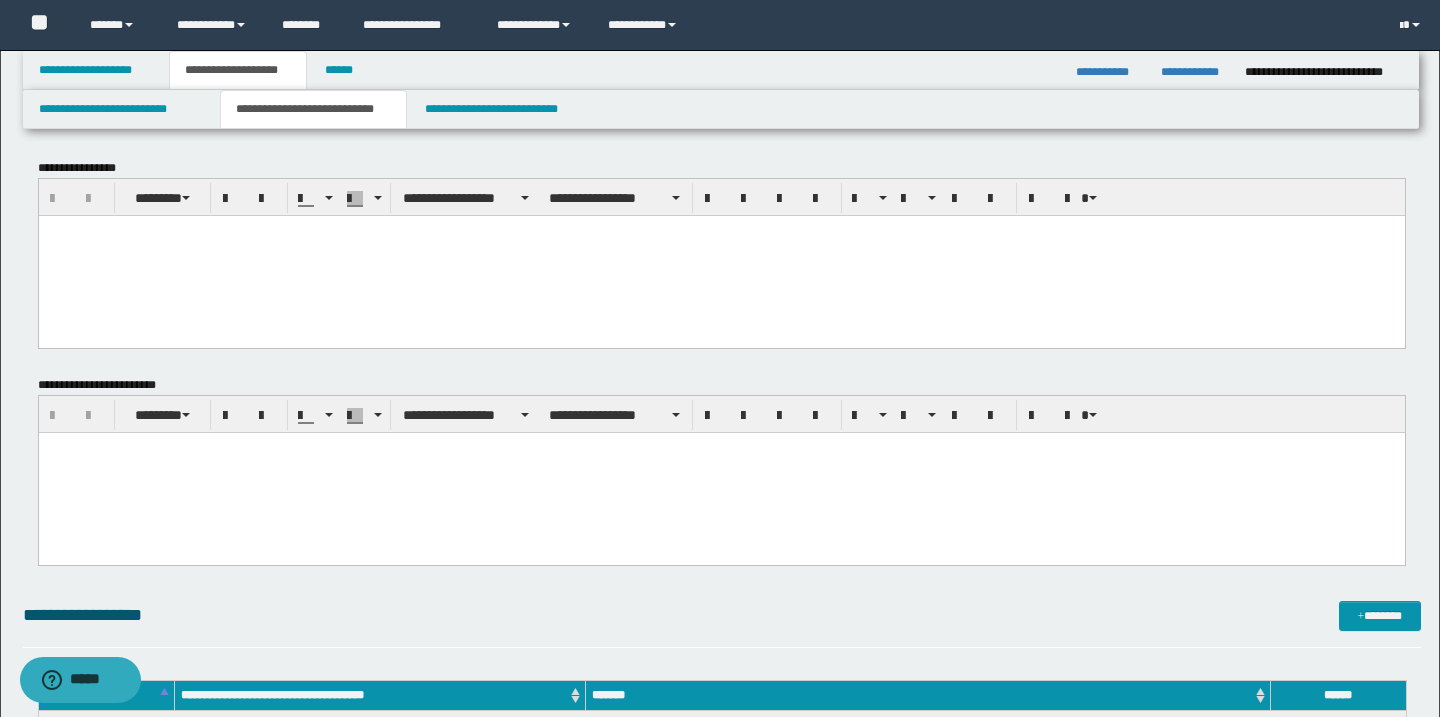 scroll, scrollTop: 0, scrollLeft: 0, axis: both 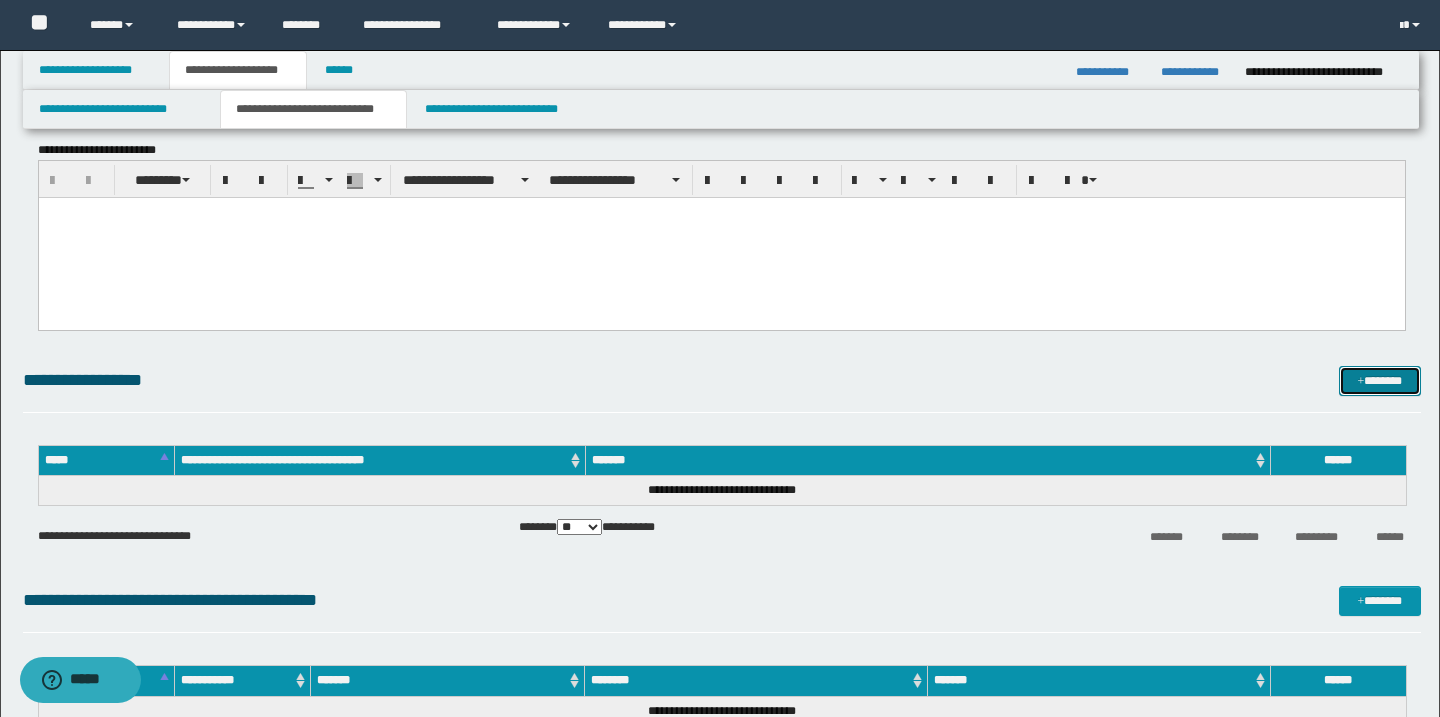 click at bounding box center (1361, 382) 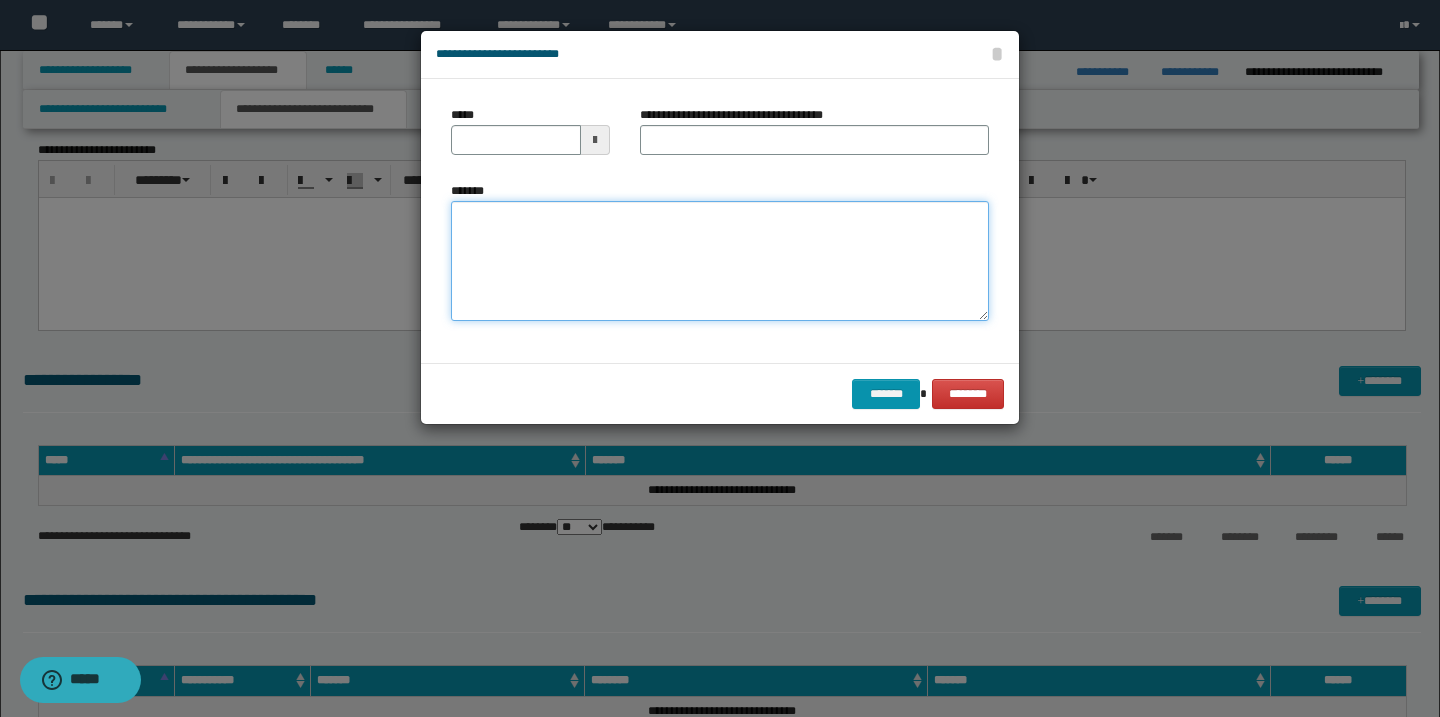 click on "*******" at bounding box center [720, 261] 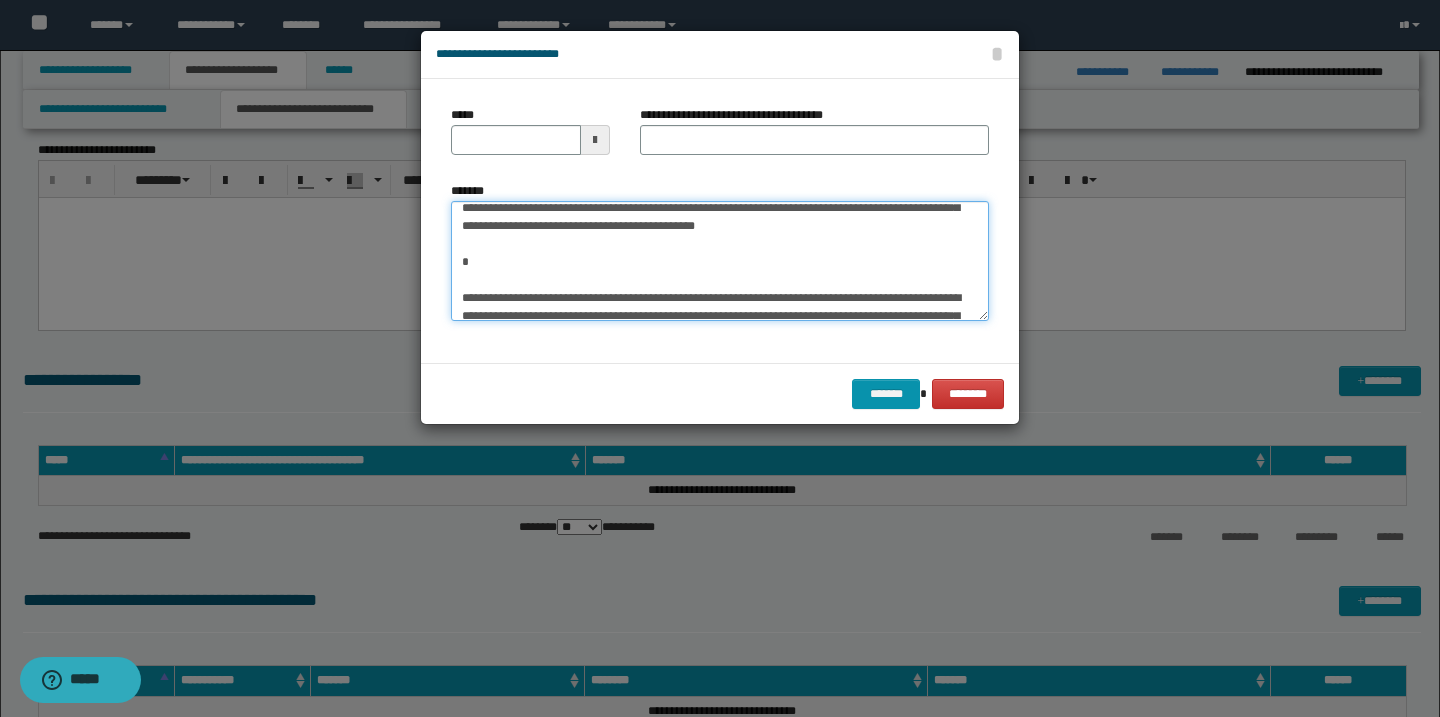 scroll, scrollTop: 0, scrollLeft: 0, axis: both 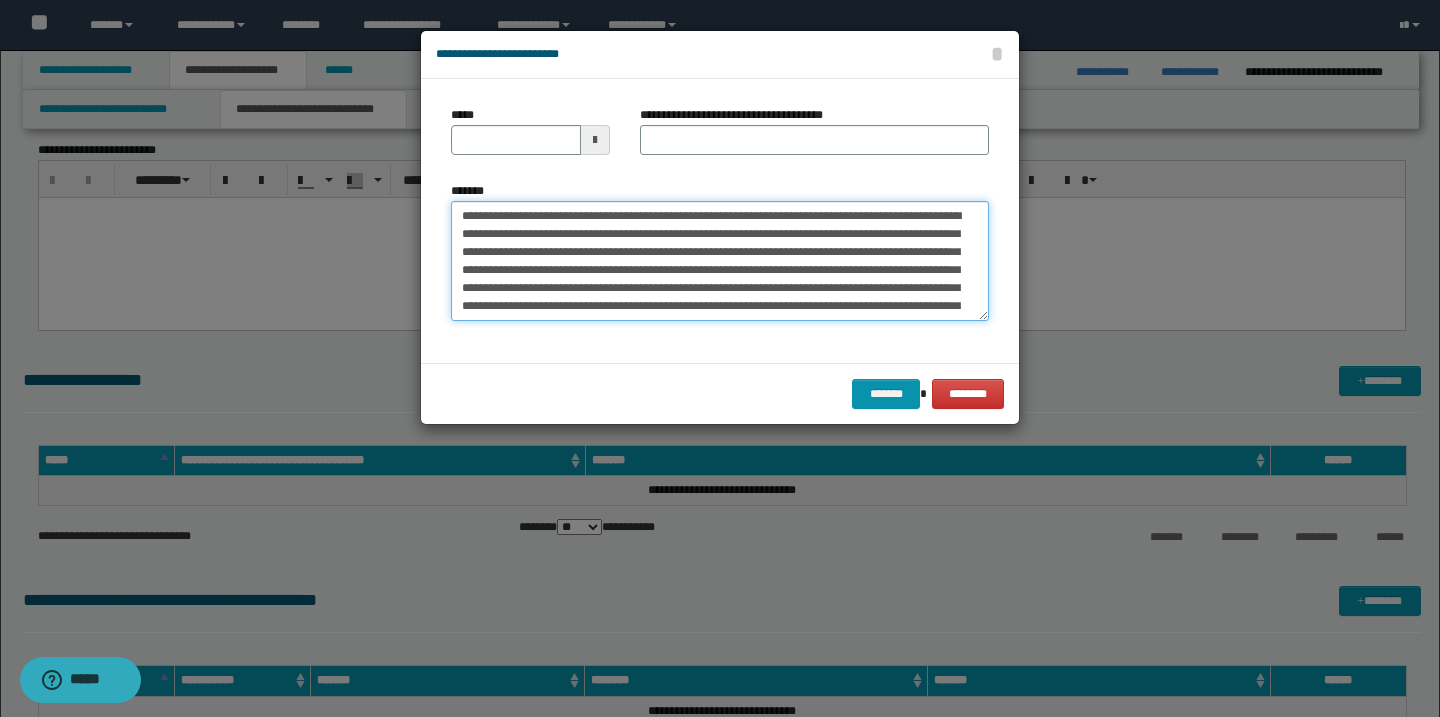 type on "**********" 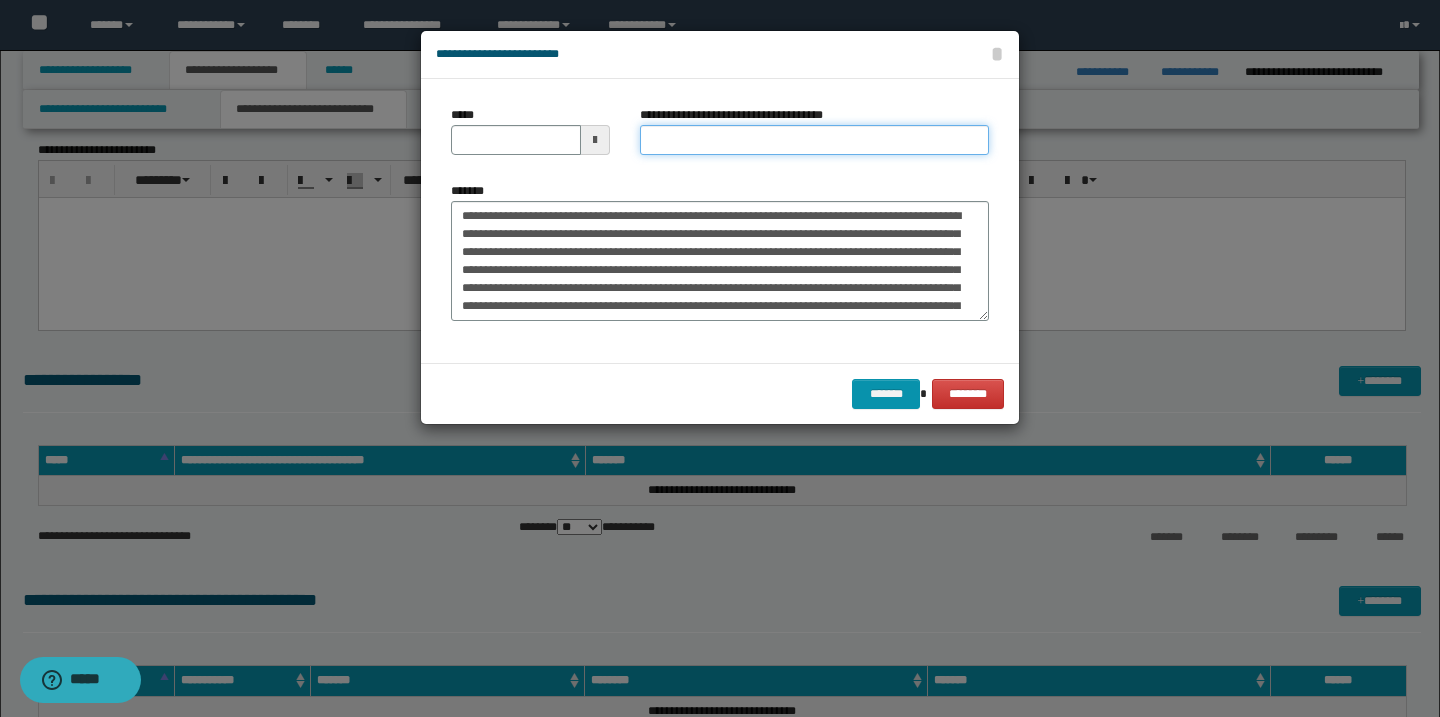 click on "**********" at bounding box center (814, 140) 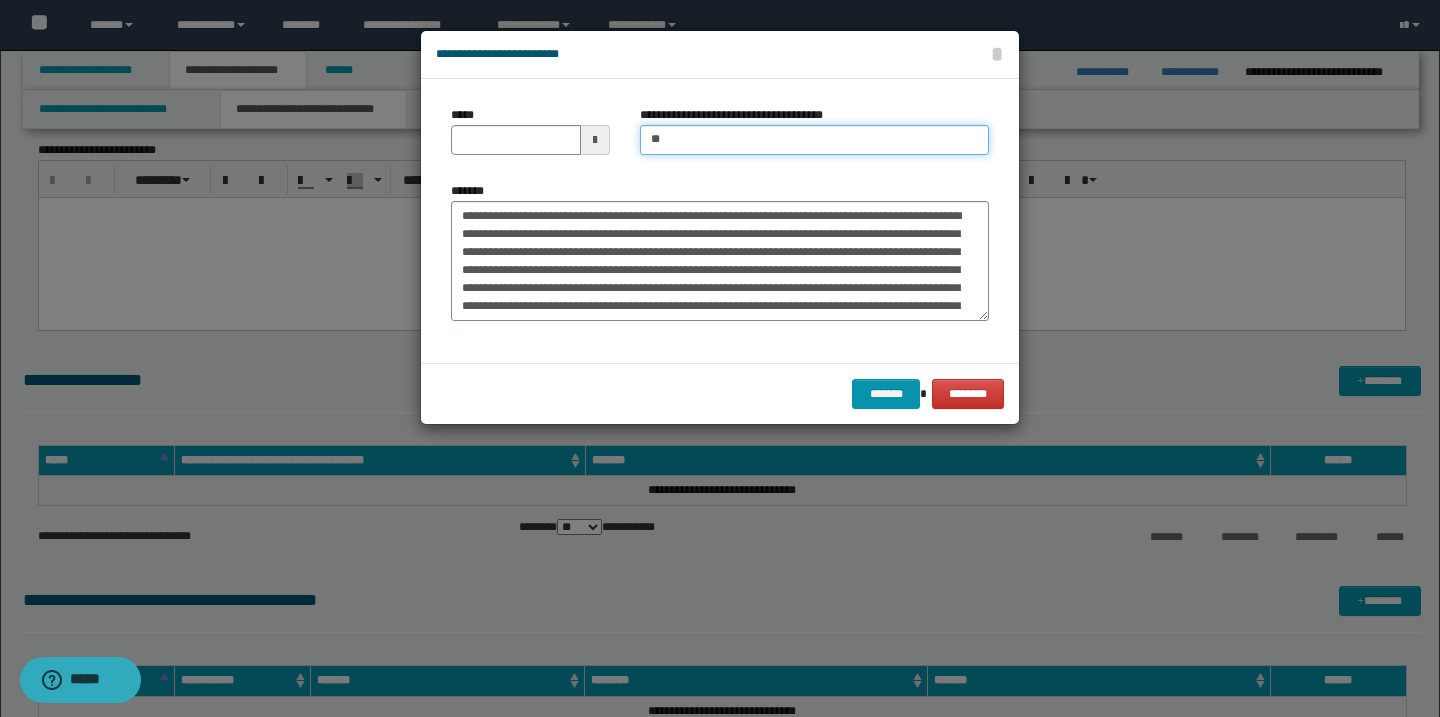 type on "**********" 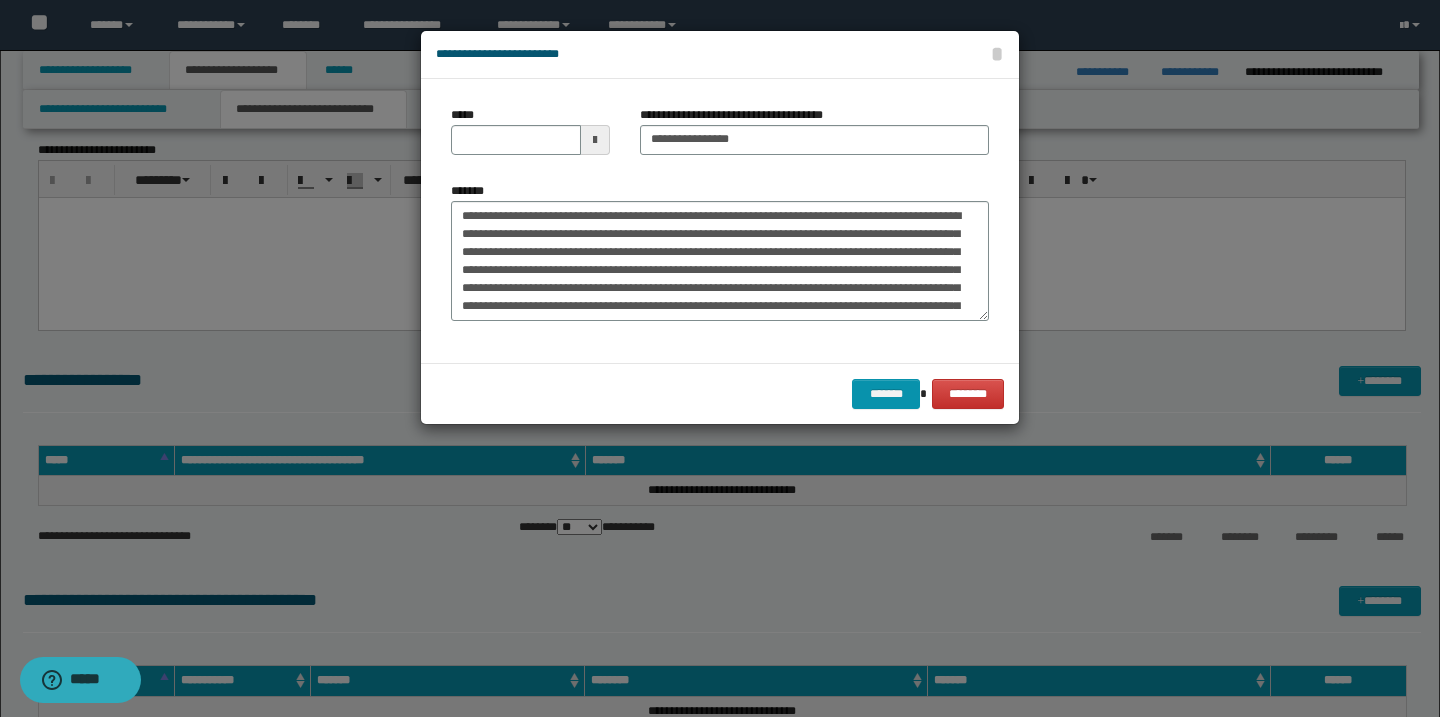 click at bounding box center [595, 140] 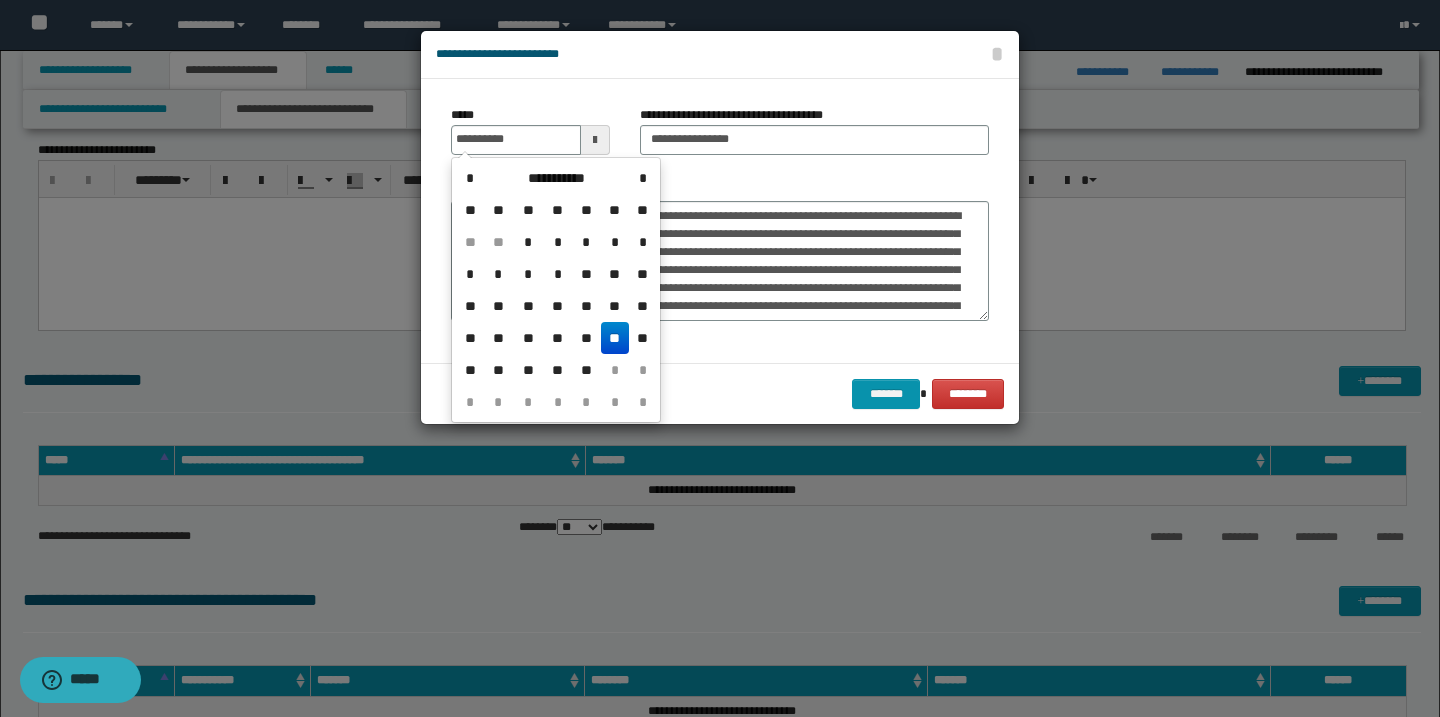 click on "**" at bounding box center [615, 338] 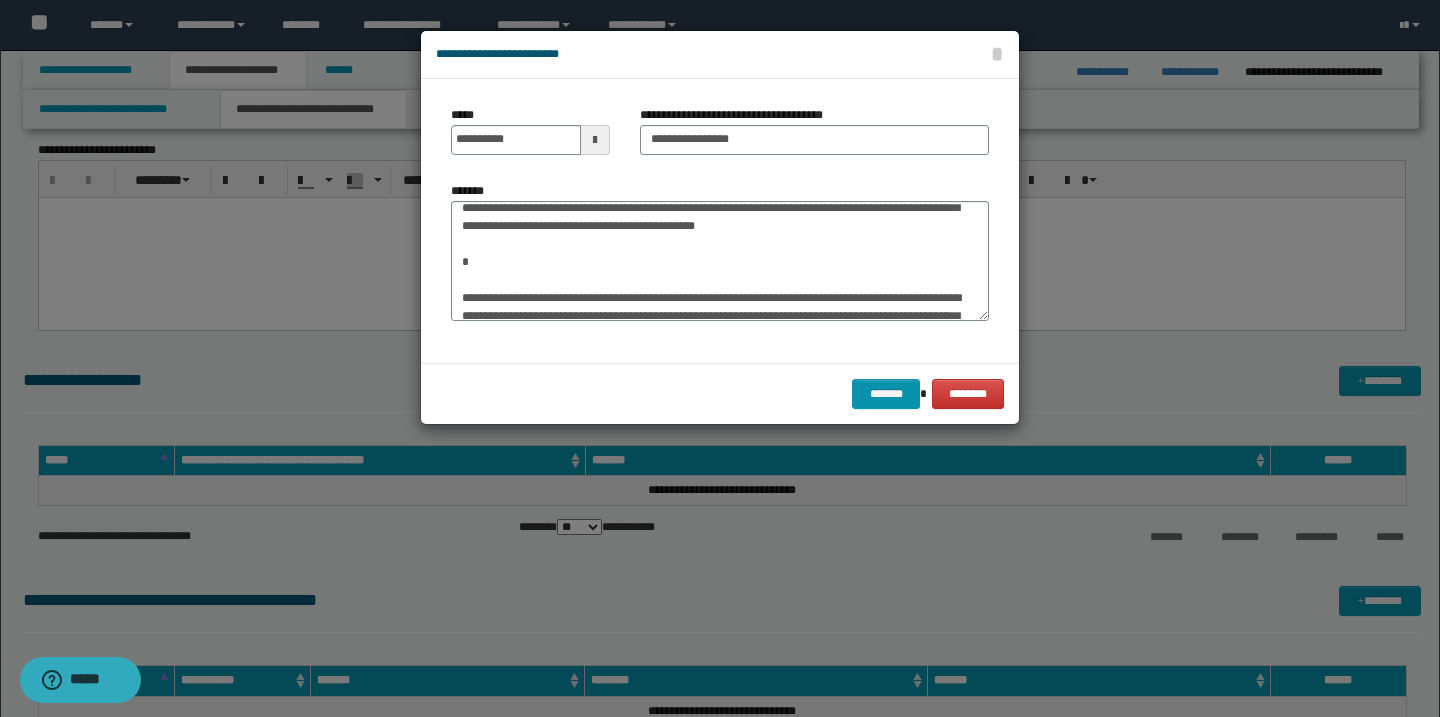 scroll, scrollTop: 130, scrollLeft: 0, axis: vertical 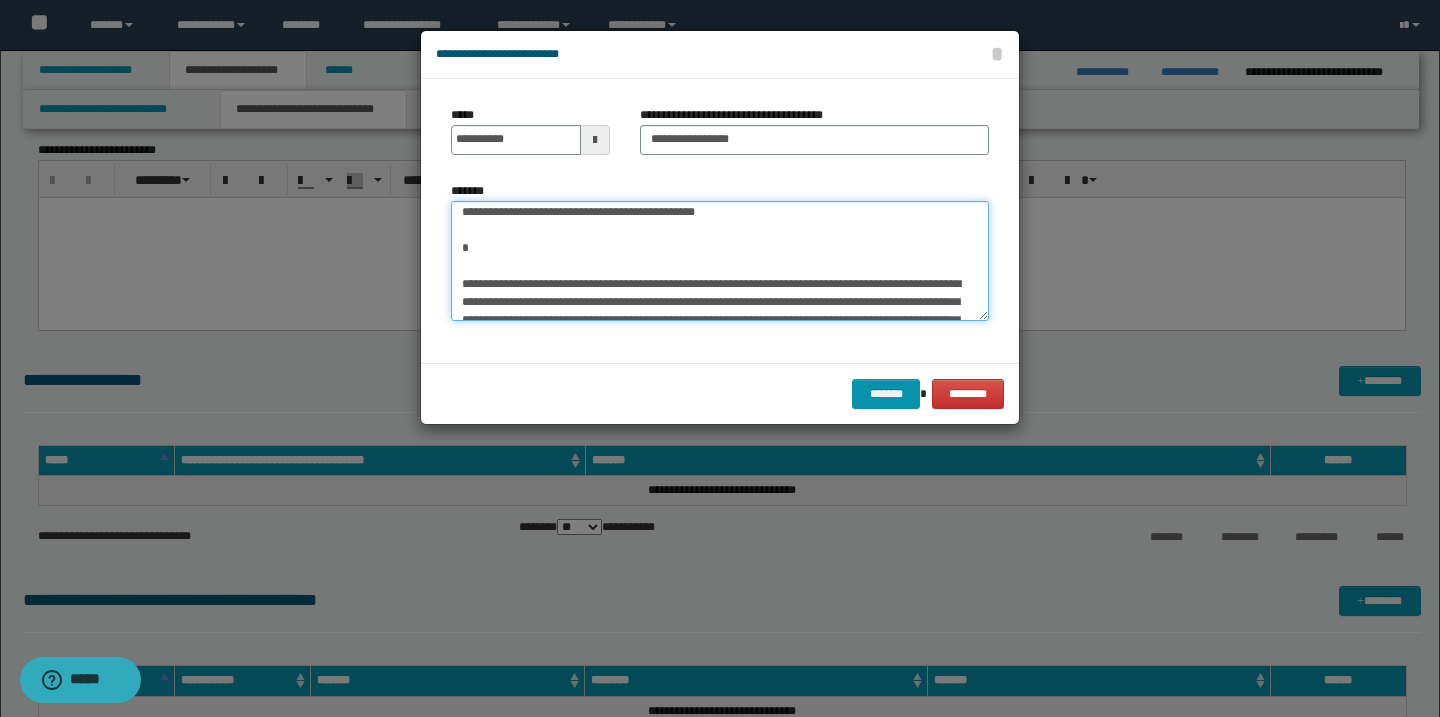 click on "*******" at bounding box center (720, 261) 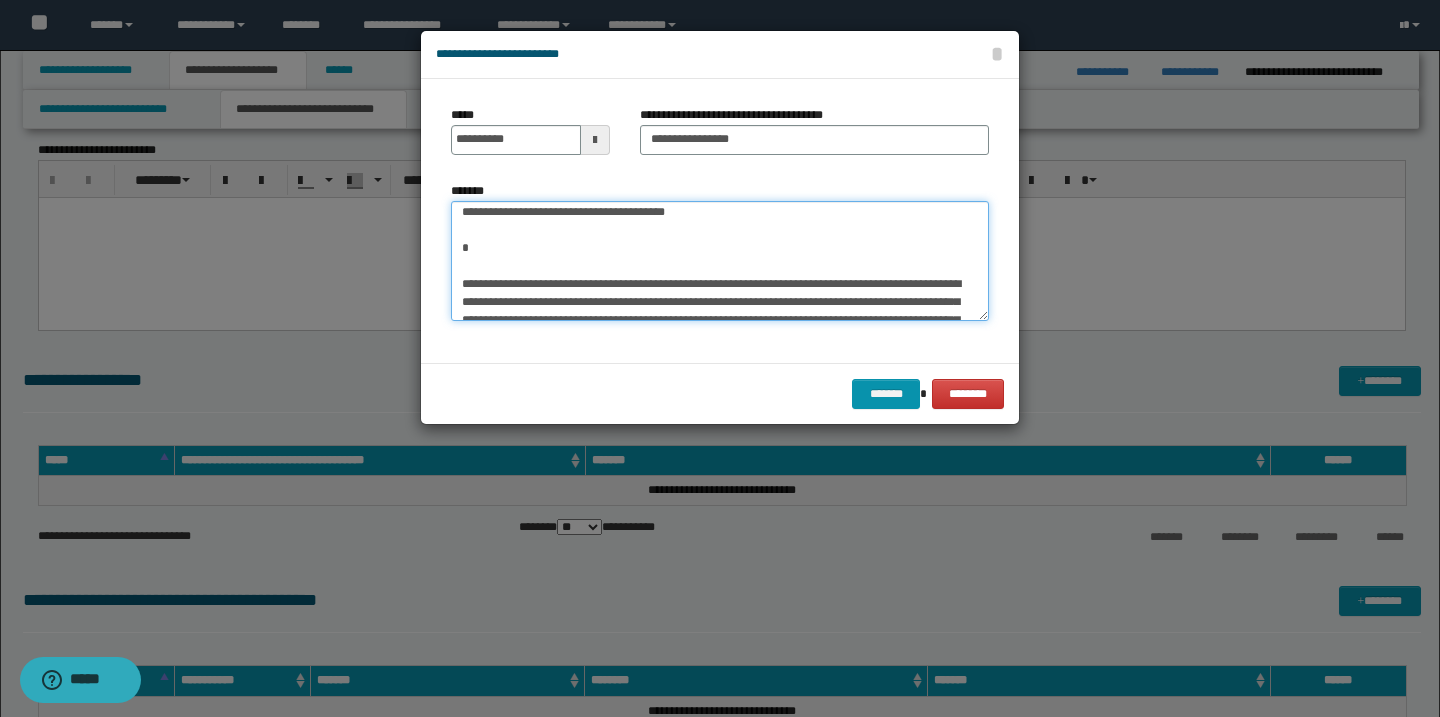 click on "*******" at bounding box center (720, 261) 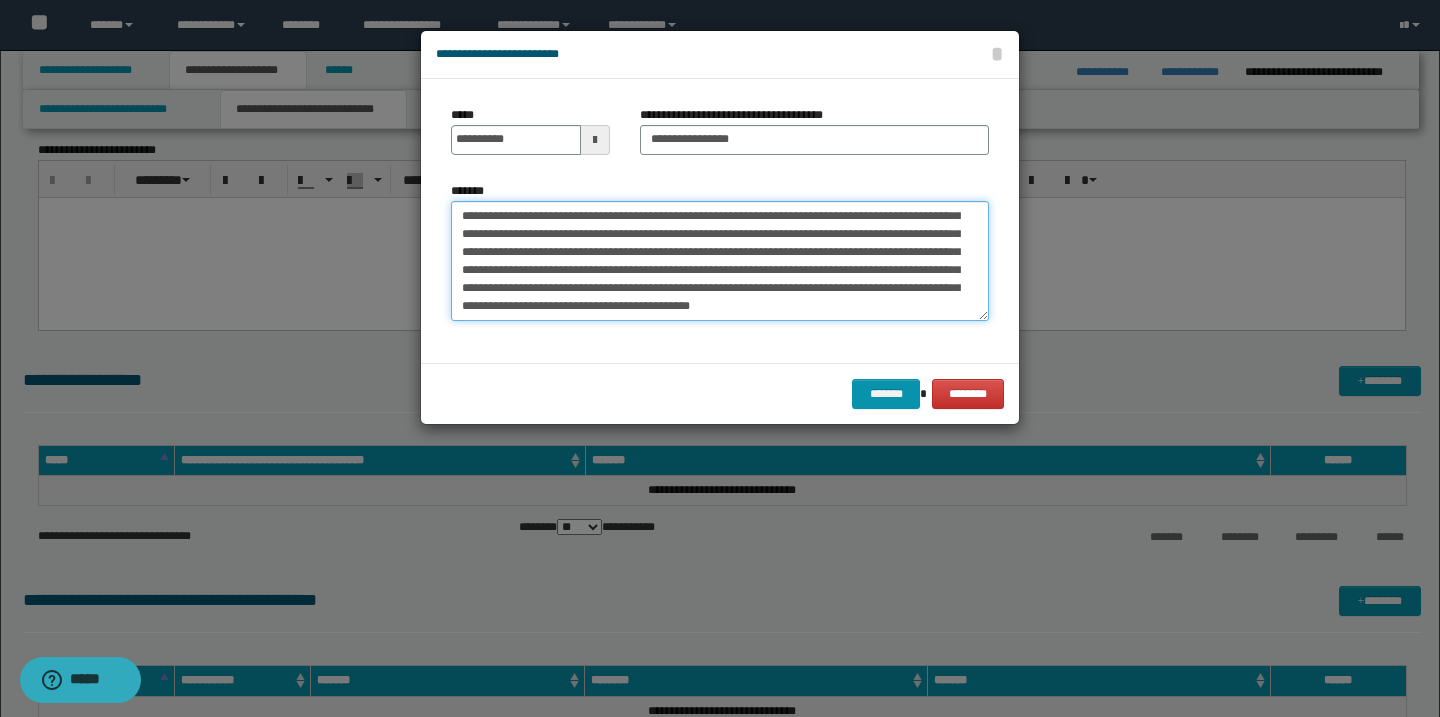 scroll, scrollTop: 126, scrollLeft: 0, axis: vertical 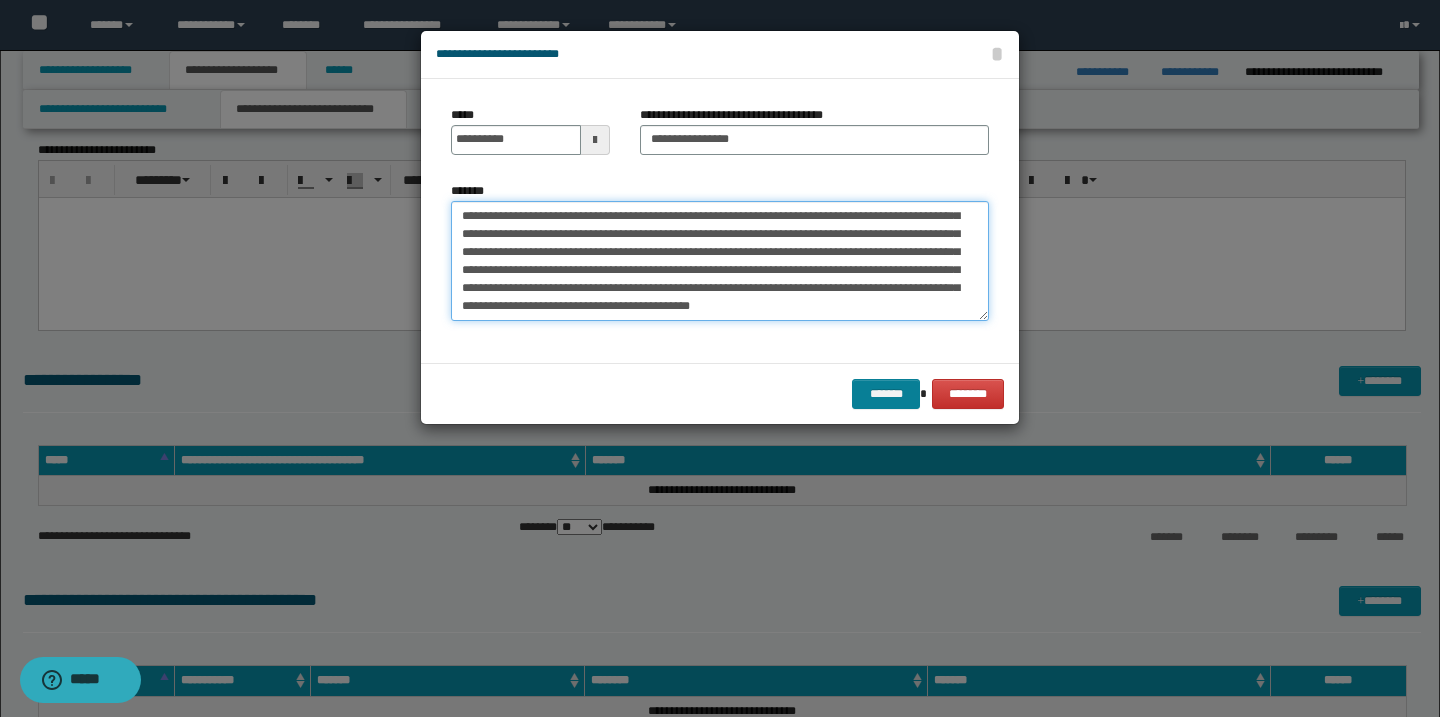 type on "**********" 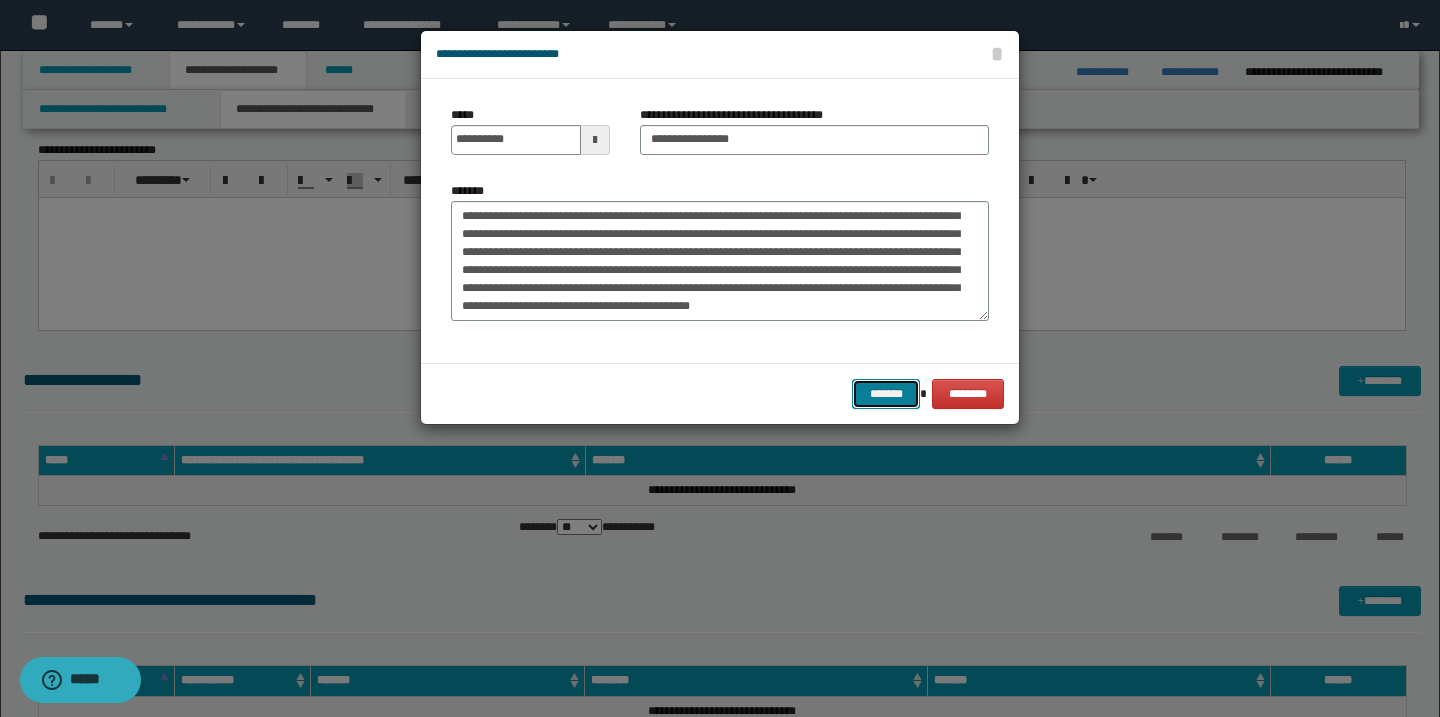 click on "*******" at bounding box center (886, 394) 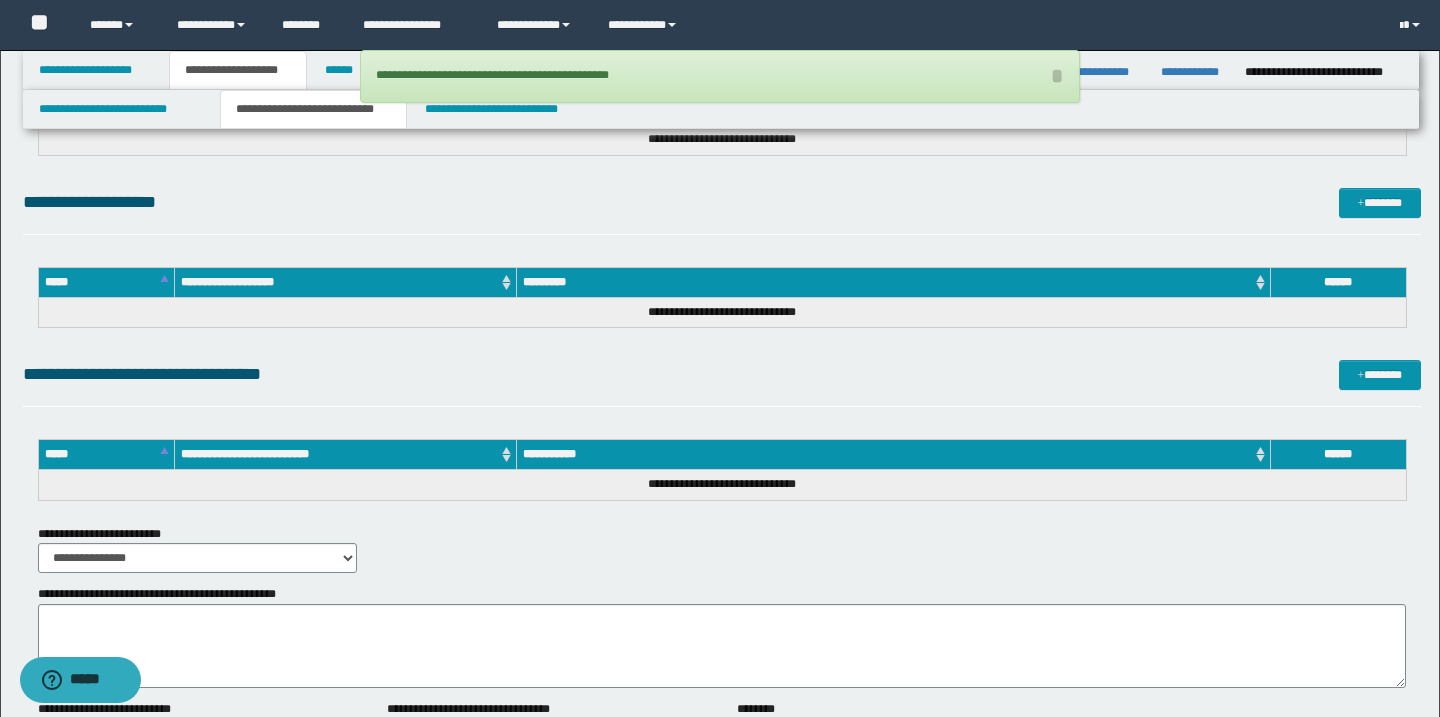 scroll, scrollTop: 2104, scrollLeft: 0, axis: vertical 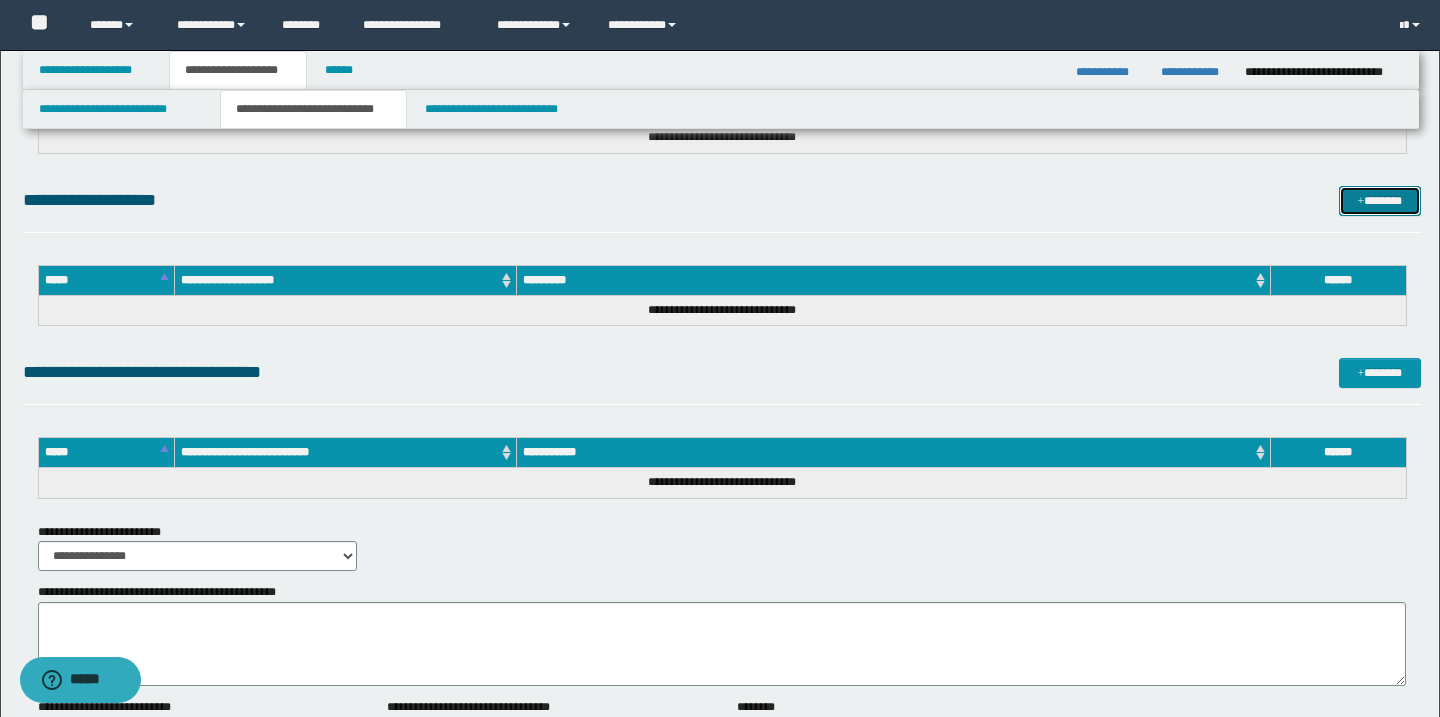 click on "*******" at bounding box center (1380, 201) 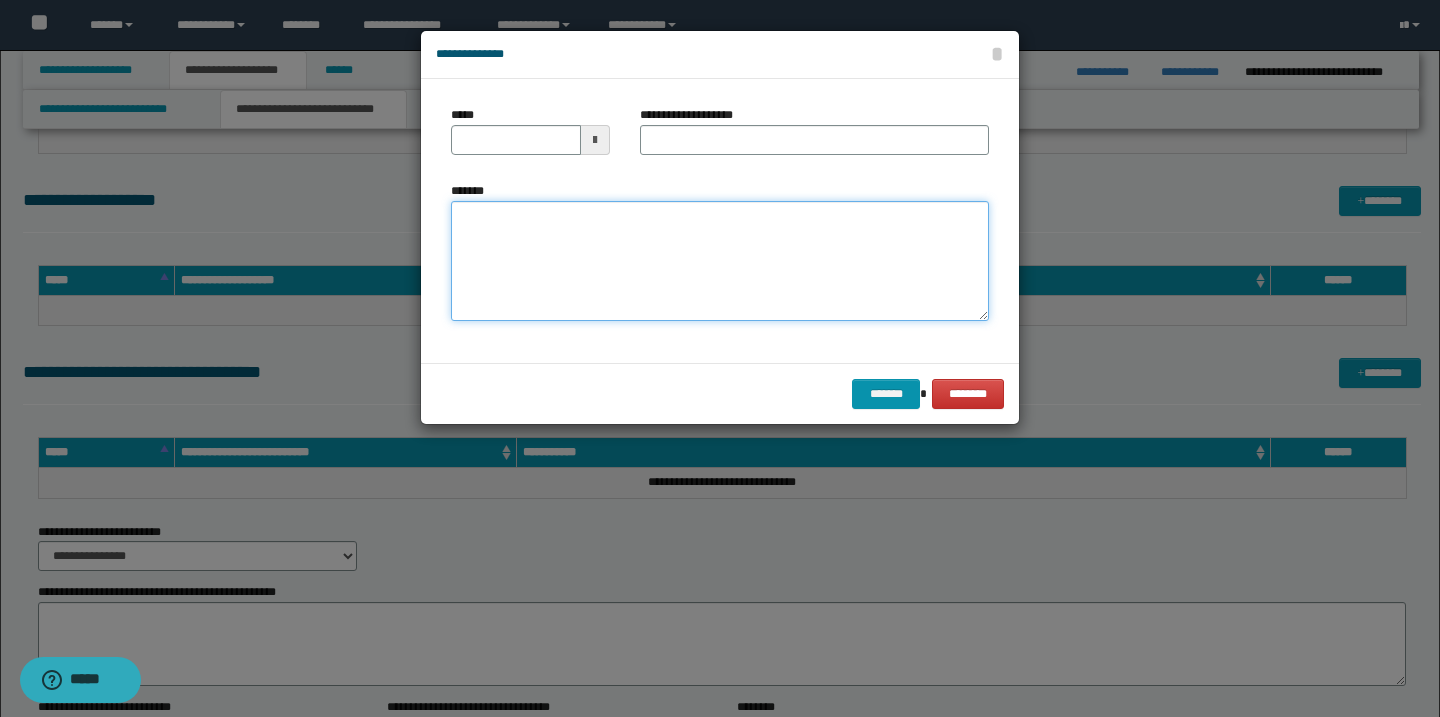 click on "*******" at bounding box center [720, 261] 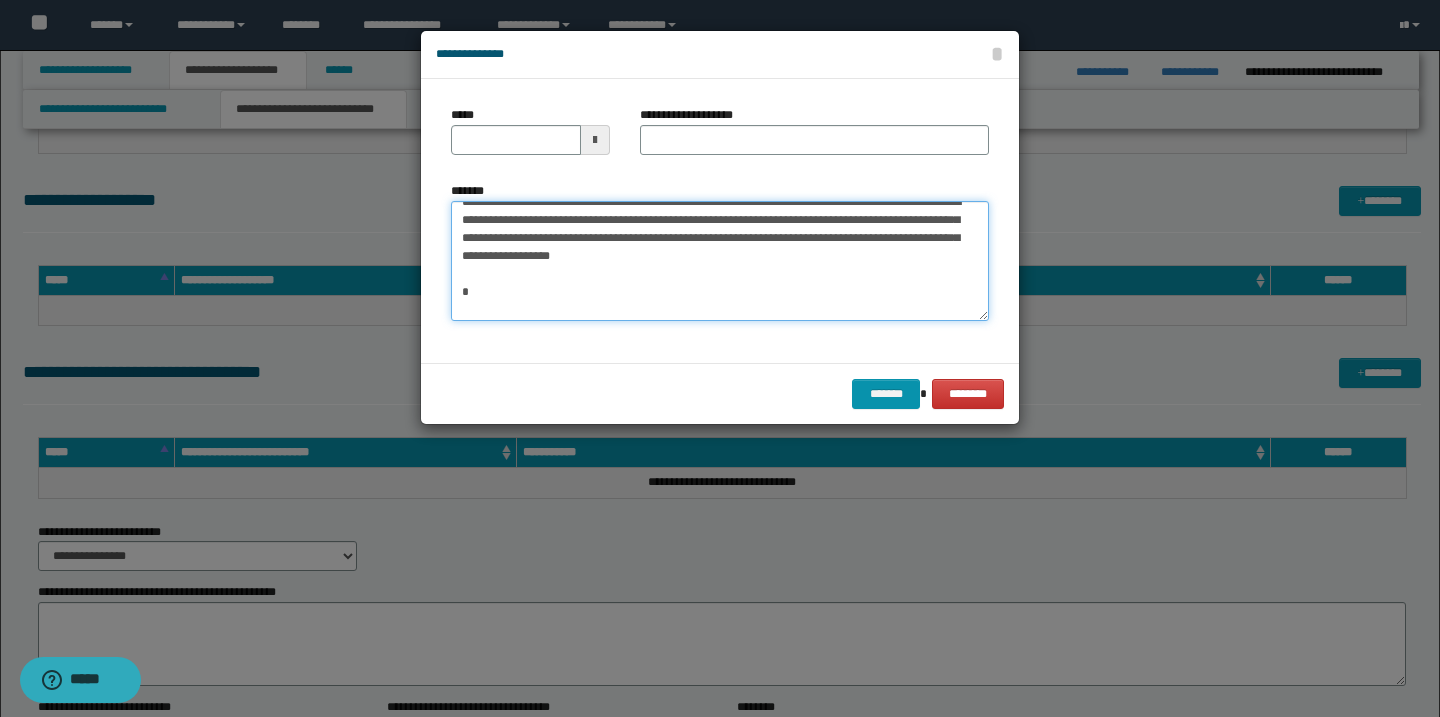 scroll, scrollTop: 0, scrollLeft: 0, axis: both 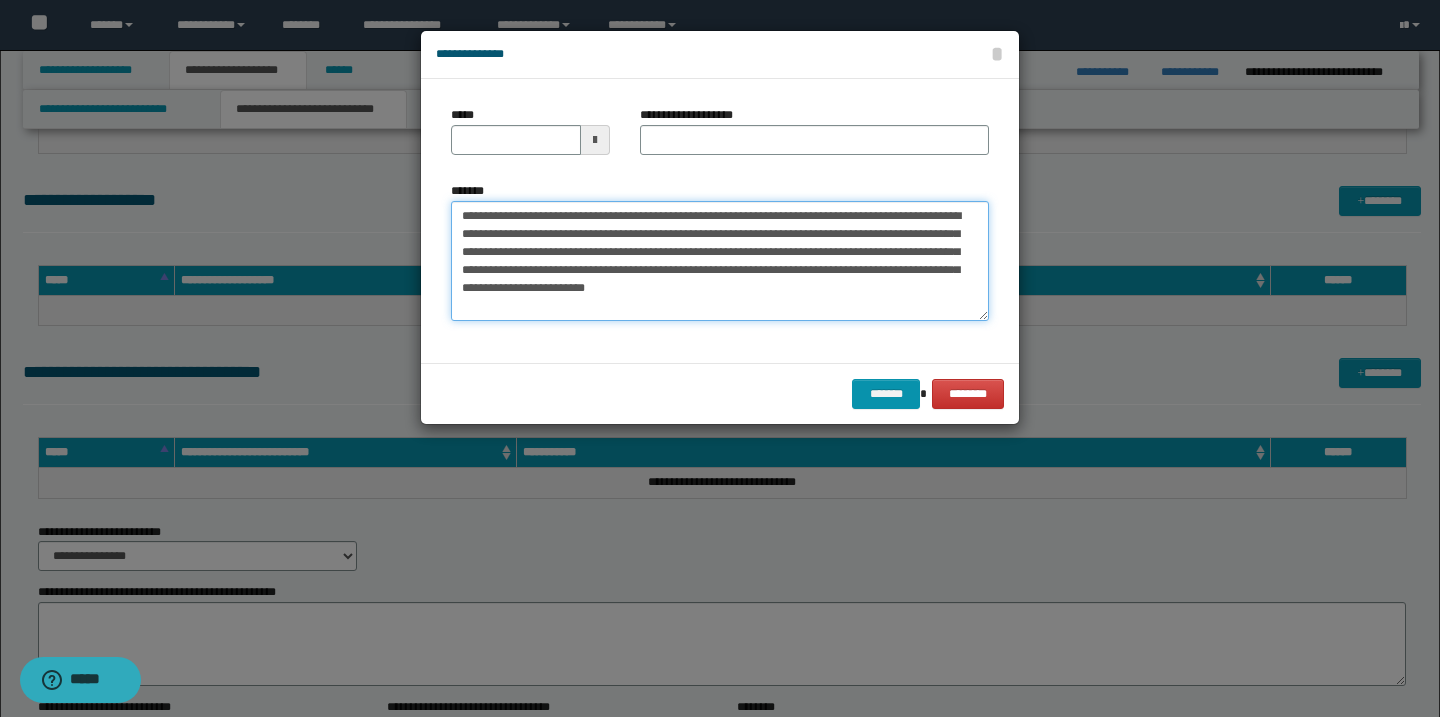type on "**********" 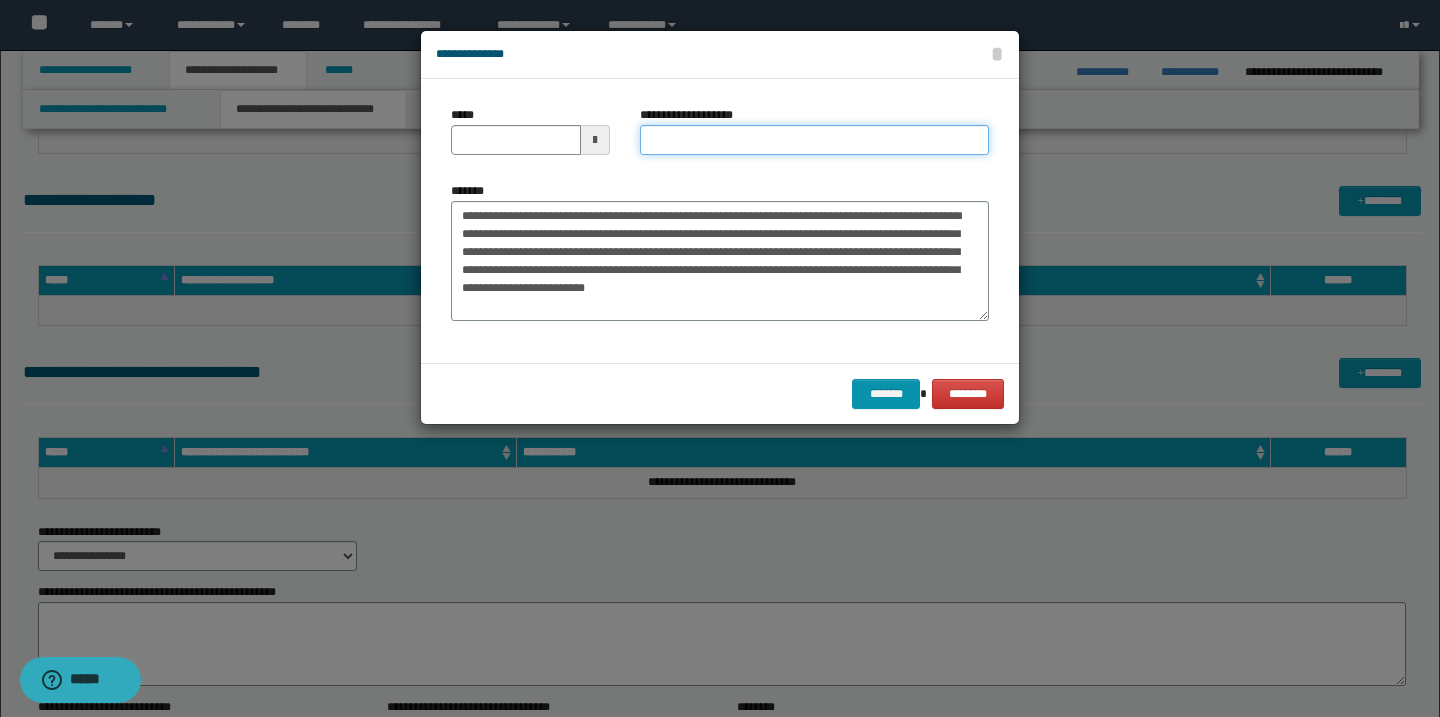 click on "**********" at bounding box center (814, 140) 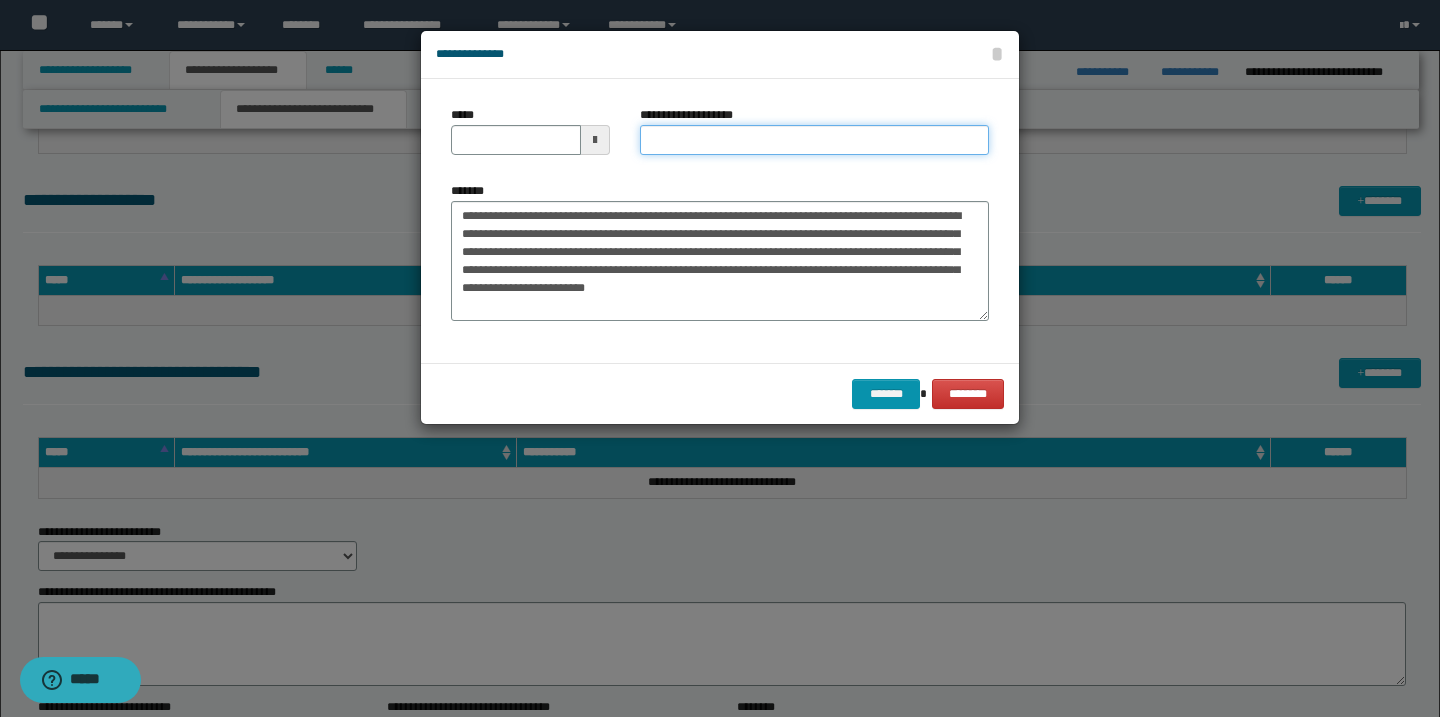 type on "***" 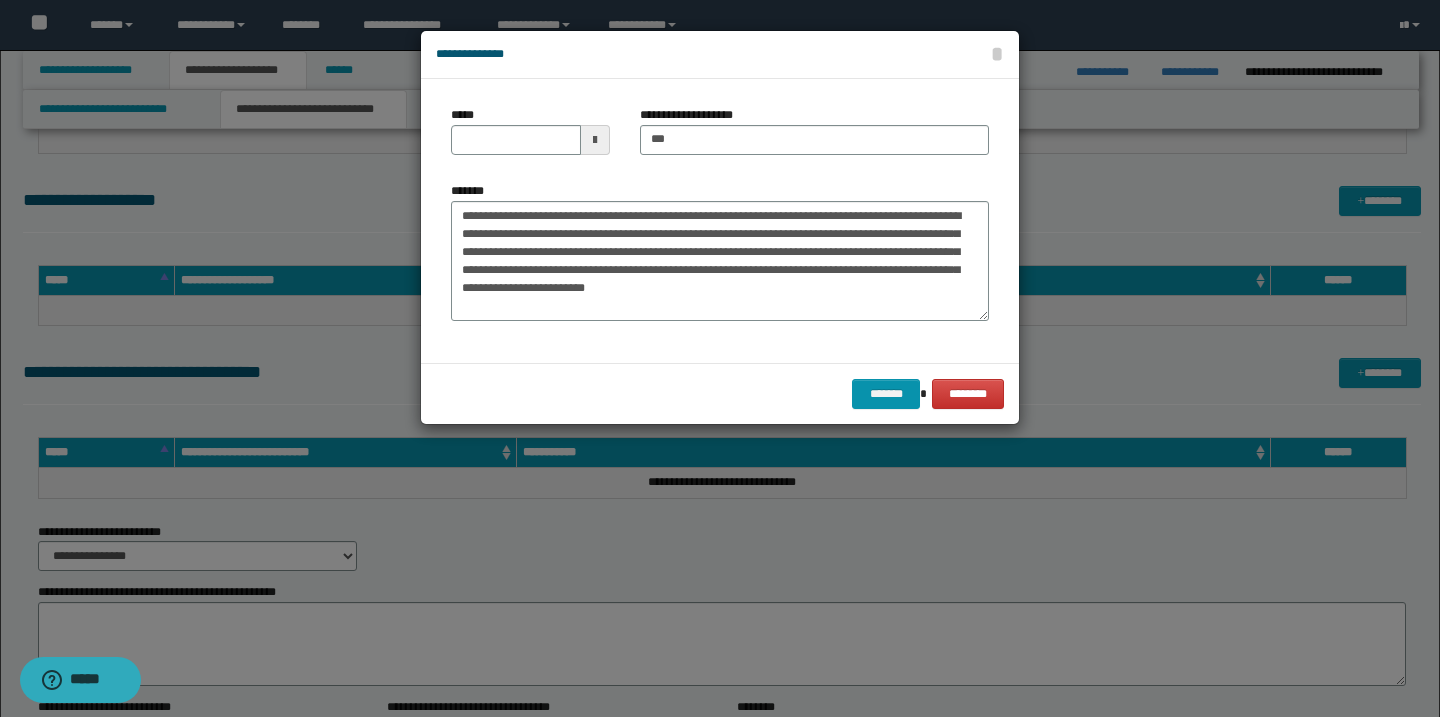 click at bounding box center [595, 140] 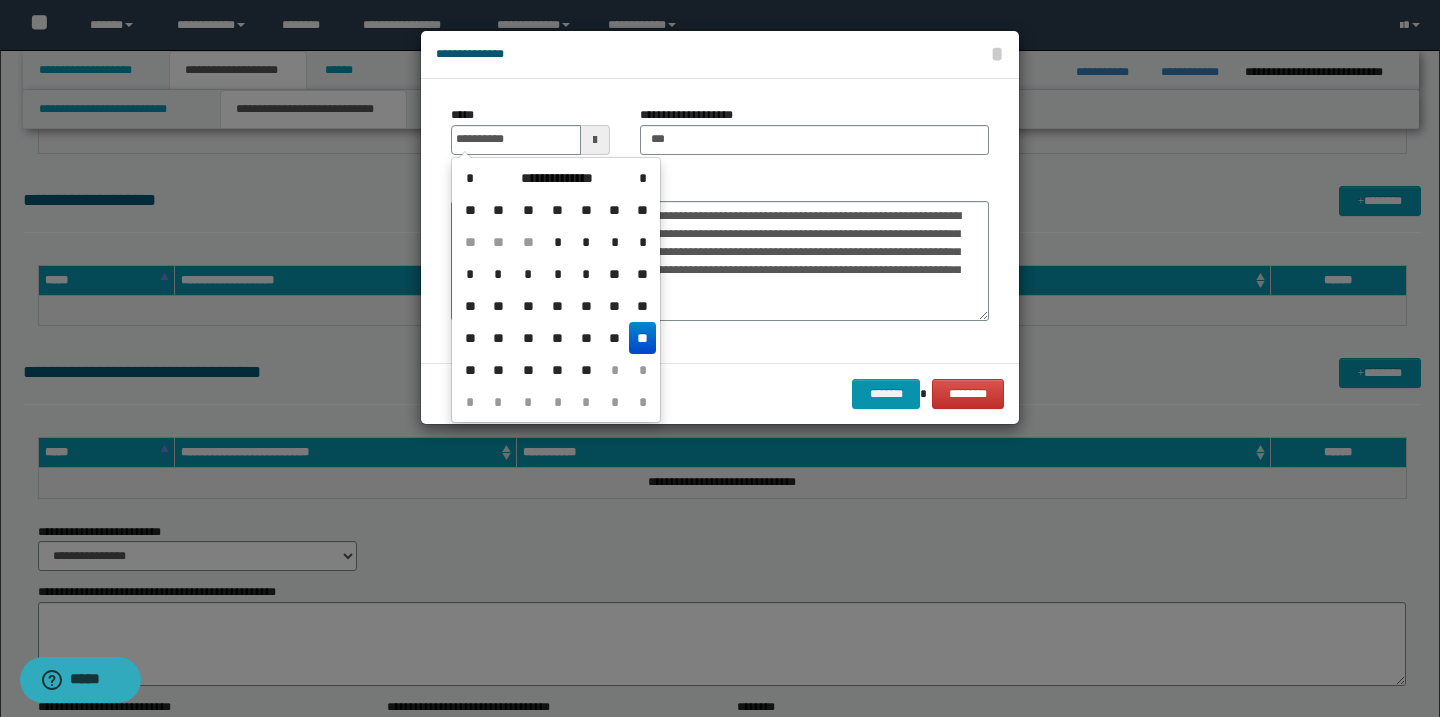 click on "**" at bounding box center [642, 338] 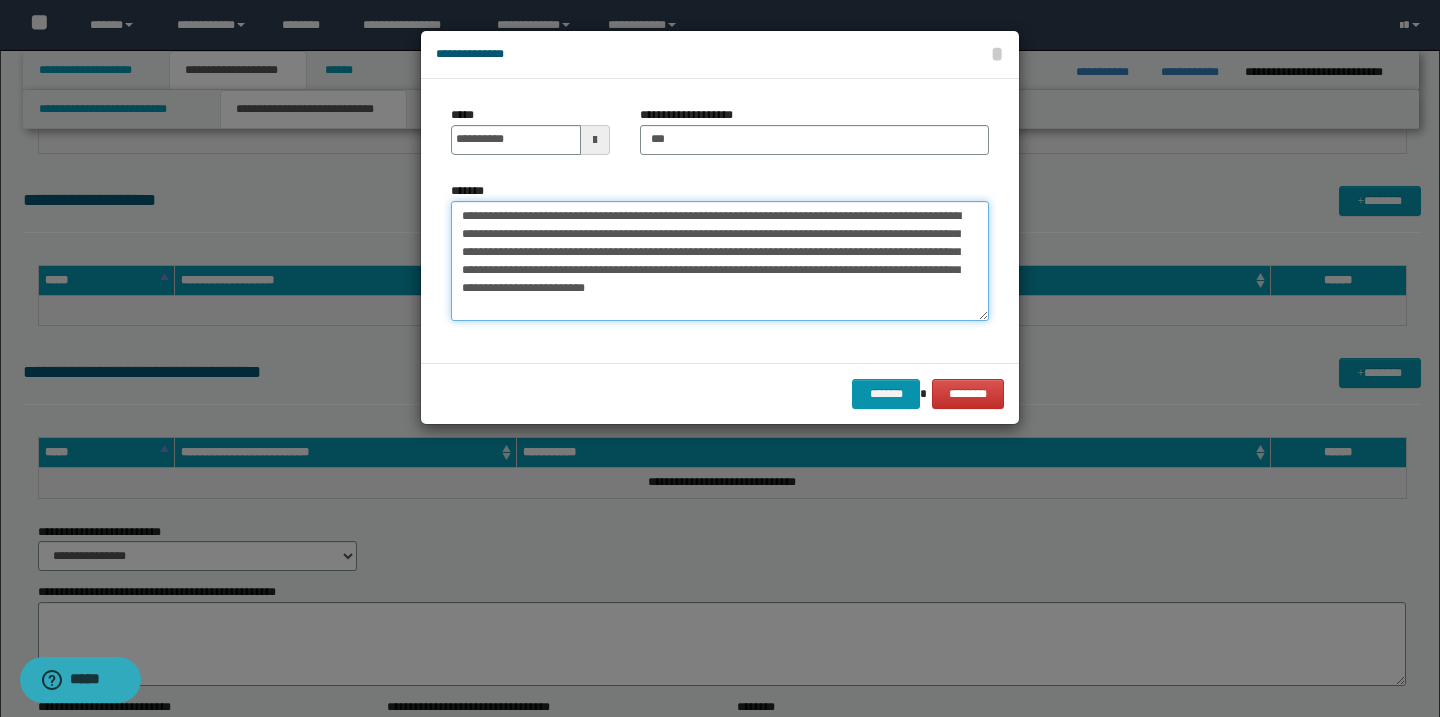 click on "*******" at bounding box center [720, 261] 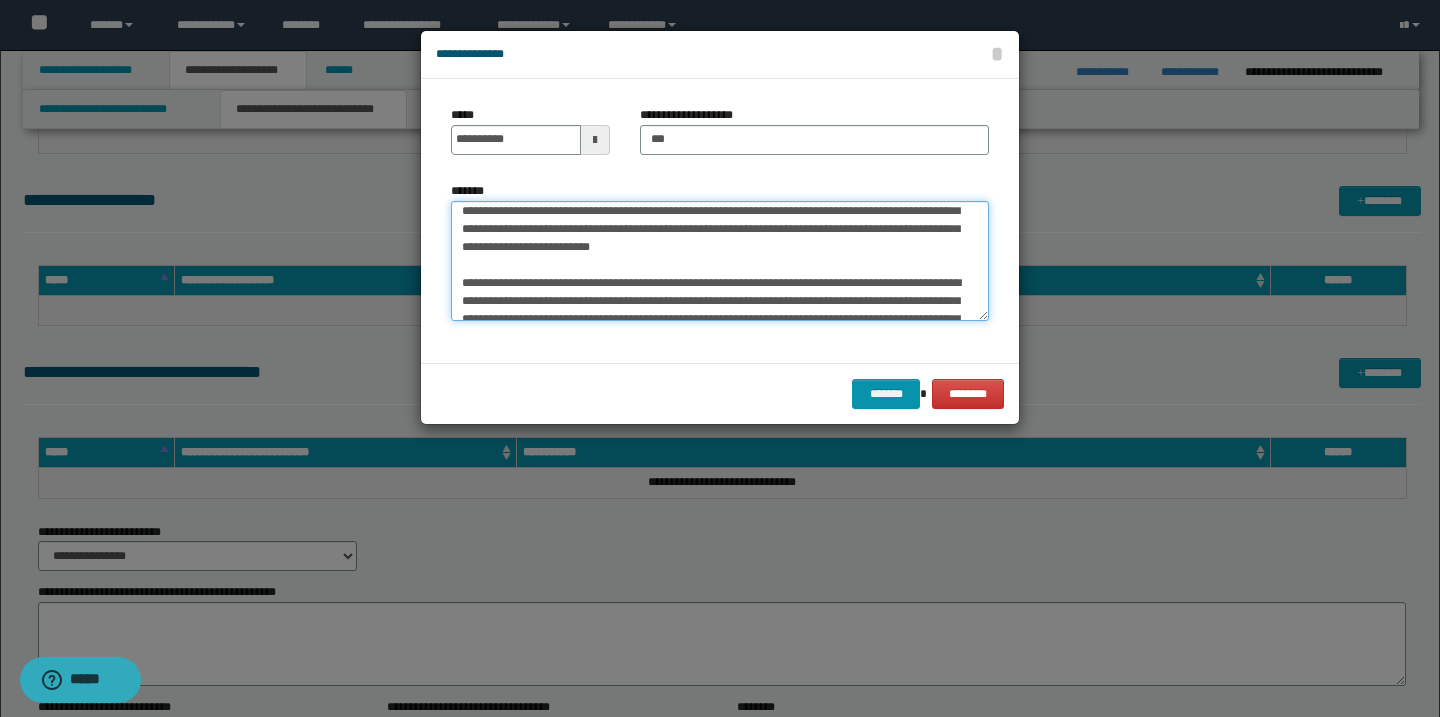 scroll, scrollTop: 59, scrollLeft: 0, axis: vertical 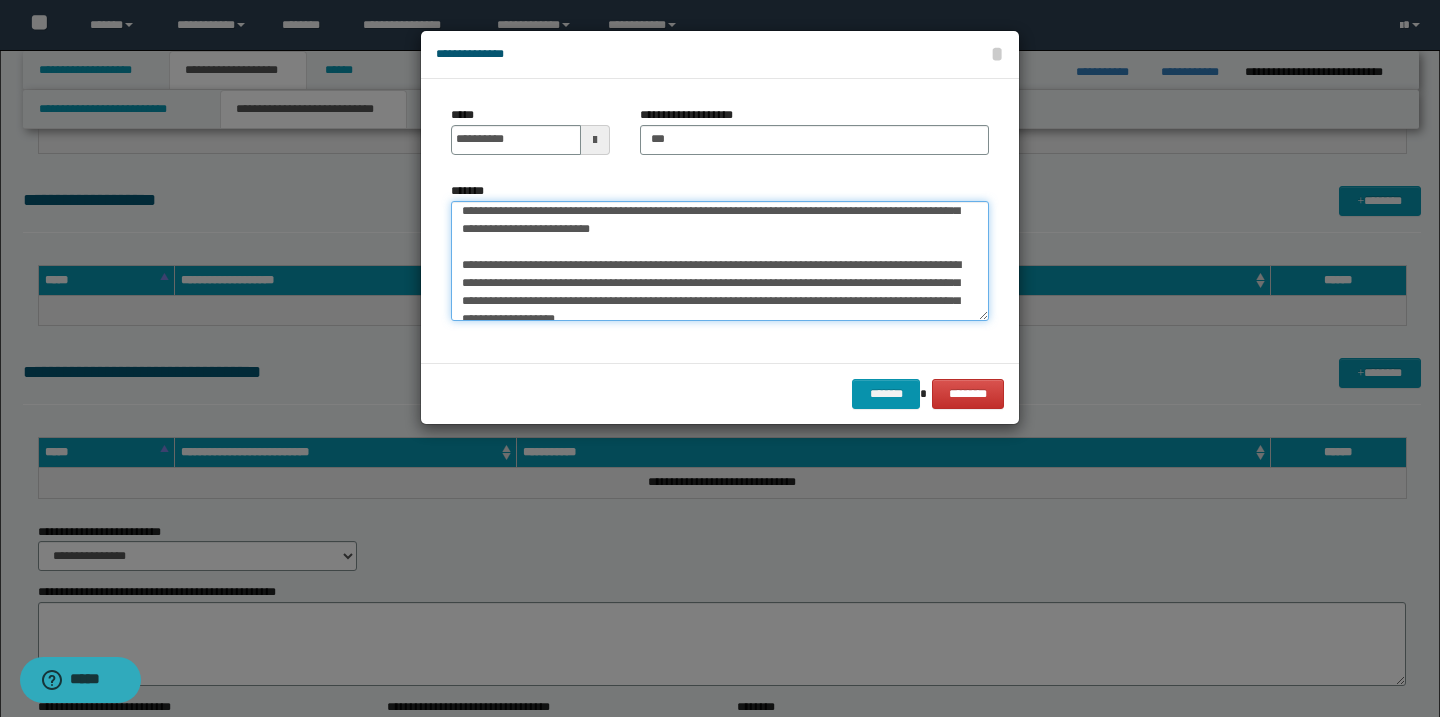 click on "*******" at bounding box center [720, 261] 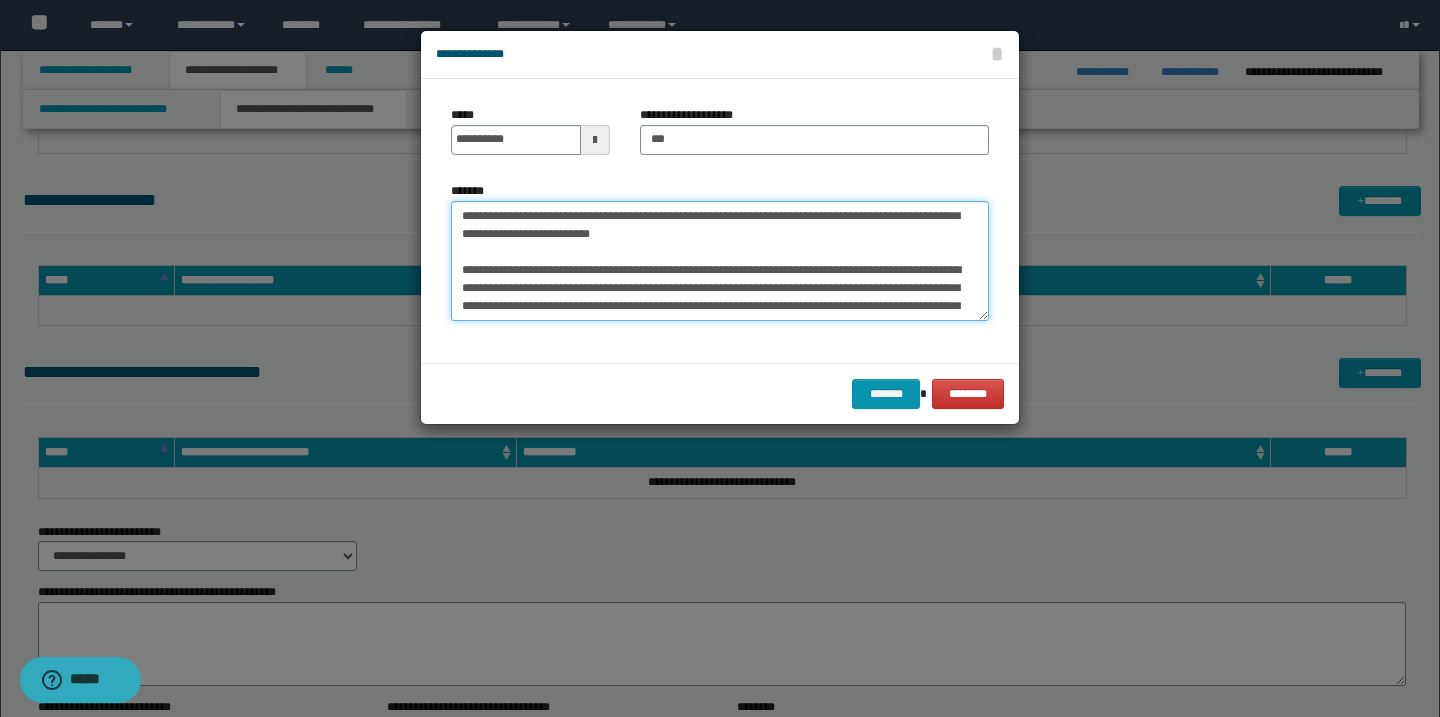 scroll, scrollTop: 53, scrollLeft: 0, axis: vertical 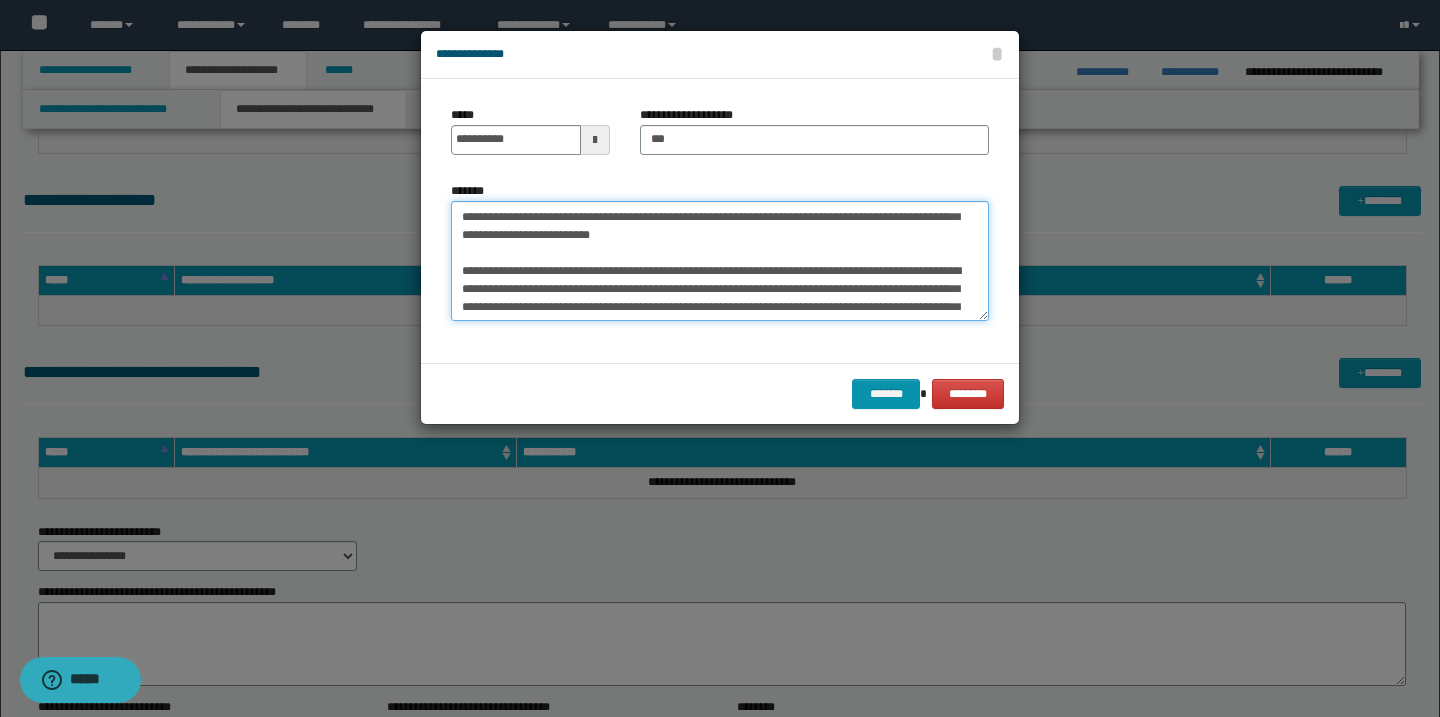 click on "*******" at bounding box center [720, 261] 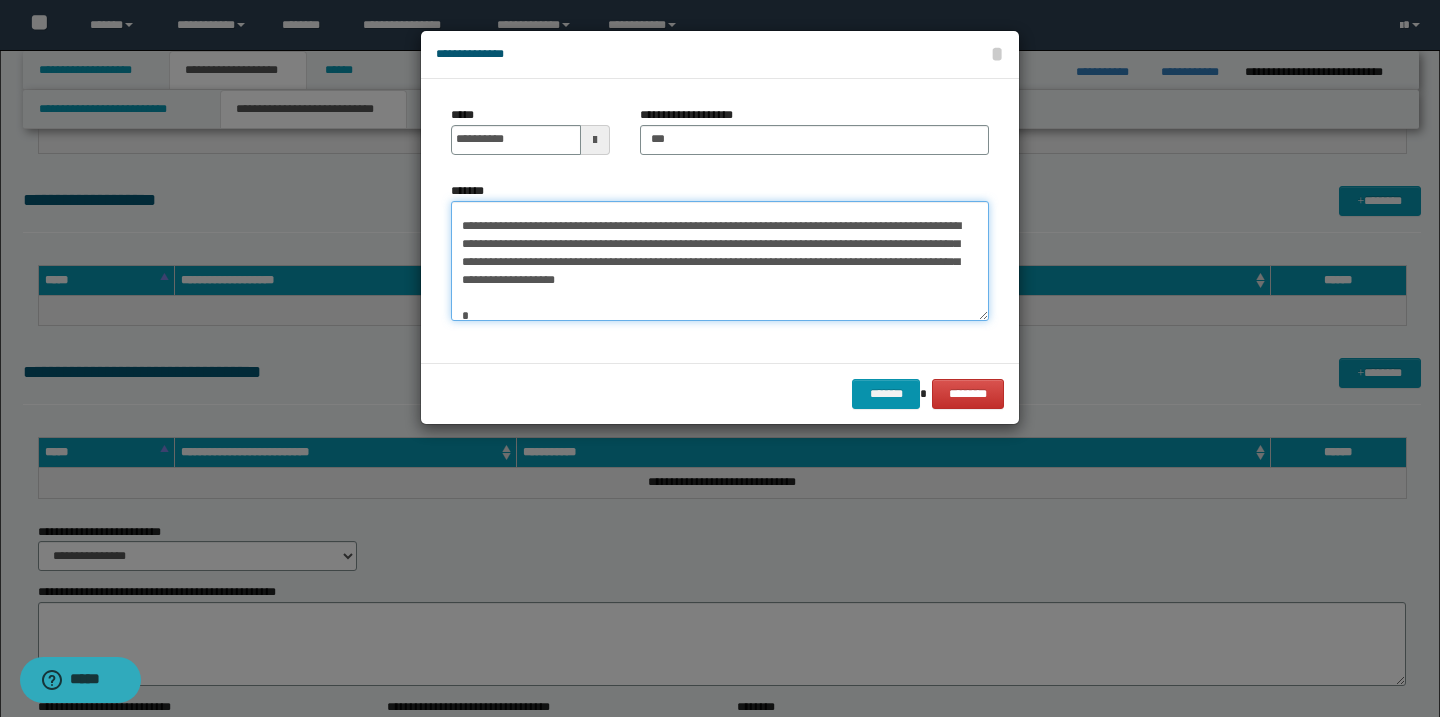scroll, scrollTop: 115, scrollLeft: 0, axis: vertical 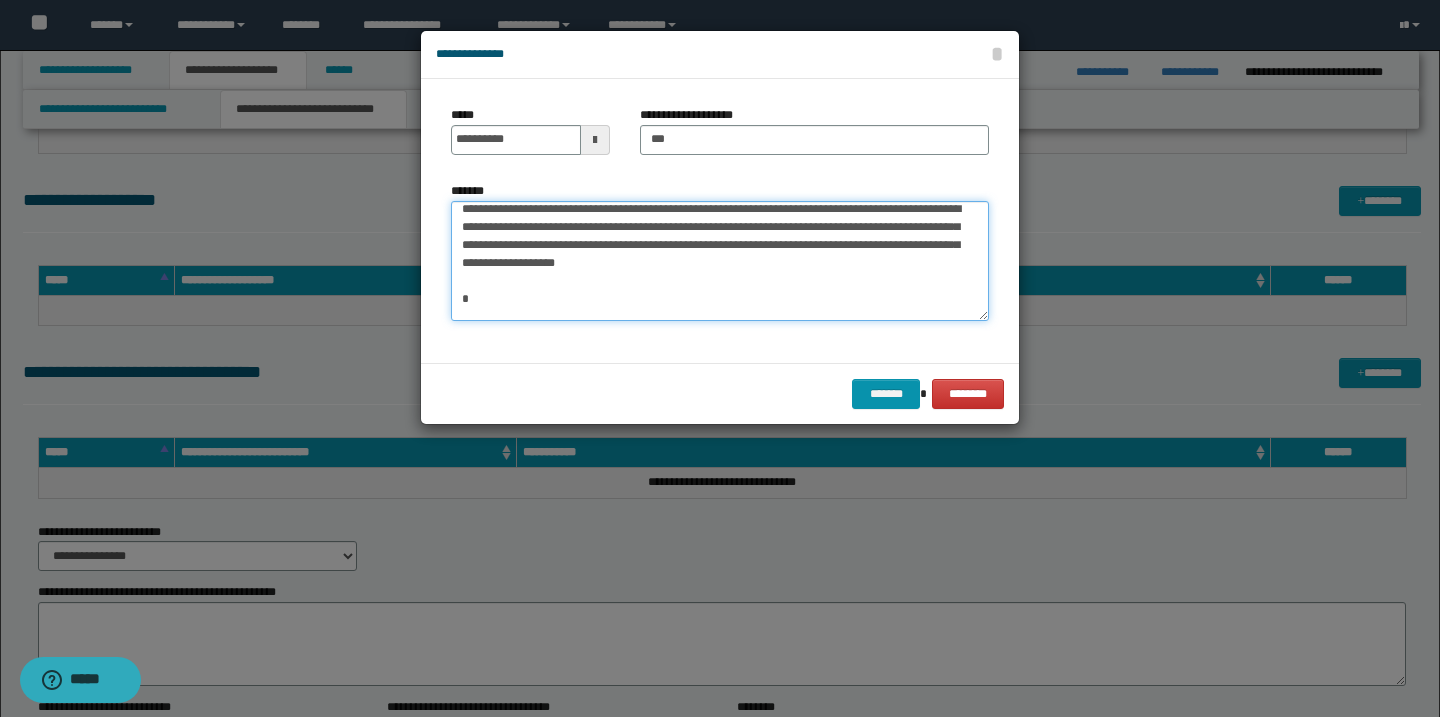click on "*******" at bounding box center (720, 261) 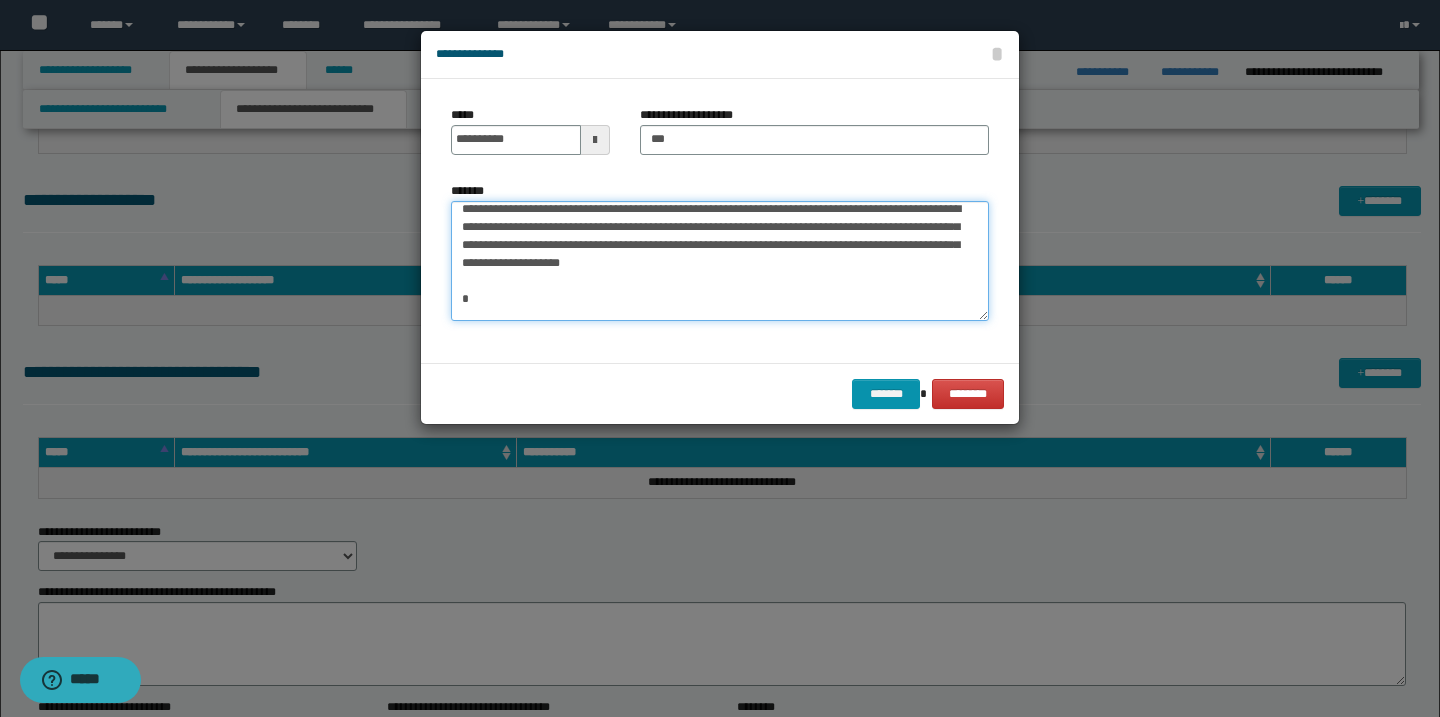 click on "*******" at bounding box center [720, 261] 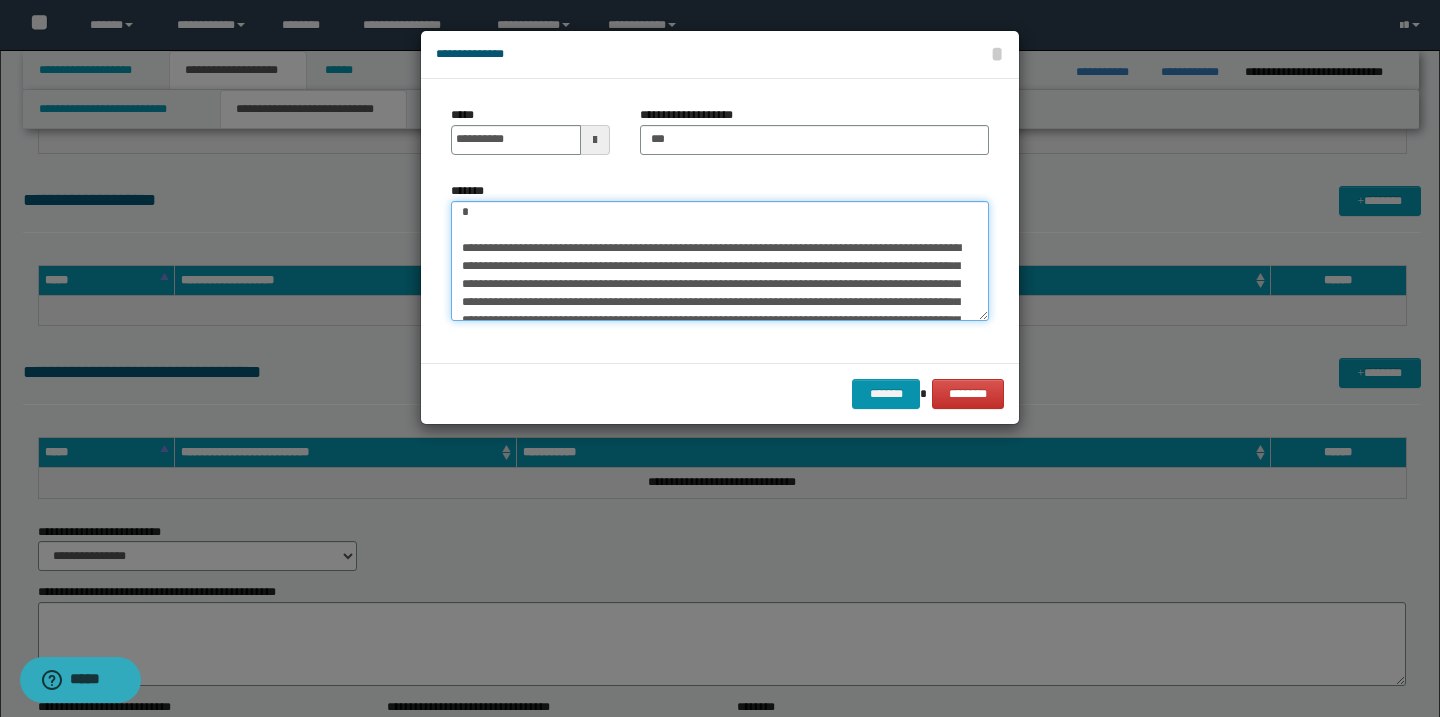 scroll, scrollTop: 241, scrollLeft: 0, axis: vertical 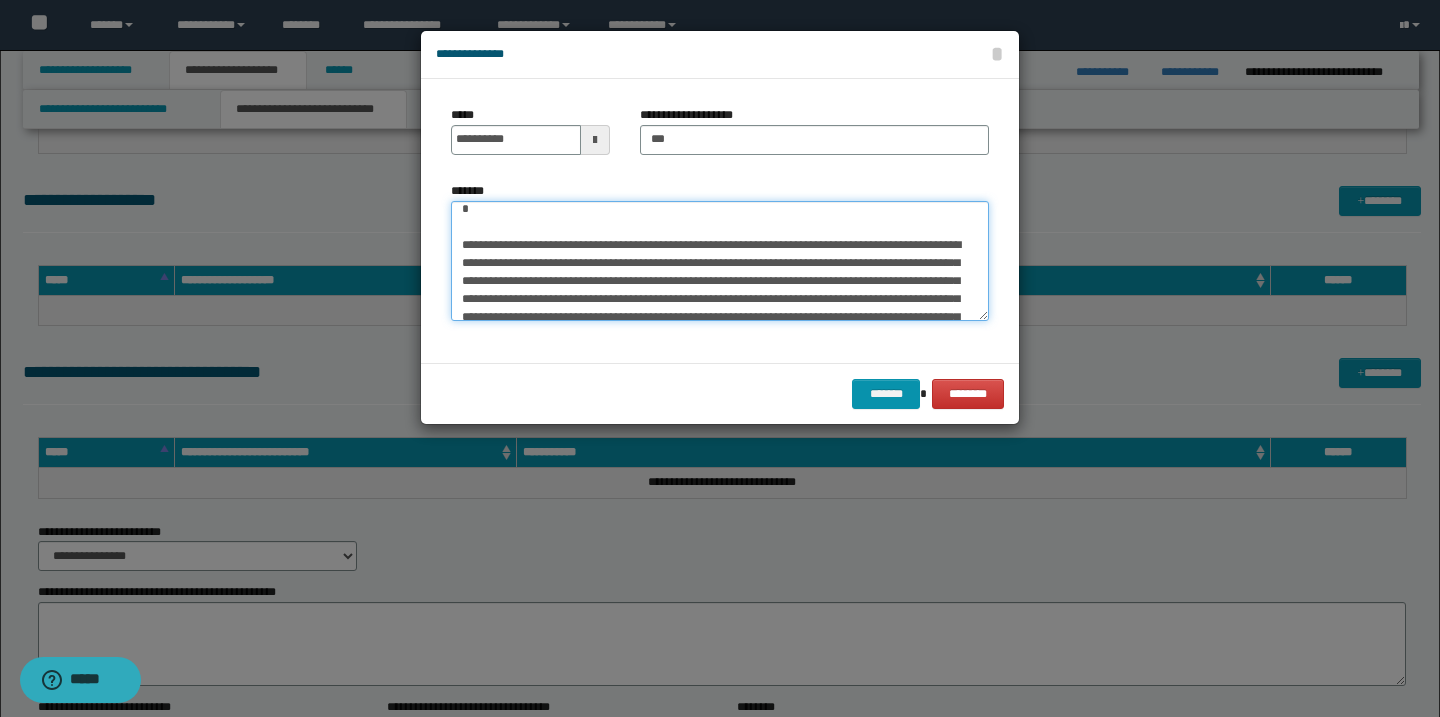 click on "*******" at bounding box center [720, 261] 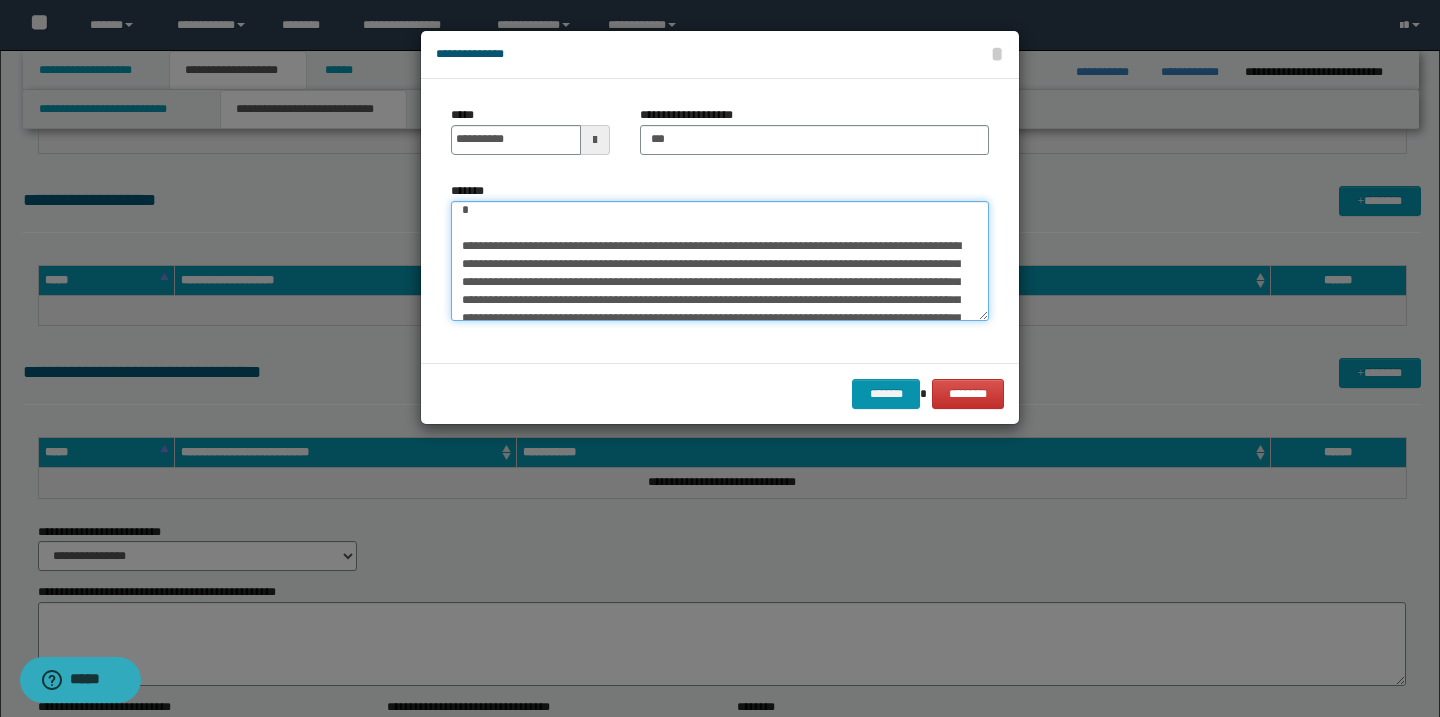 scroll, scrollTop: 231, scrollLeft: 0, axis: vertical 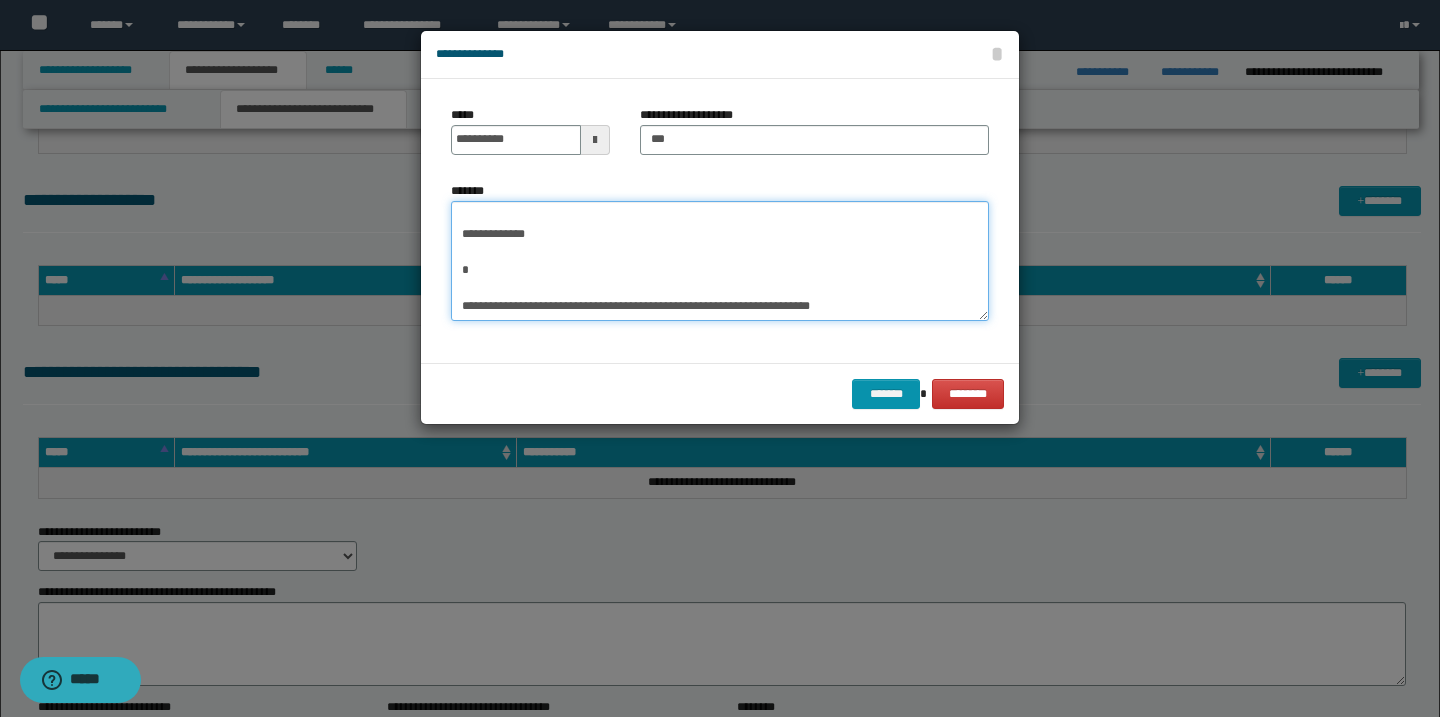 drag, startPoint x: 461, startPoint y: 252, endPoint x: 619, endPoint y: 332, distance: 177.09885 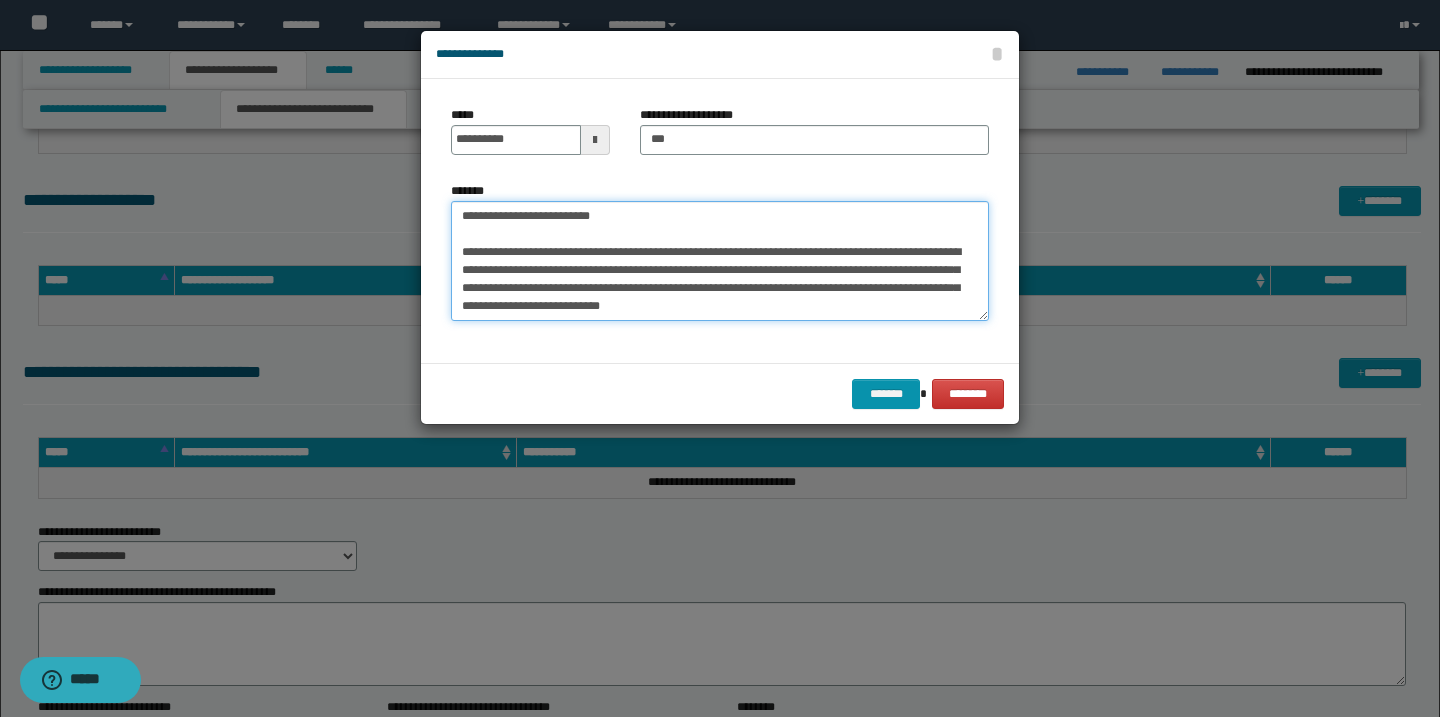 scroll, scrollTop: 180, scrollLeft: 0, axis: vertical 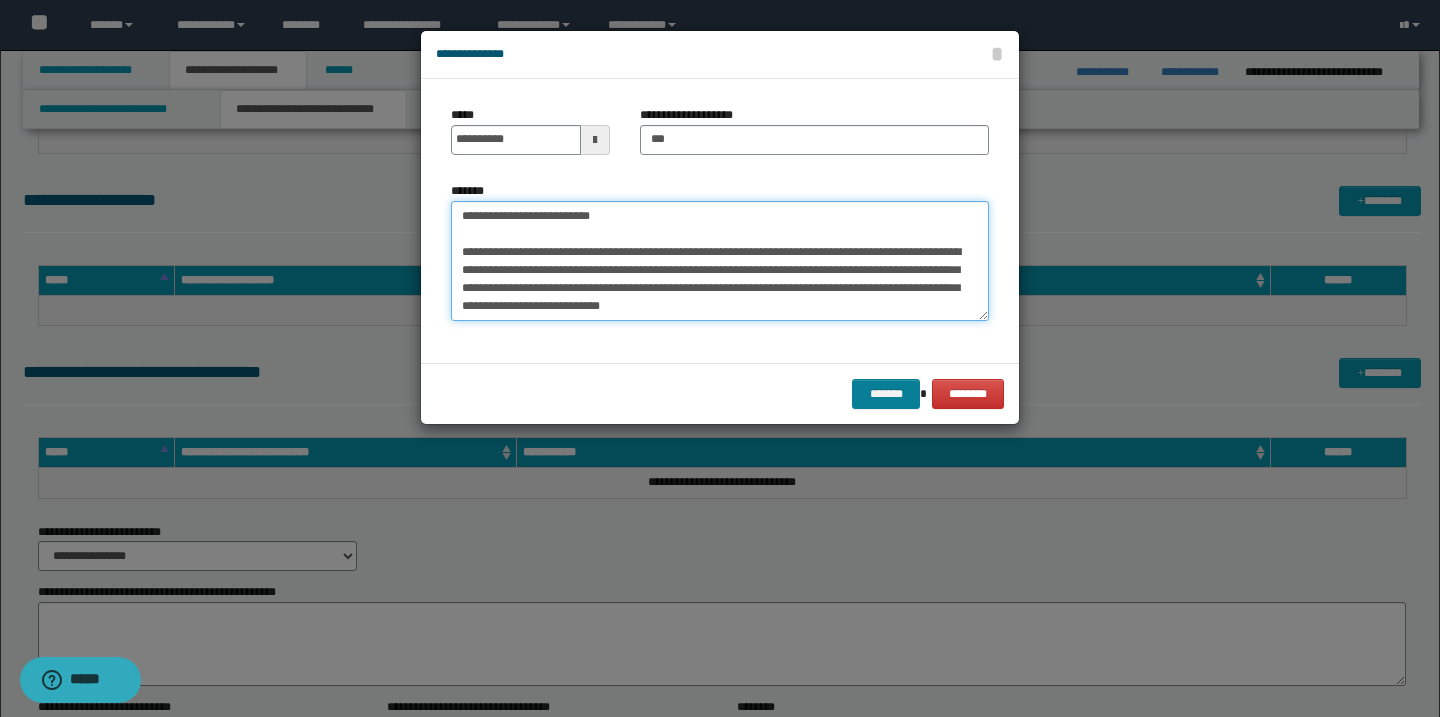 type on "**********" 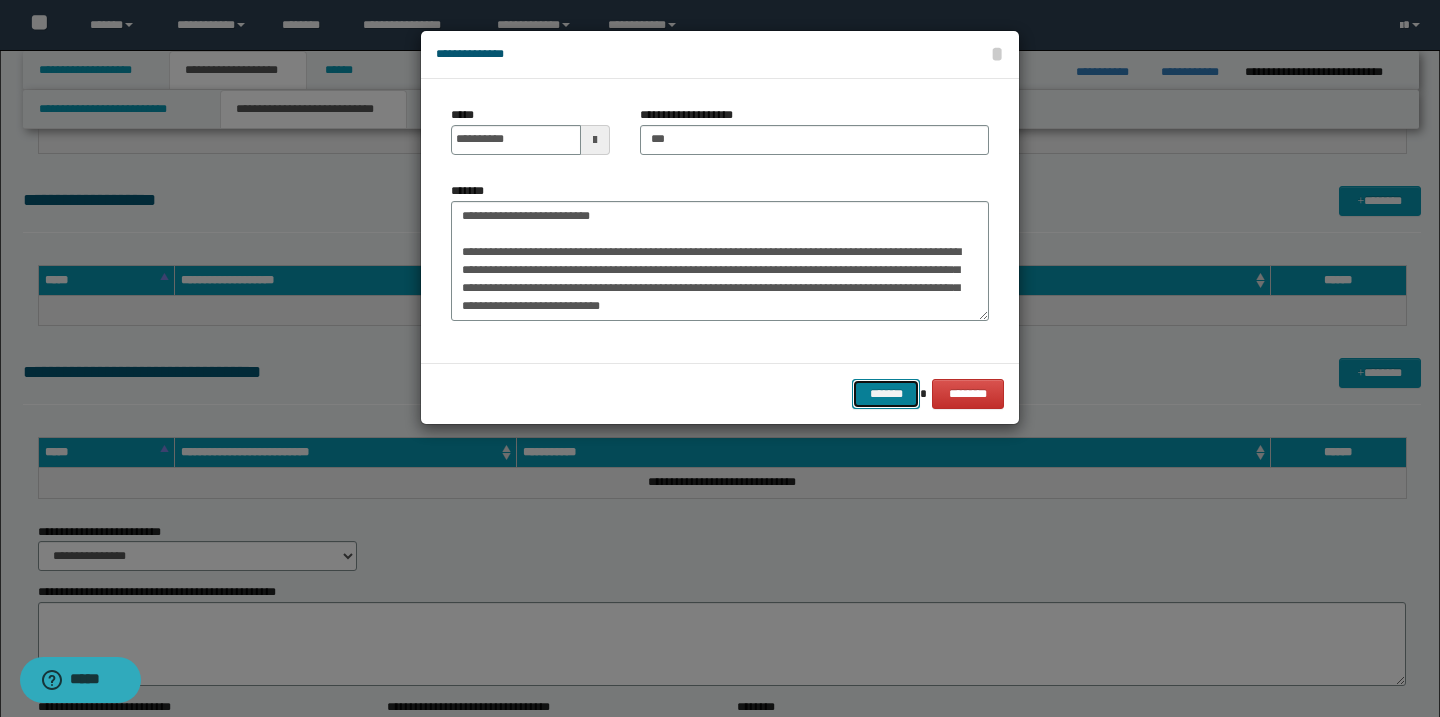 click on "*******" at bounding box center [886, 394] 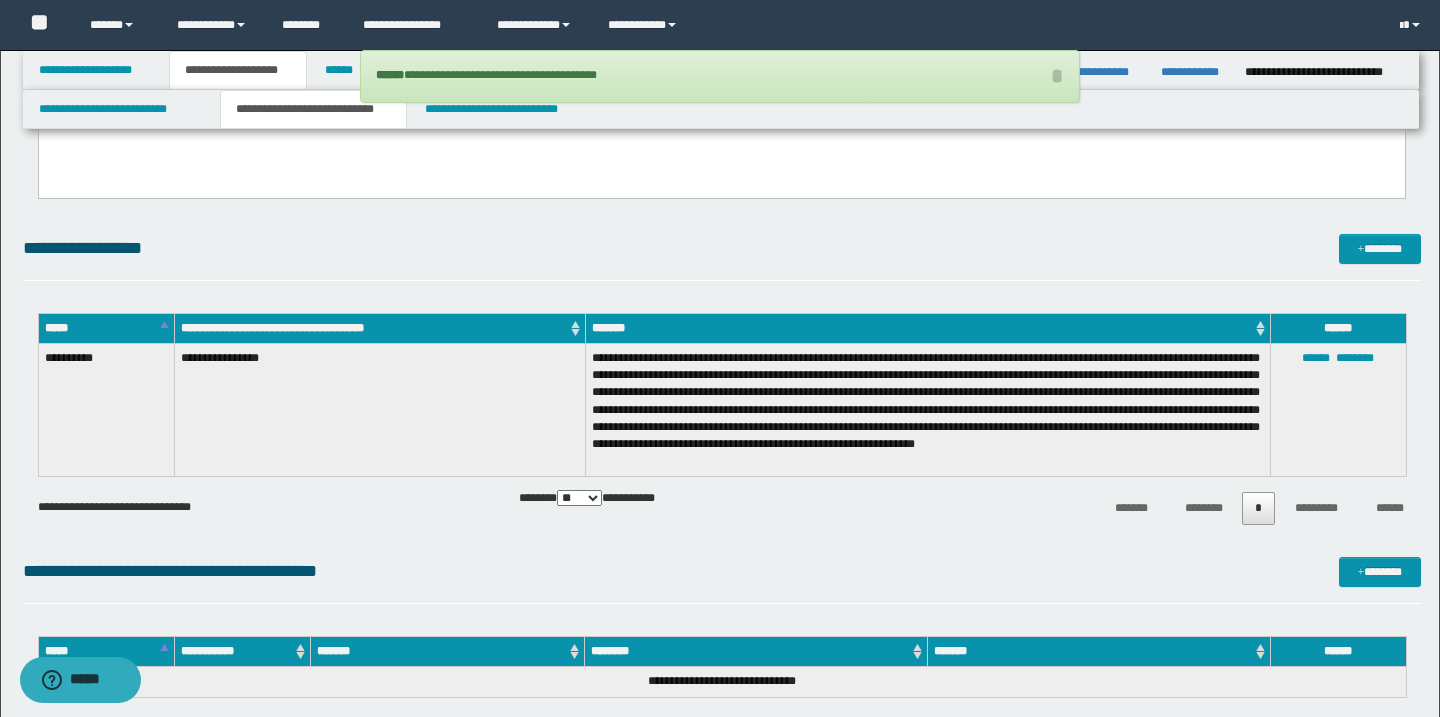 scroll, scrollTop: 1348, scrollLeft: 0, axis: vertical 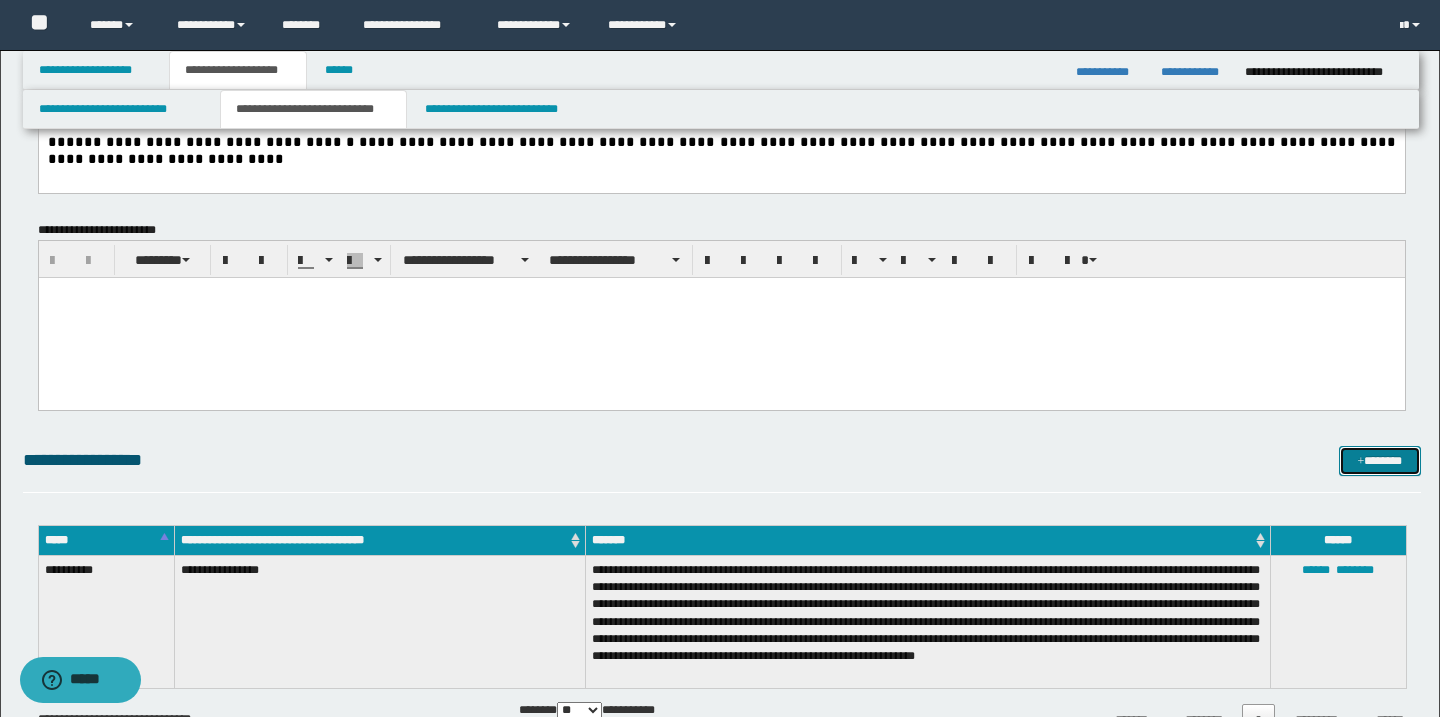 click on "*******" at bounding box center [1380, 461] 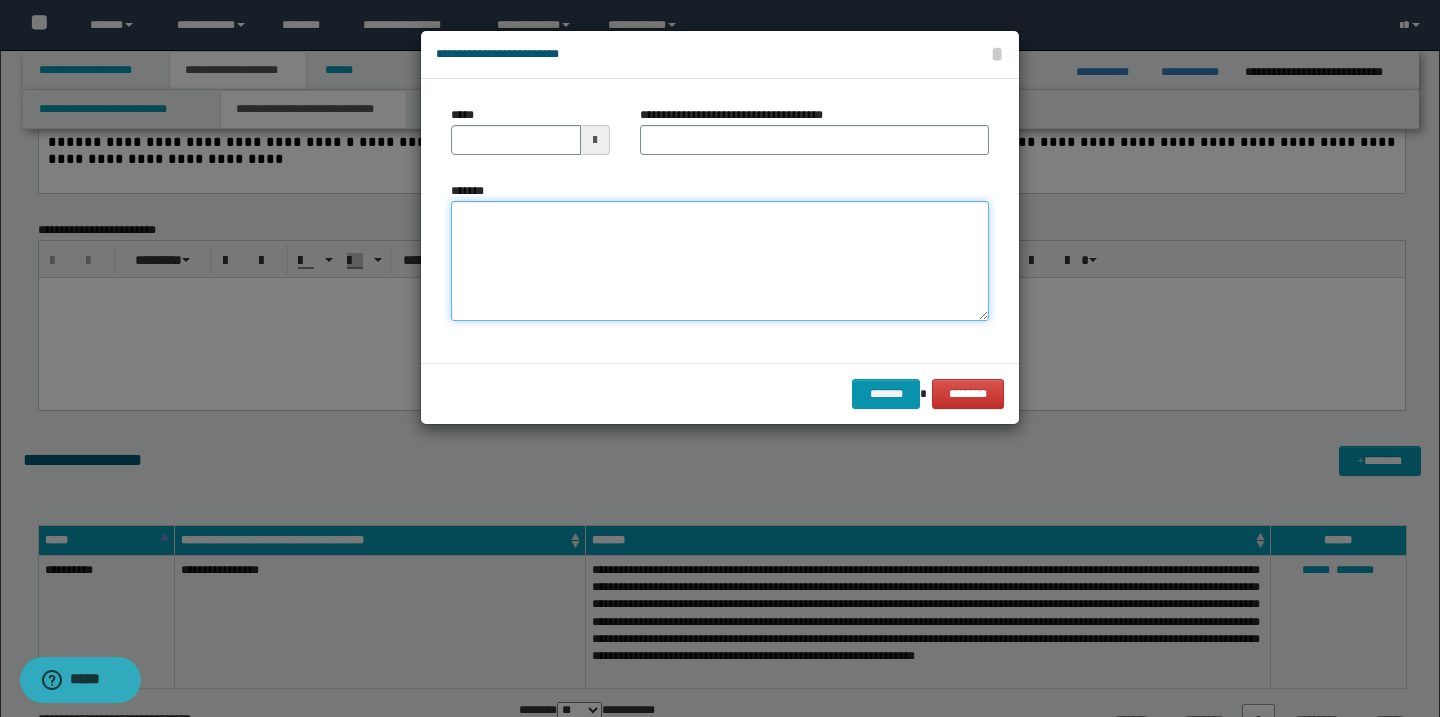 click on "*******" at bounding box center [720, 261] 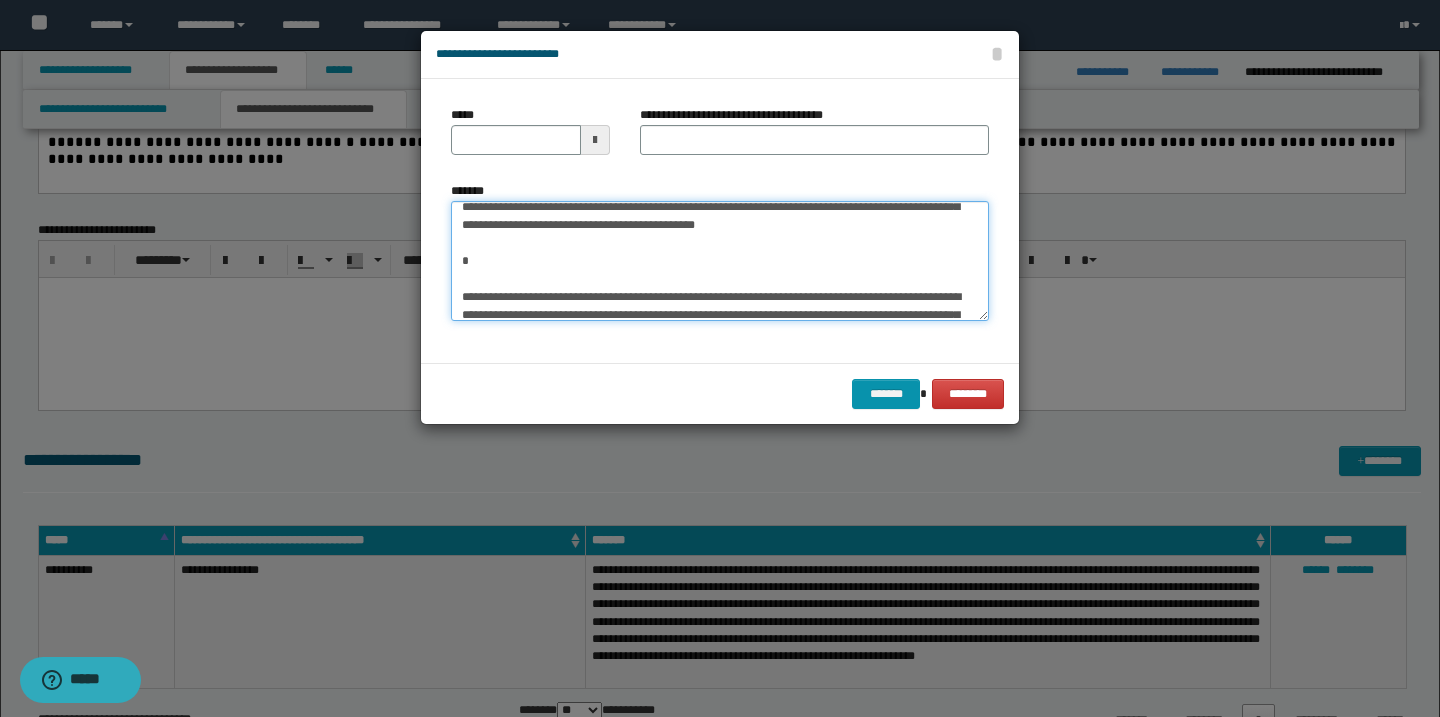scroll, scrollTop: 0, scrollLeft: 0, axis: both 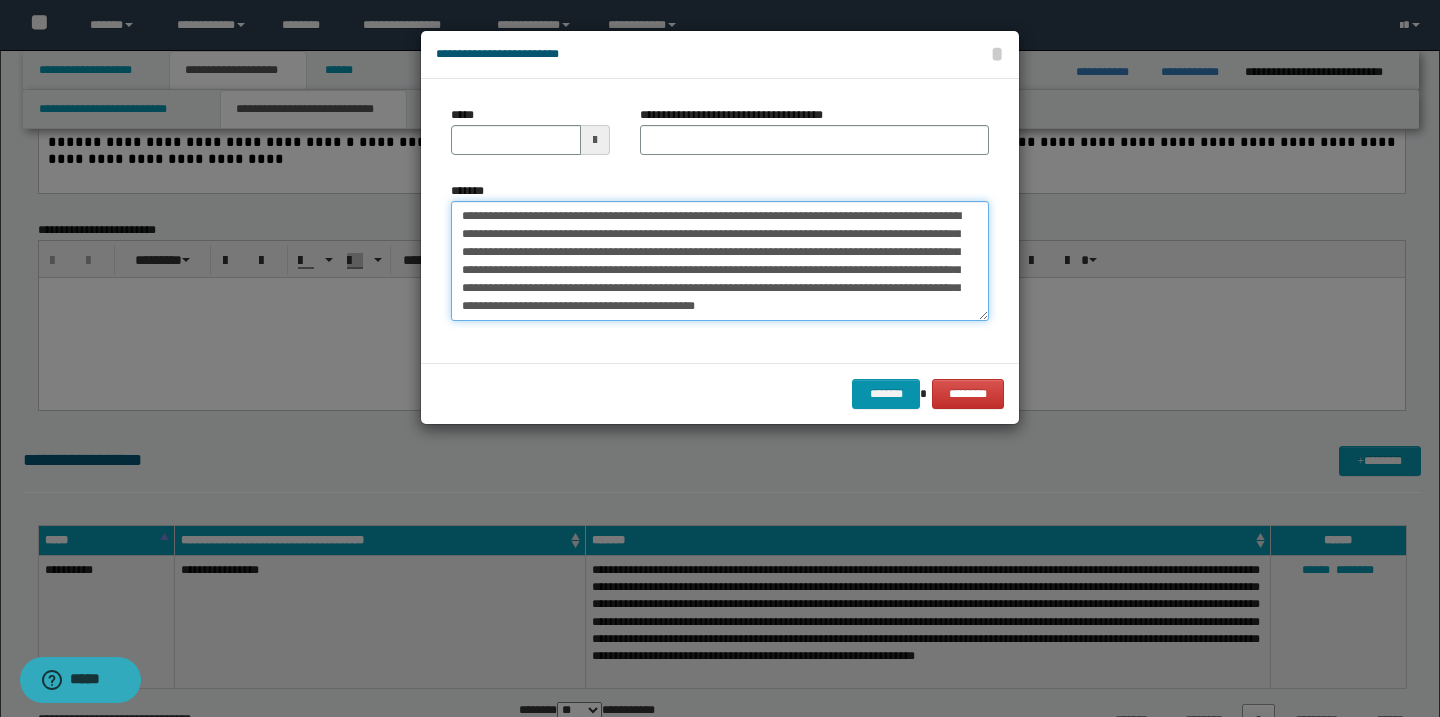 type on "**********" 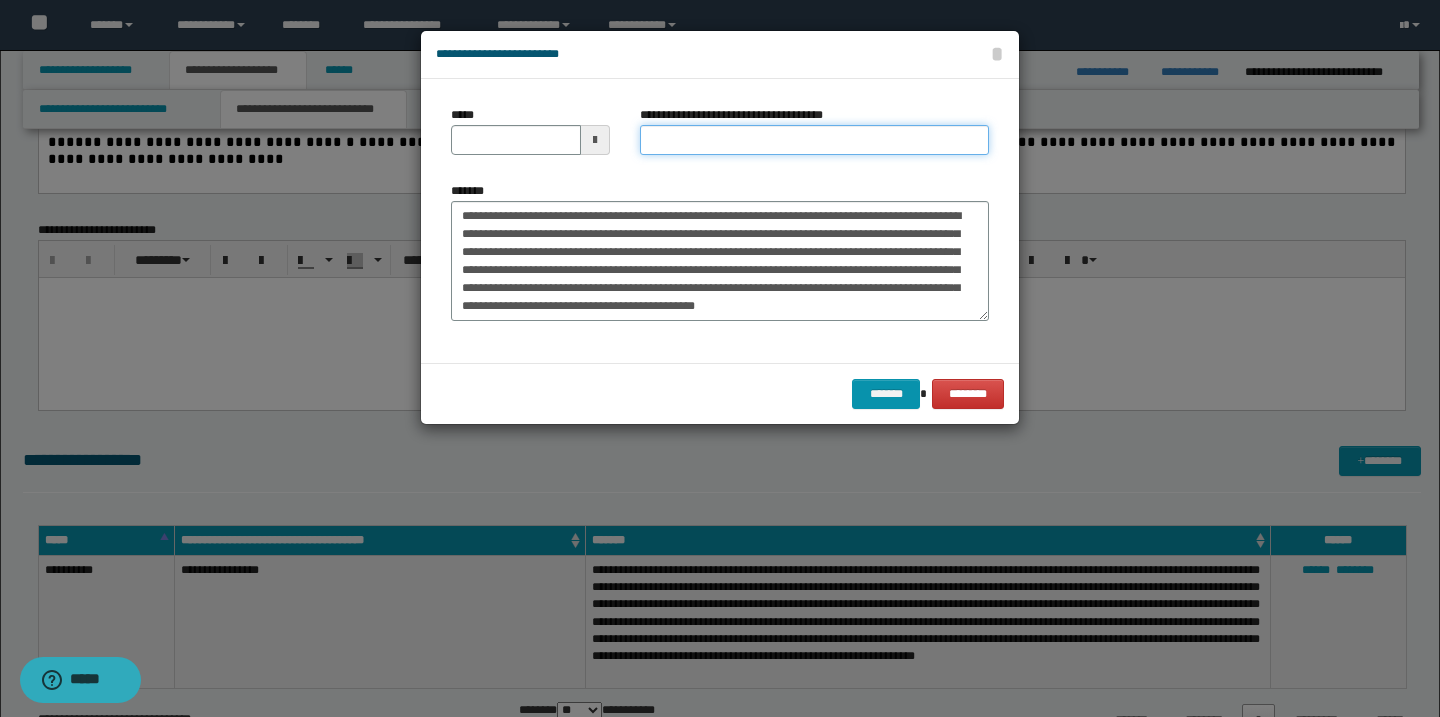 click on "**********" at bounding box center [814, 140] 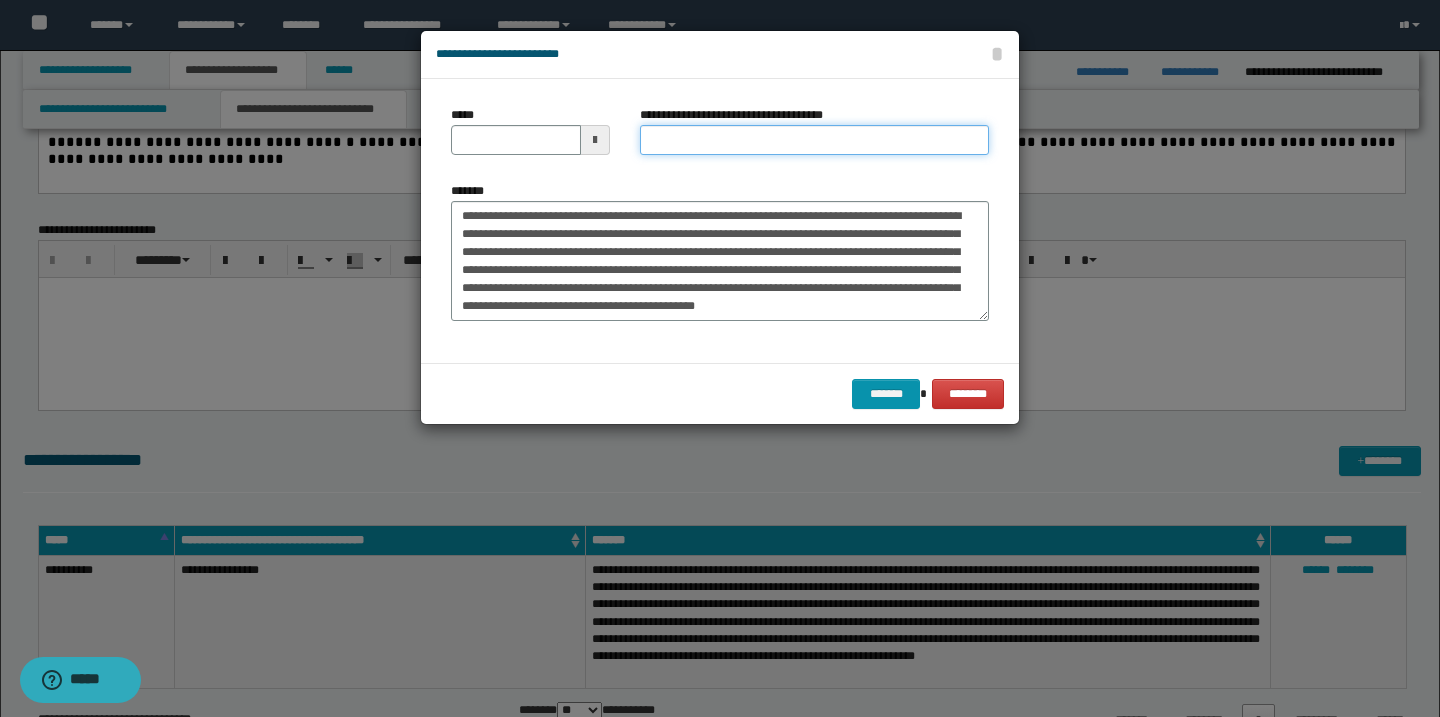 type on "*********" 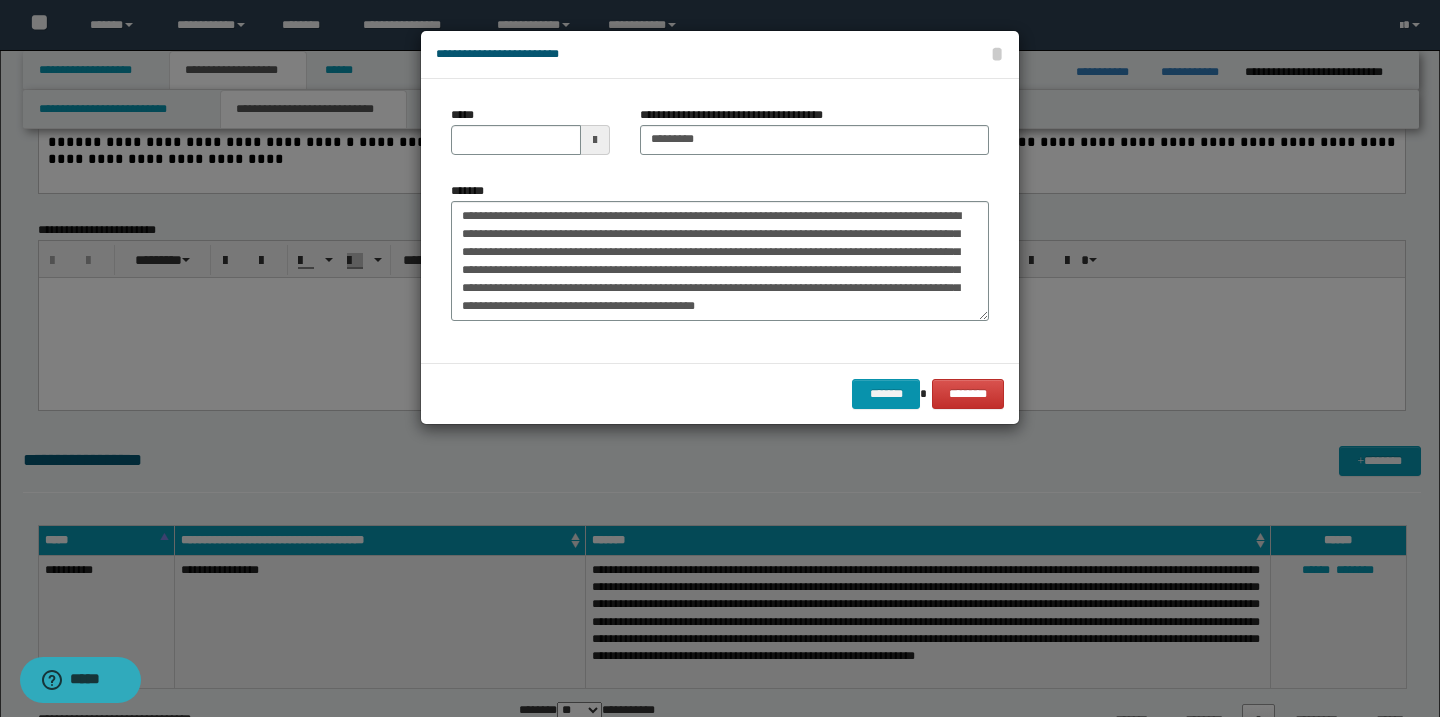 click at bounding box center [595, 140] 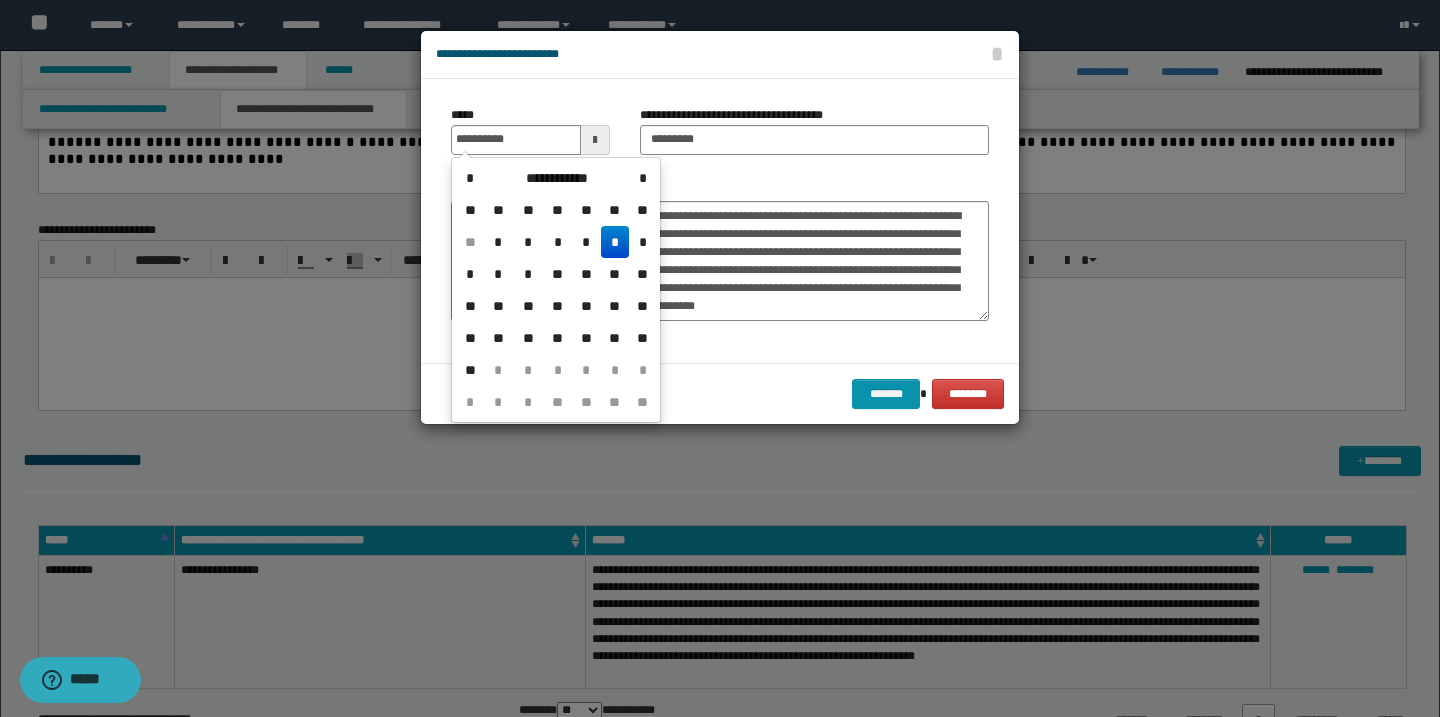 click on "*" at bounding box center [615, 242] 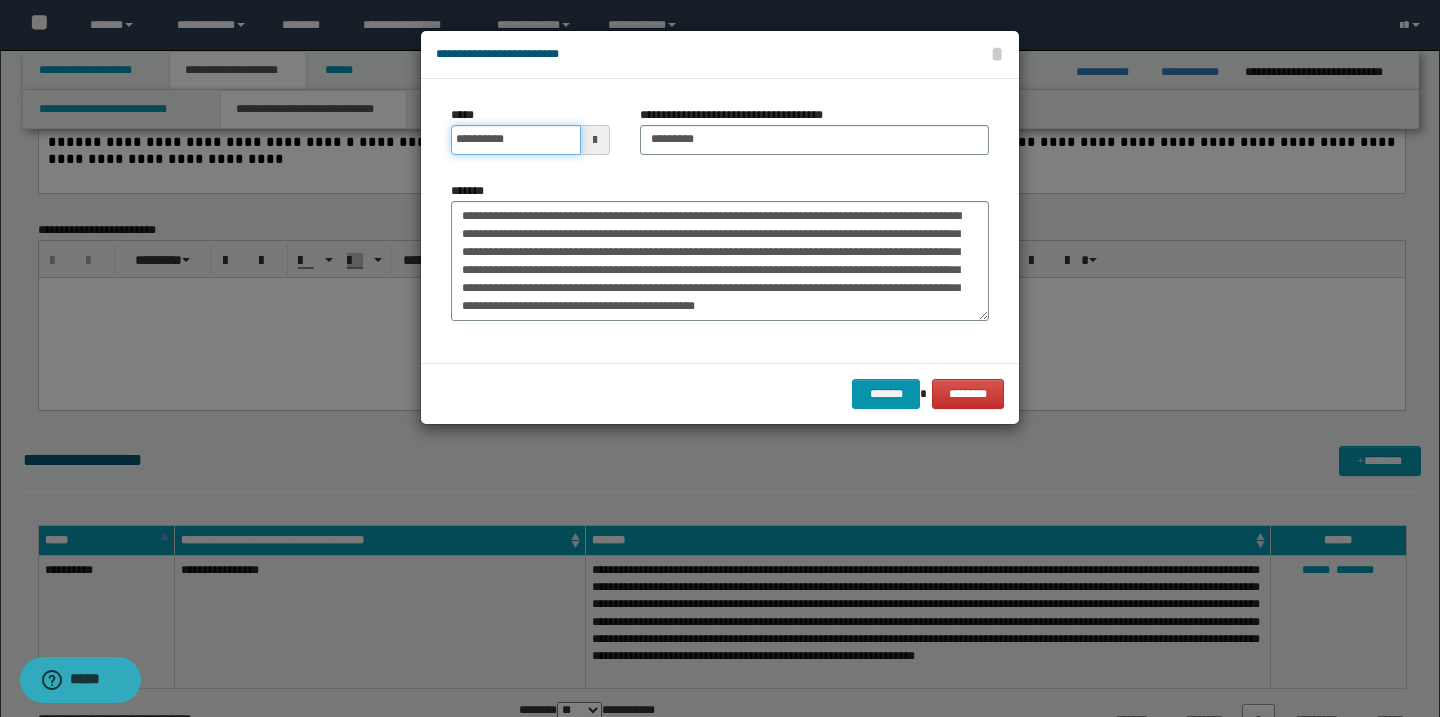 click on "**********" at bounding box center [516, 140] 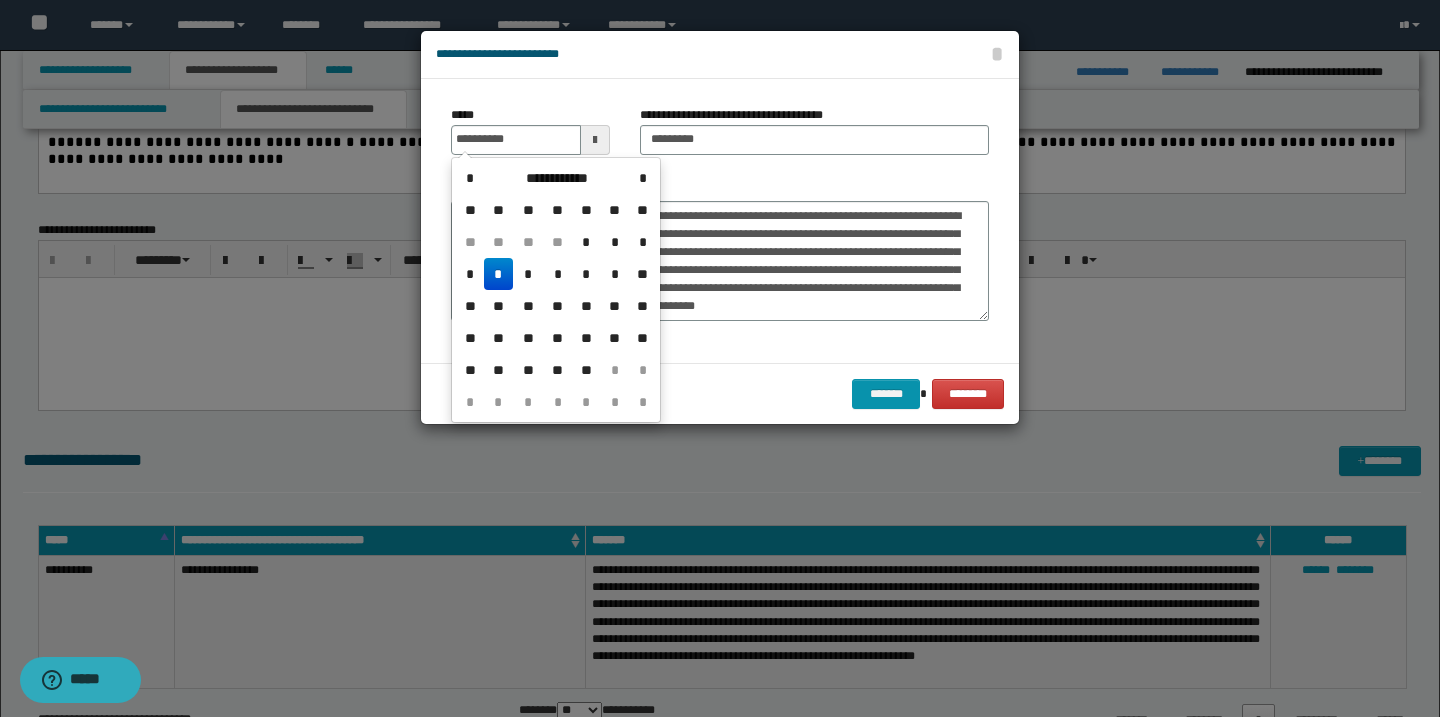 click on "*" at bounding box center [498, 274] 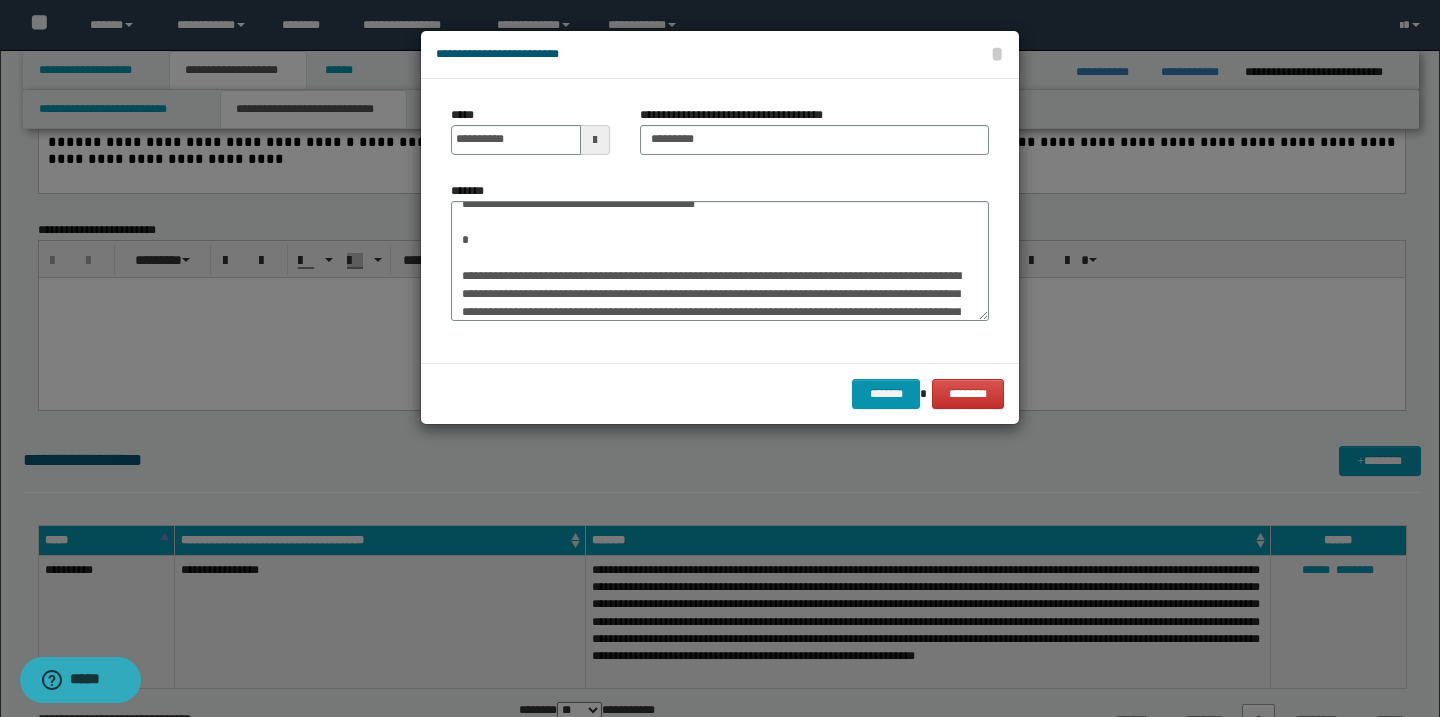 scroll, scrollTop: 144, scrollLeft: 0, axis: vertical 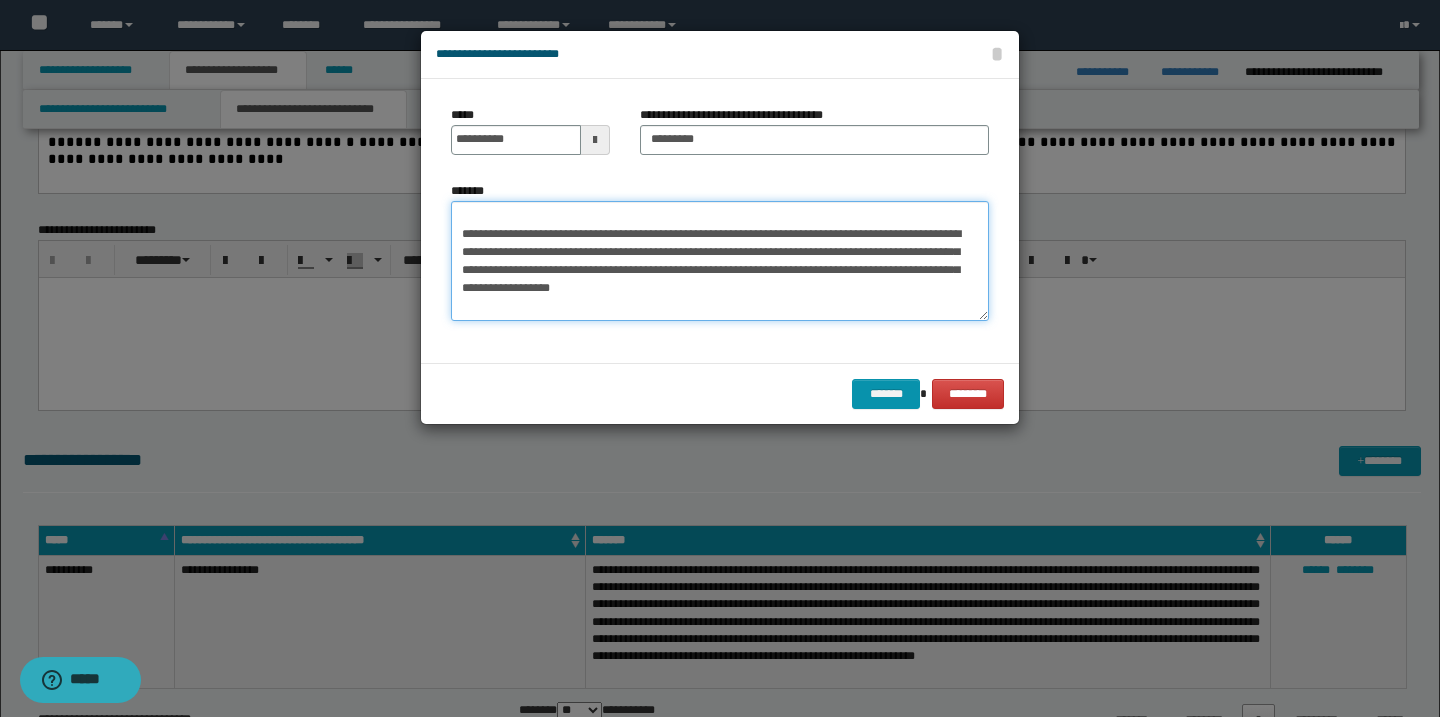 click on "*******" at bounding box center [720, 261] 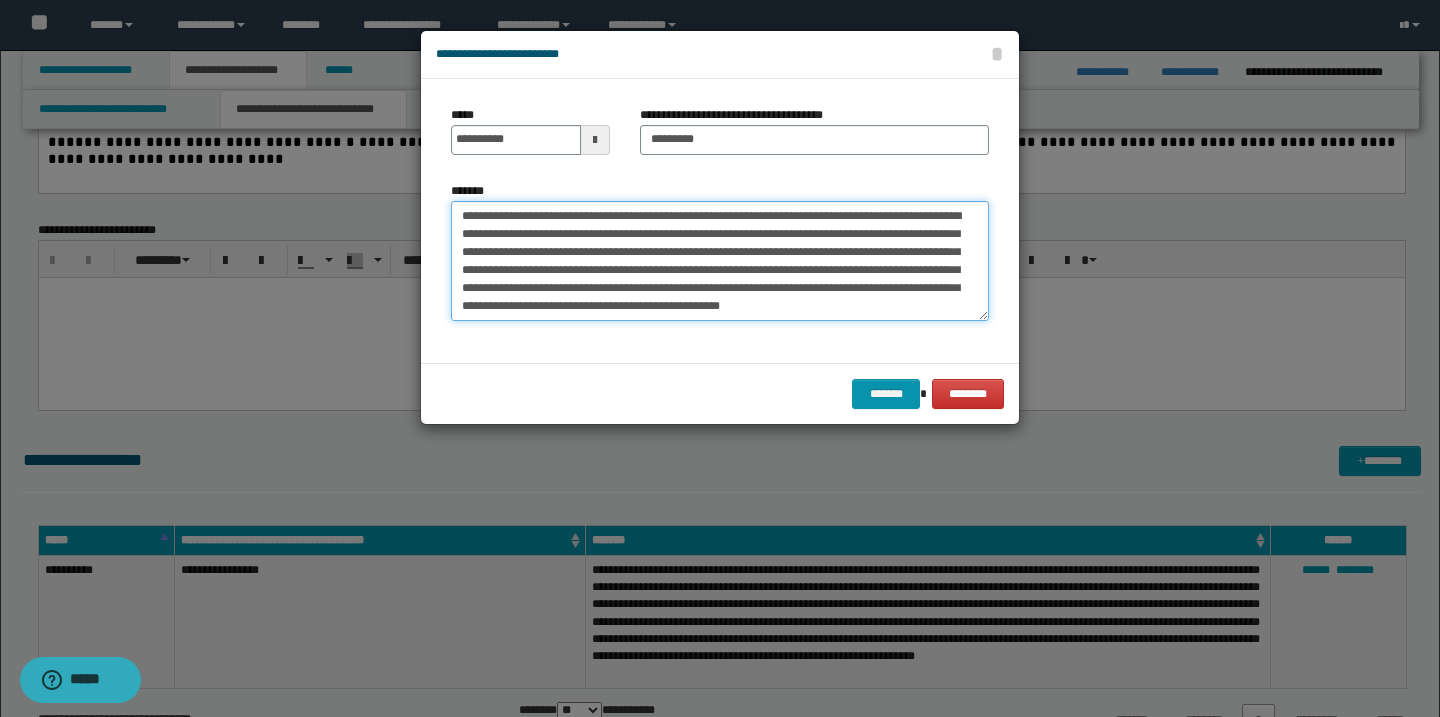 scroll, scrollTop: 90, scrollLeft: 0, axis: vertical 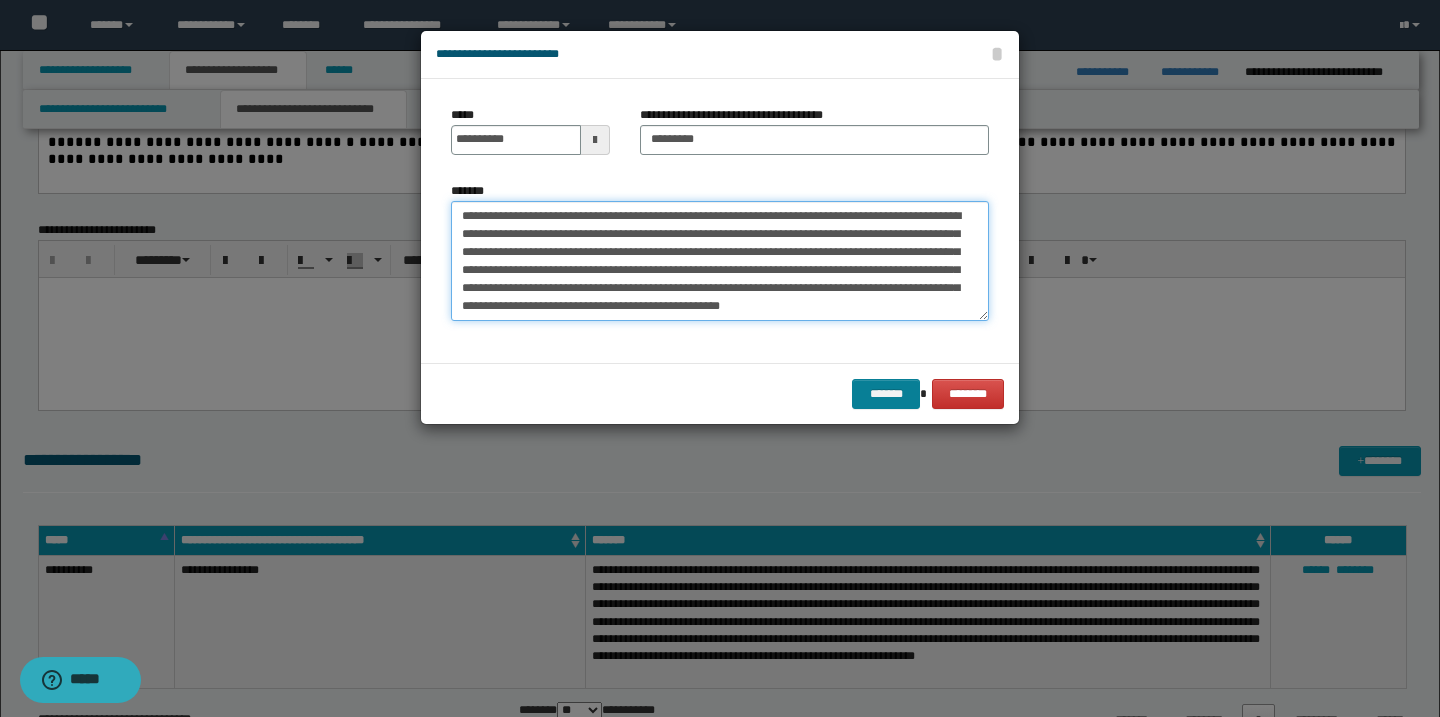 type on "**********" 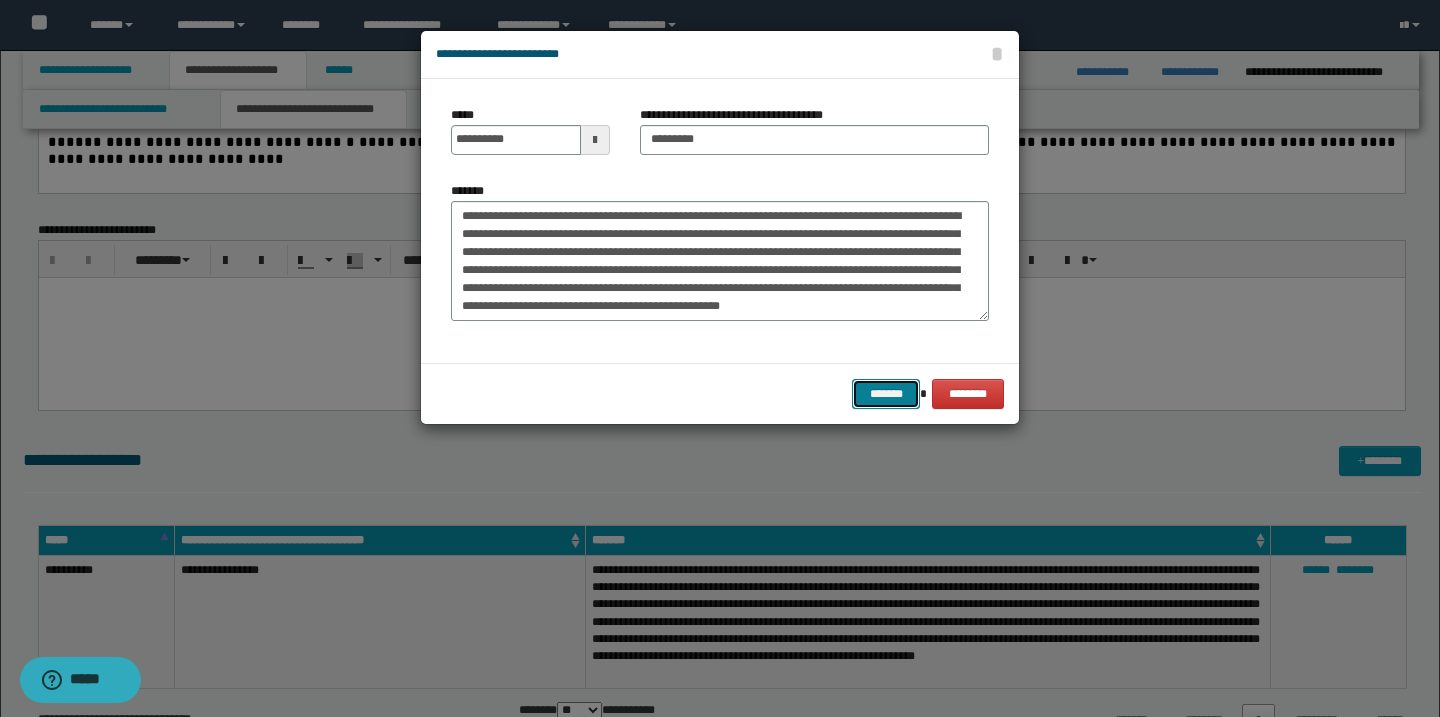click on "*******" at bounding box center [886, 394] 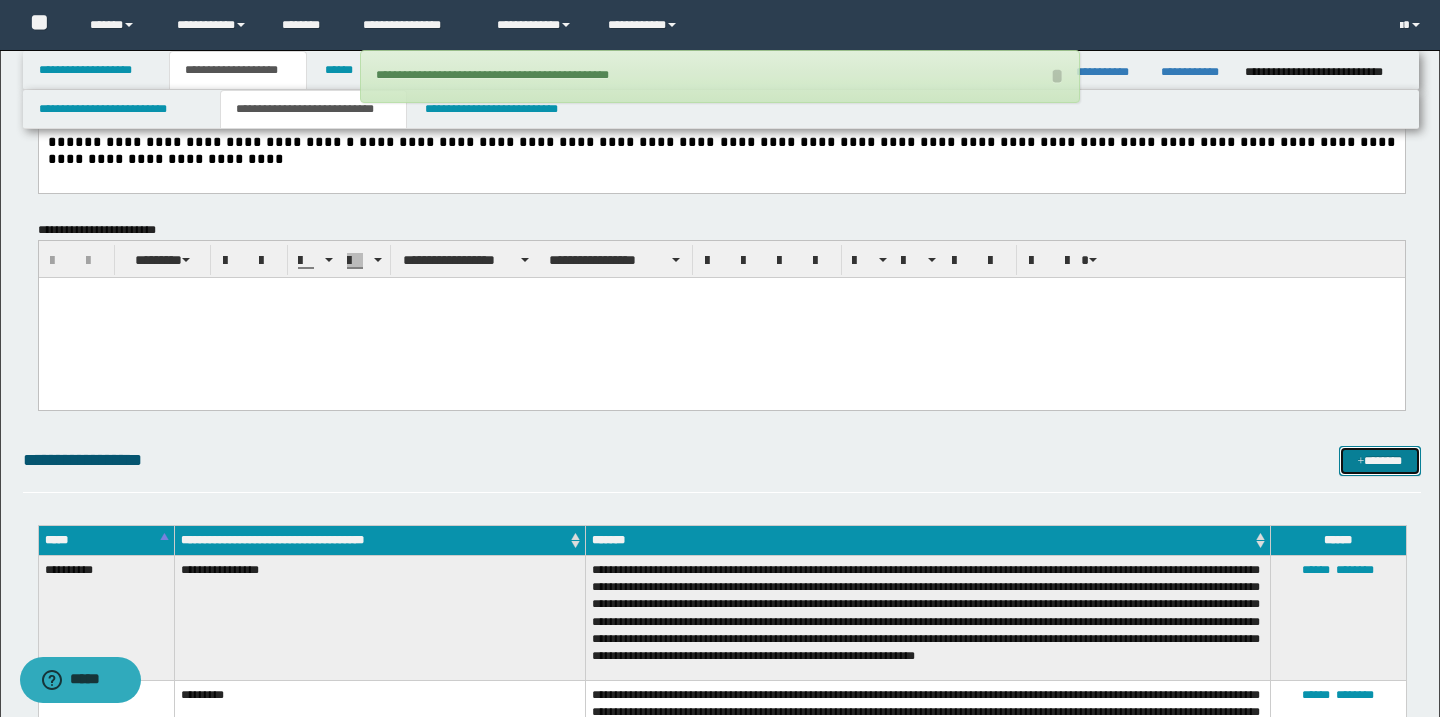 type 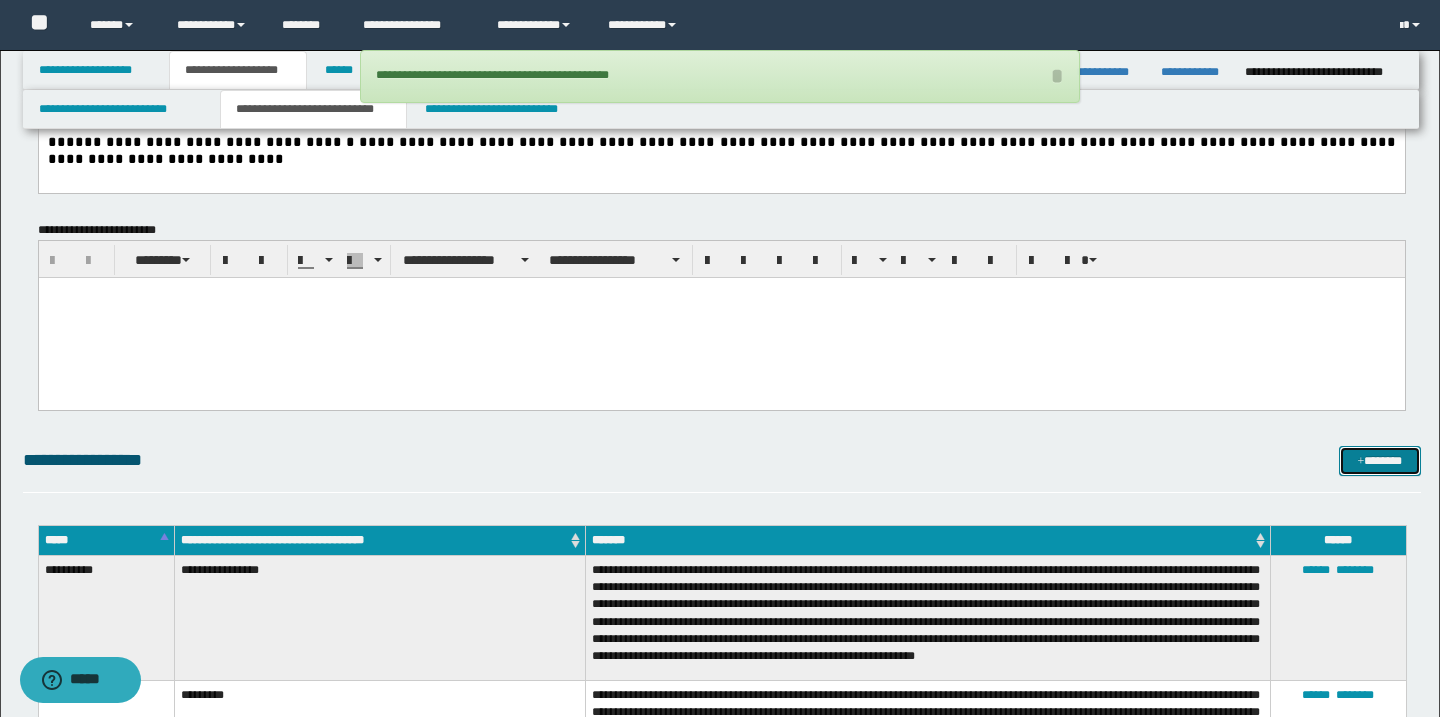 click on "*******" at bounding box center [1380, 461] 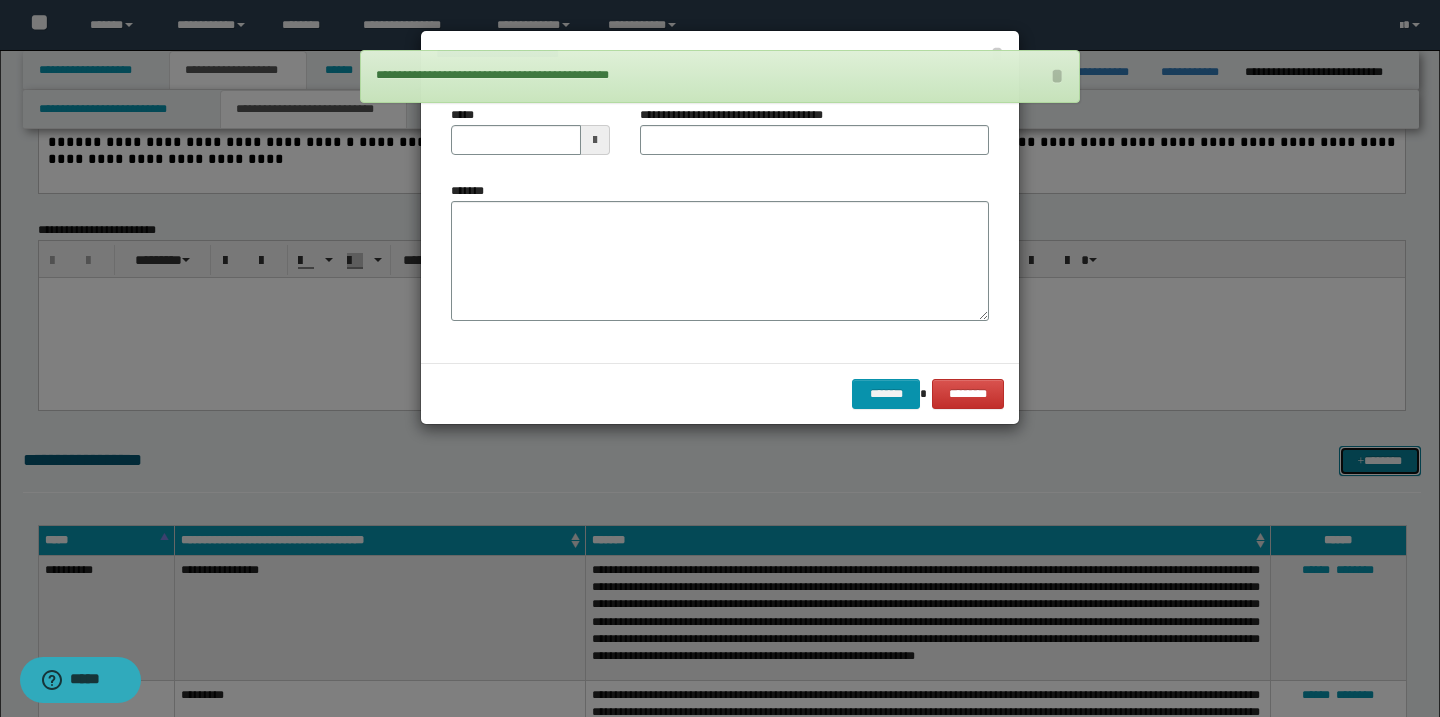 scroll, scrollTop: 0, scrollLeft: 0, axis: both 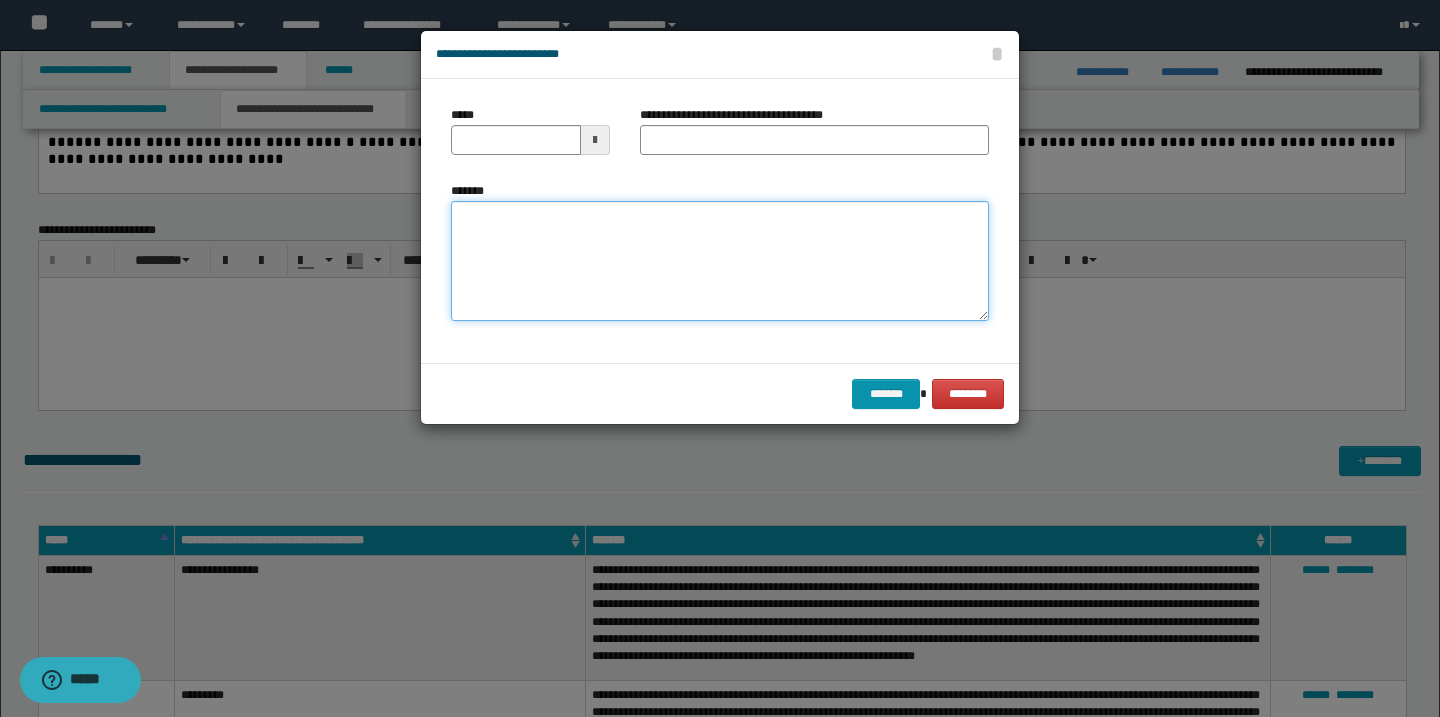 click on "*******" at bounding box center [720, 261] 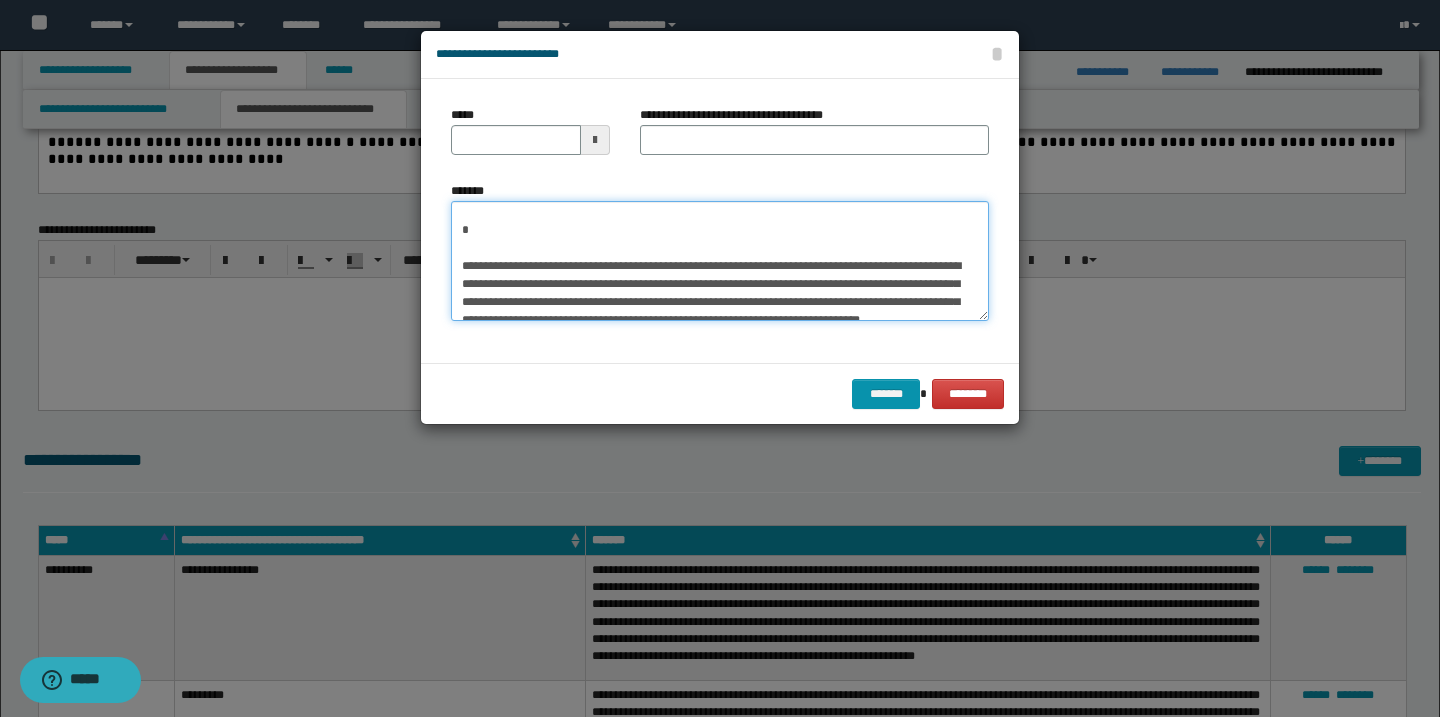 scroll, scrollTop: 0, scrollLeft: 0, axis: both 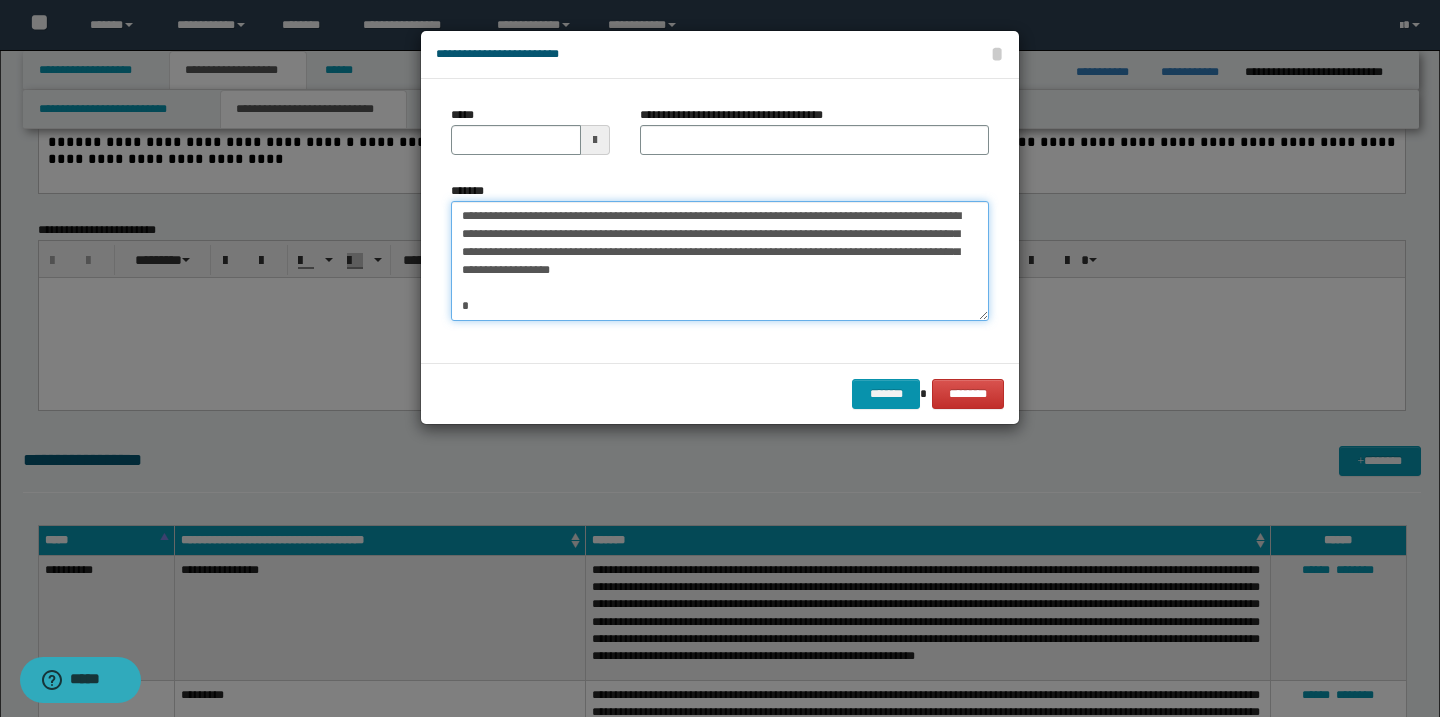 type on "**********" 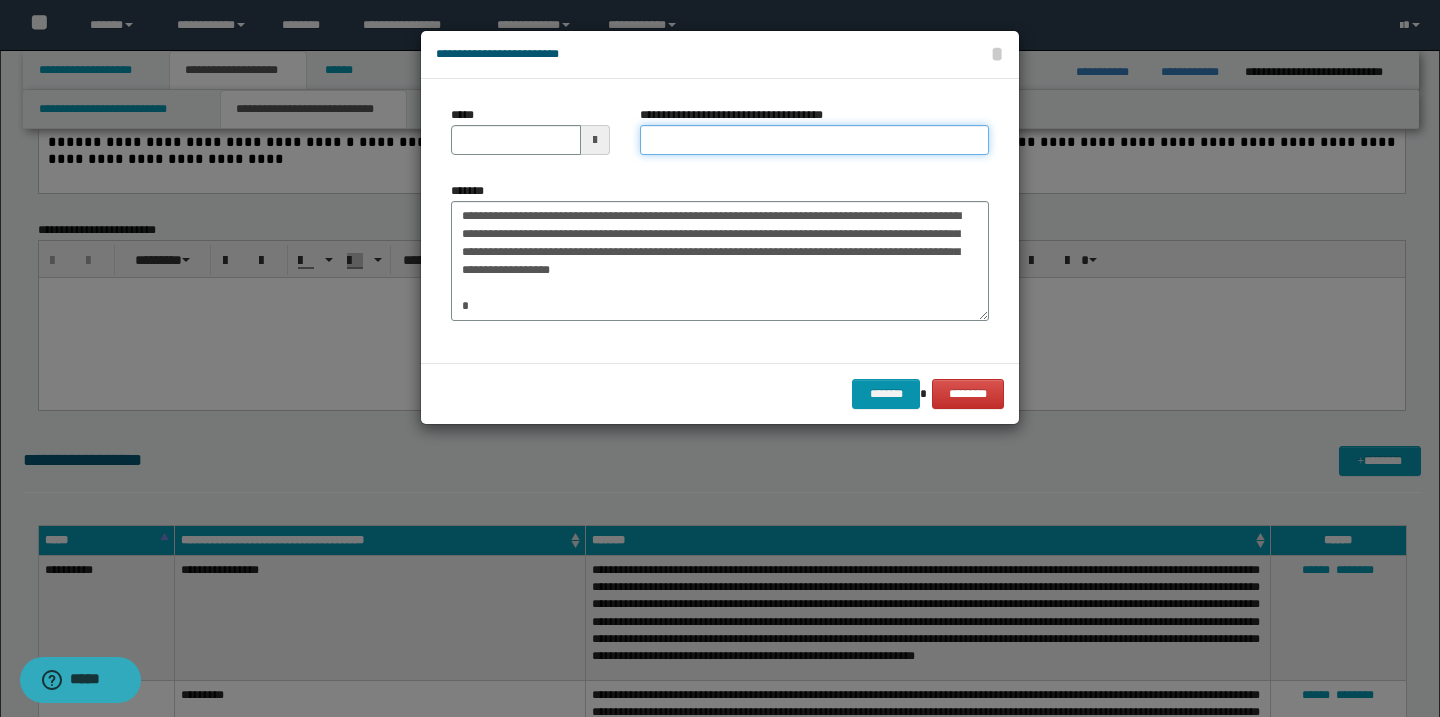 click on "**********" at bounding box center [814, 140] 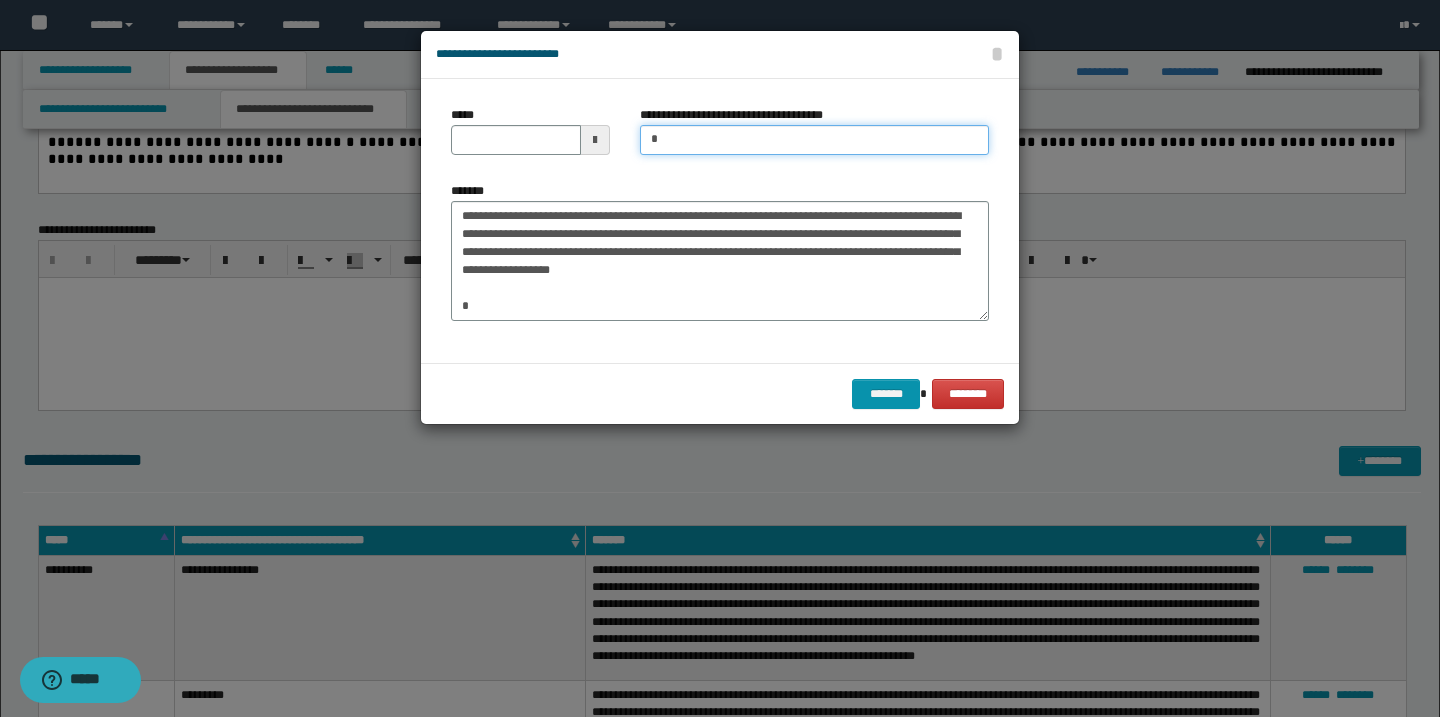 type on "**********" 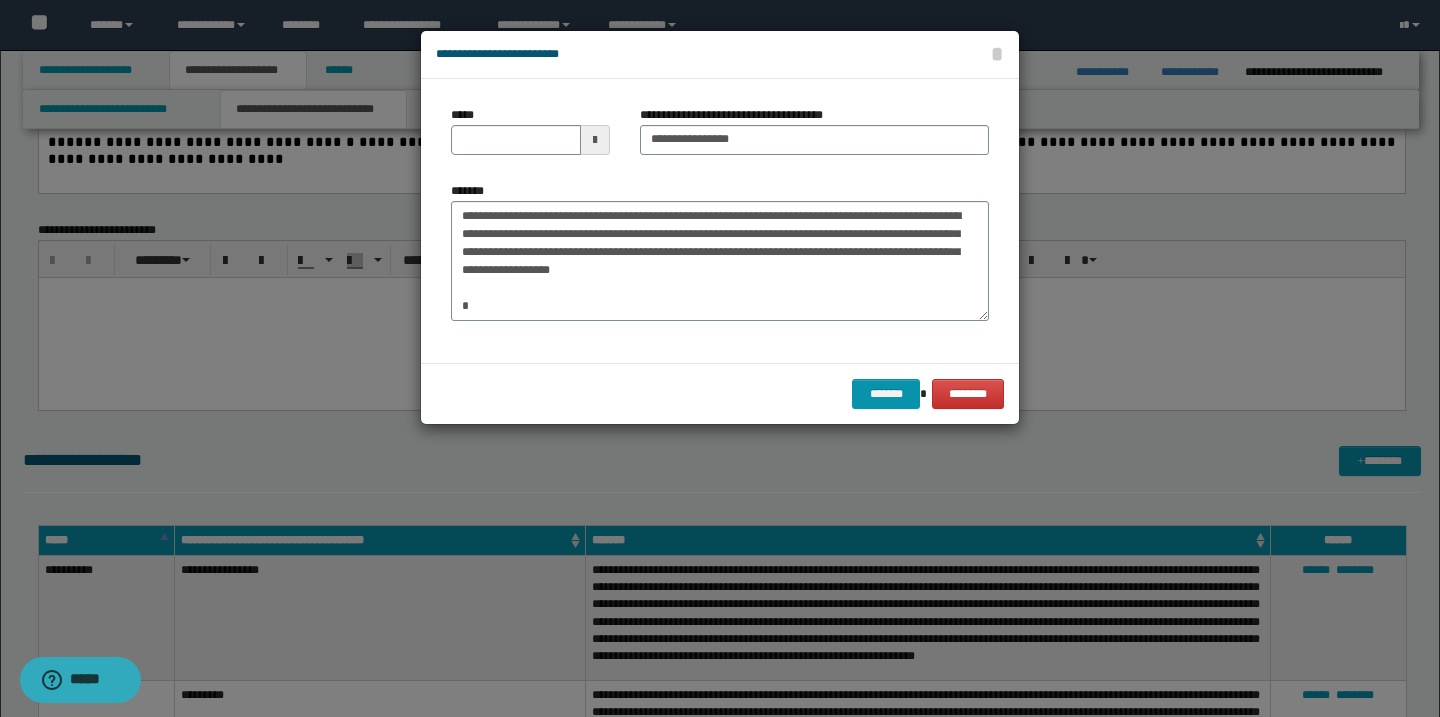 click at bounding box center [595, 140] 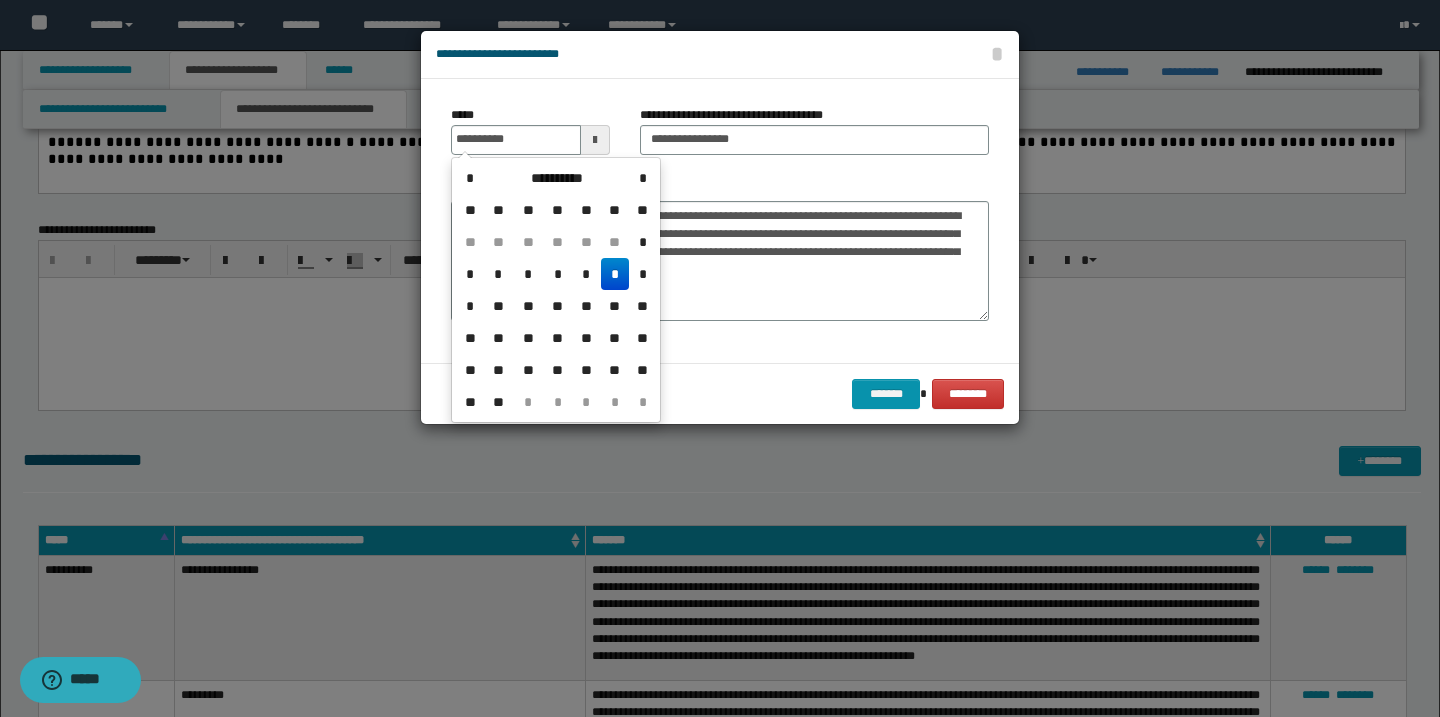 click on "*" at bounding box center [615, 274] 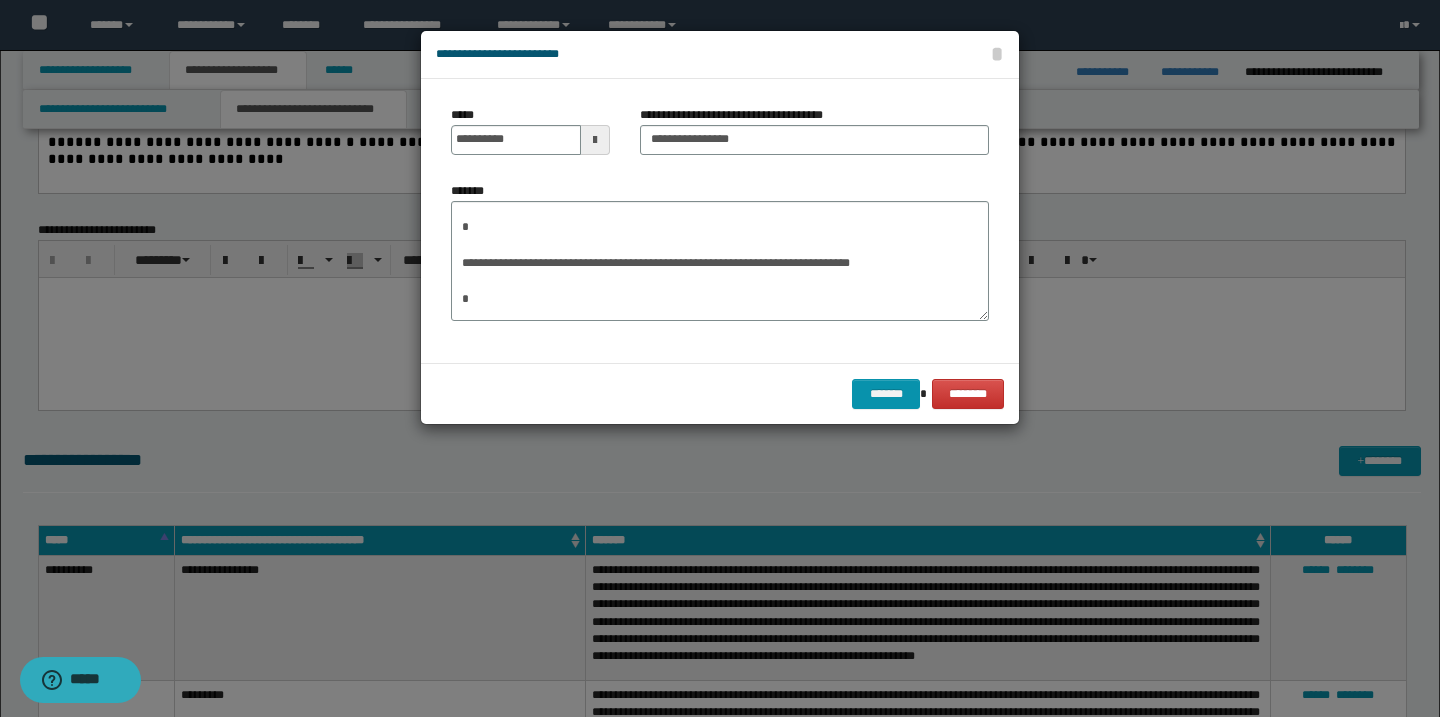 scroll, scrollTop: 80, scrollLeft: 0, axis: vertical 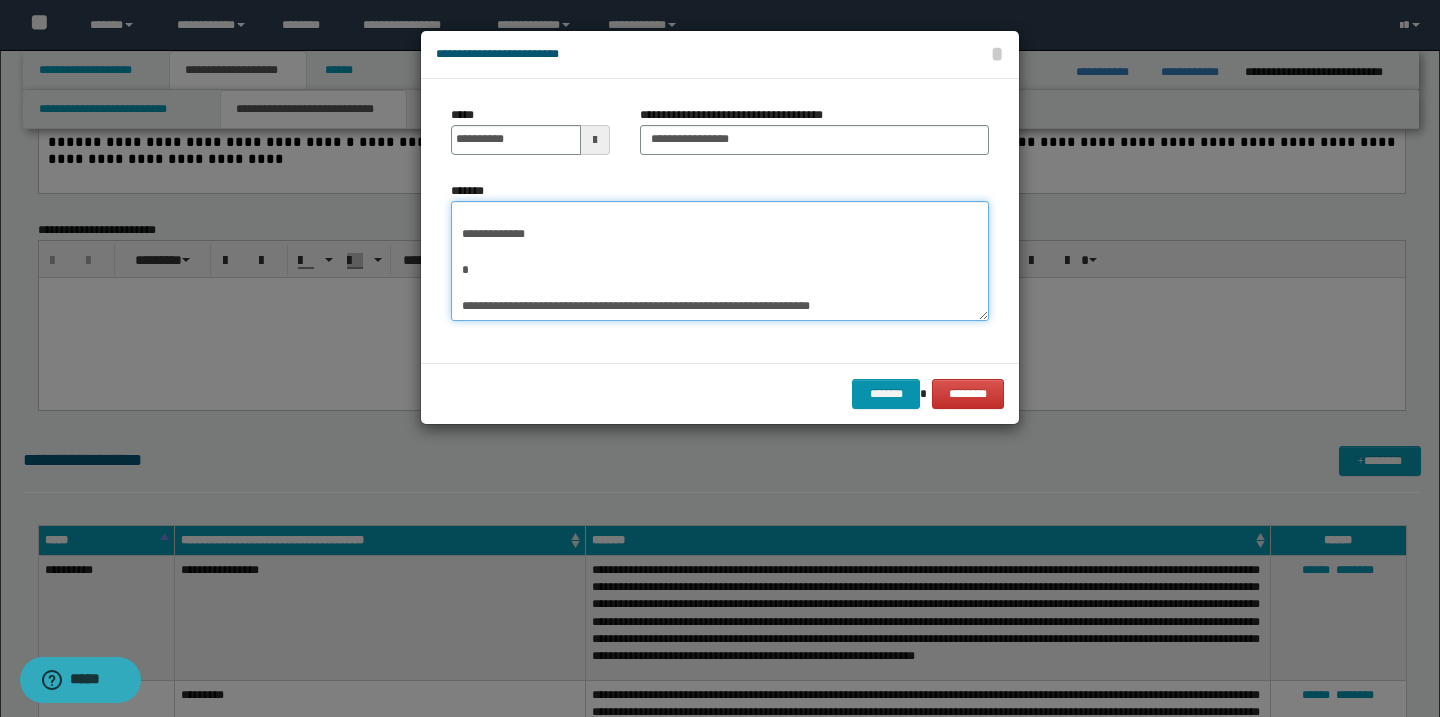 drag, startPoint x: 462, startPoint y: 261, endPoint x: 741, endPoint y: 416, distance: 319.16452 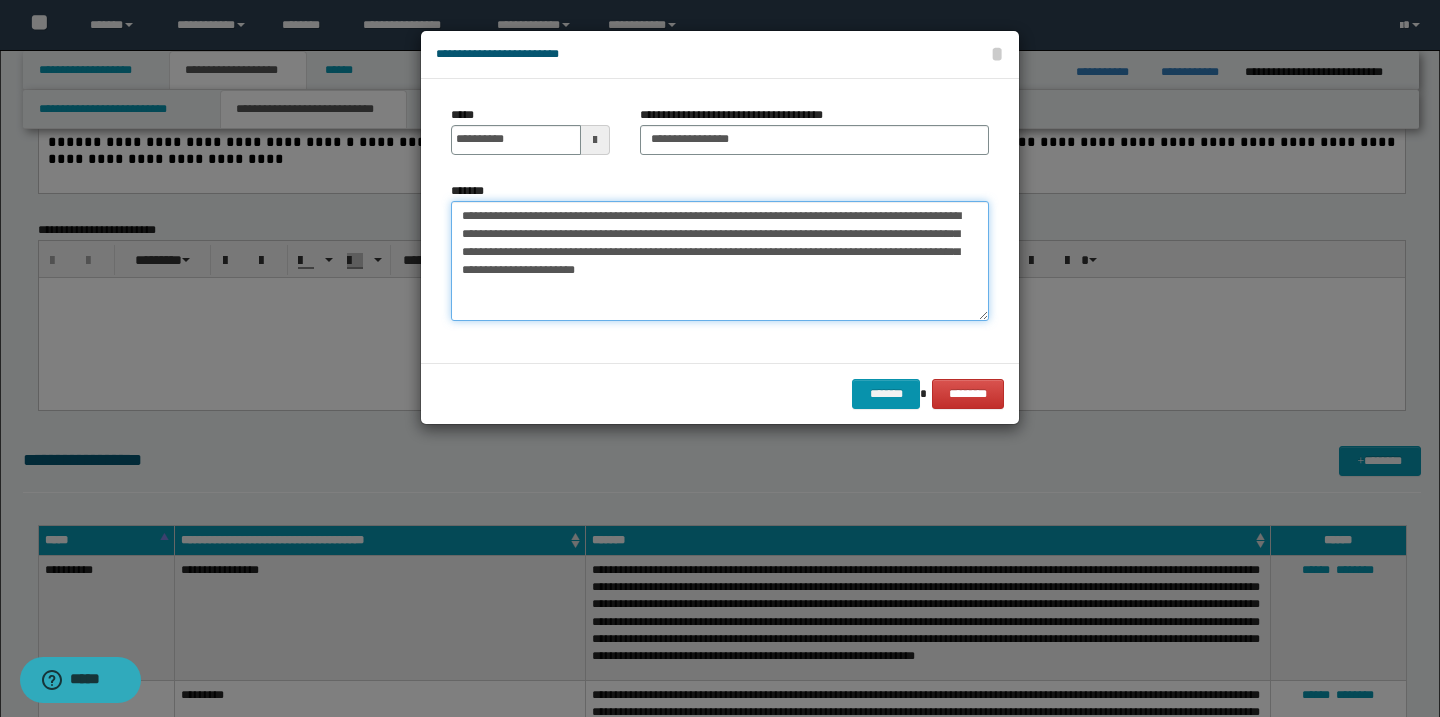scroll, scrollTop: 36, scrollLeft: 0, axis: vertical 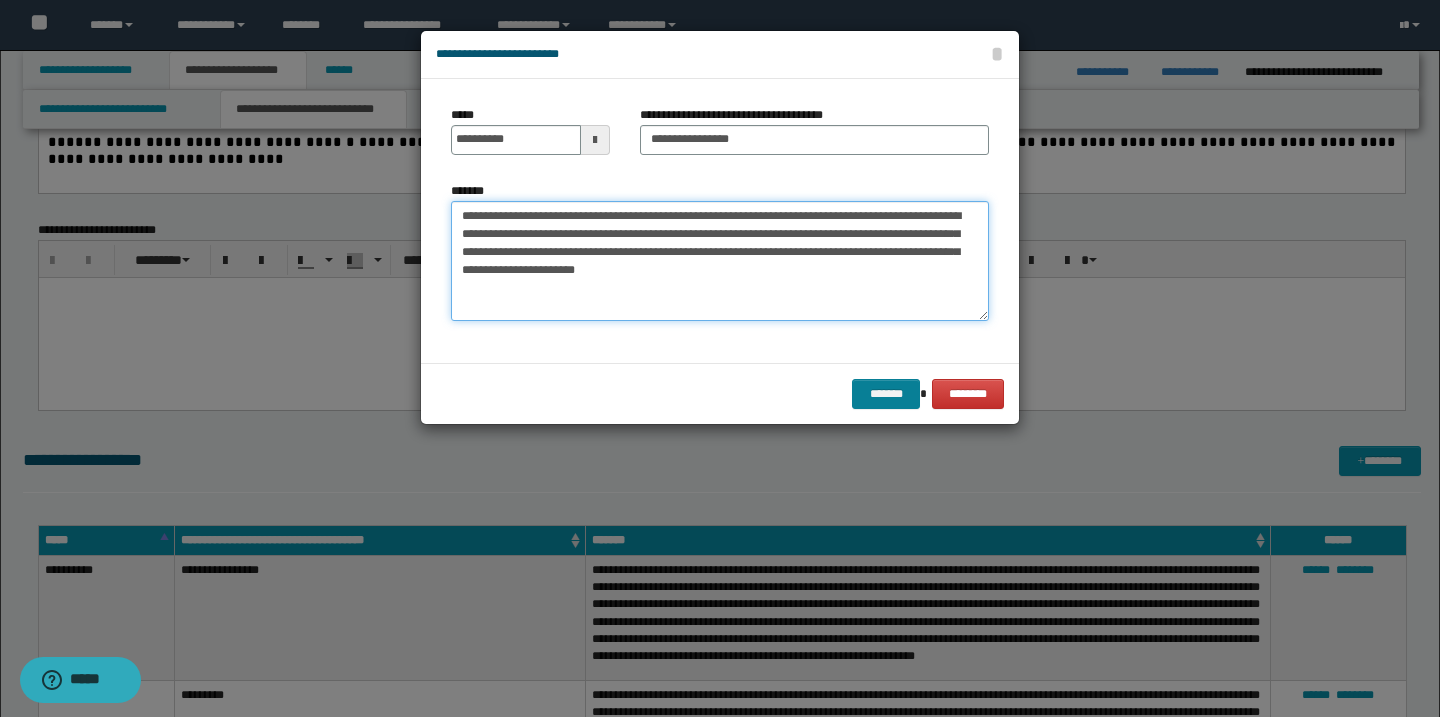 type on "**********" 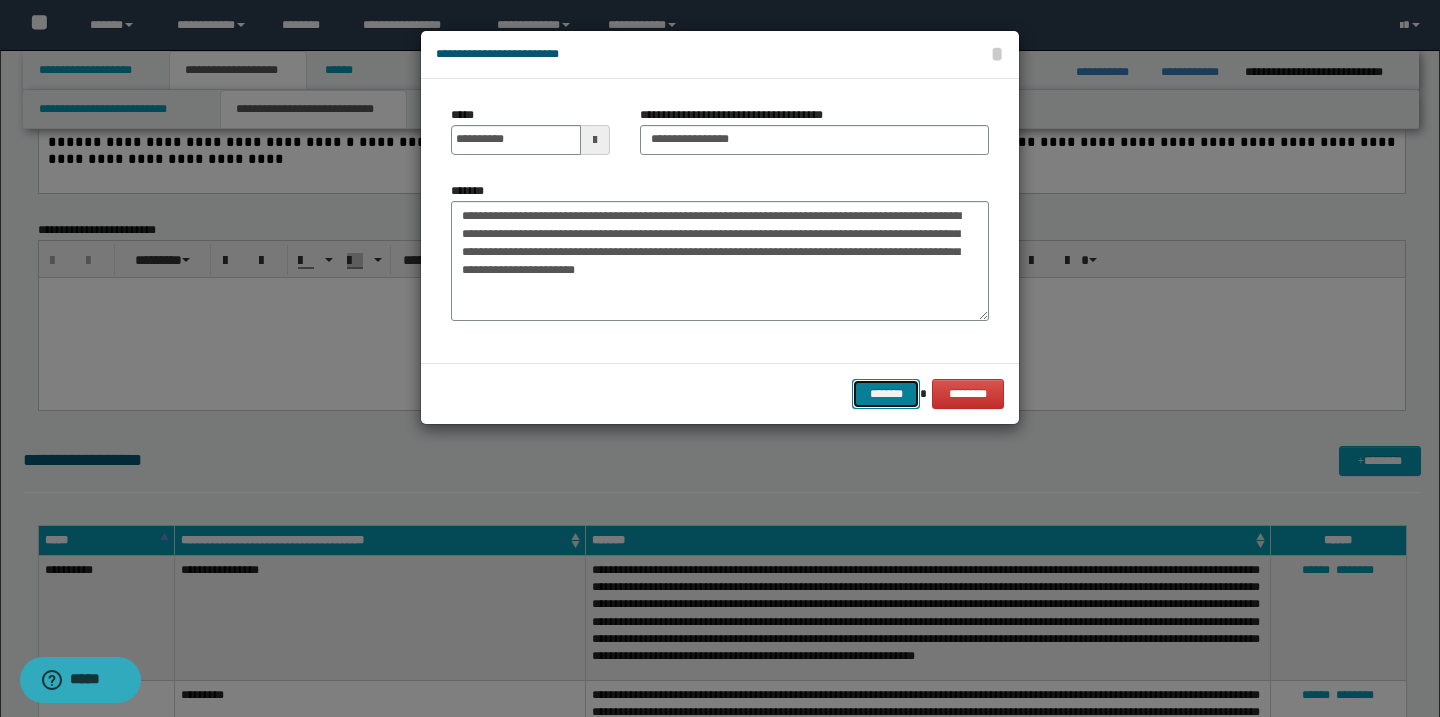 click on "*******" at bounding box center (886, 394) 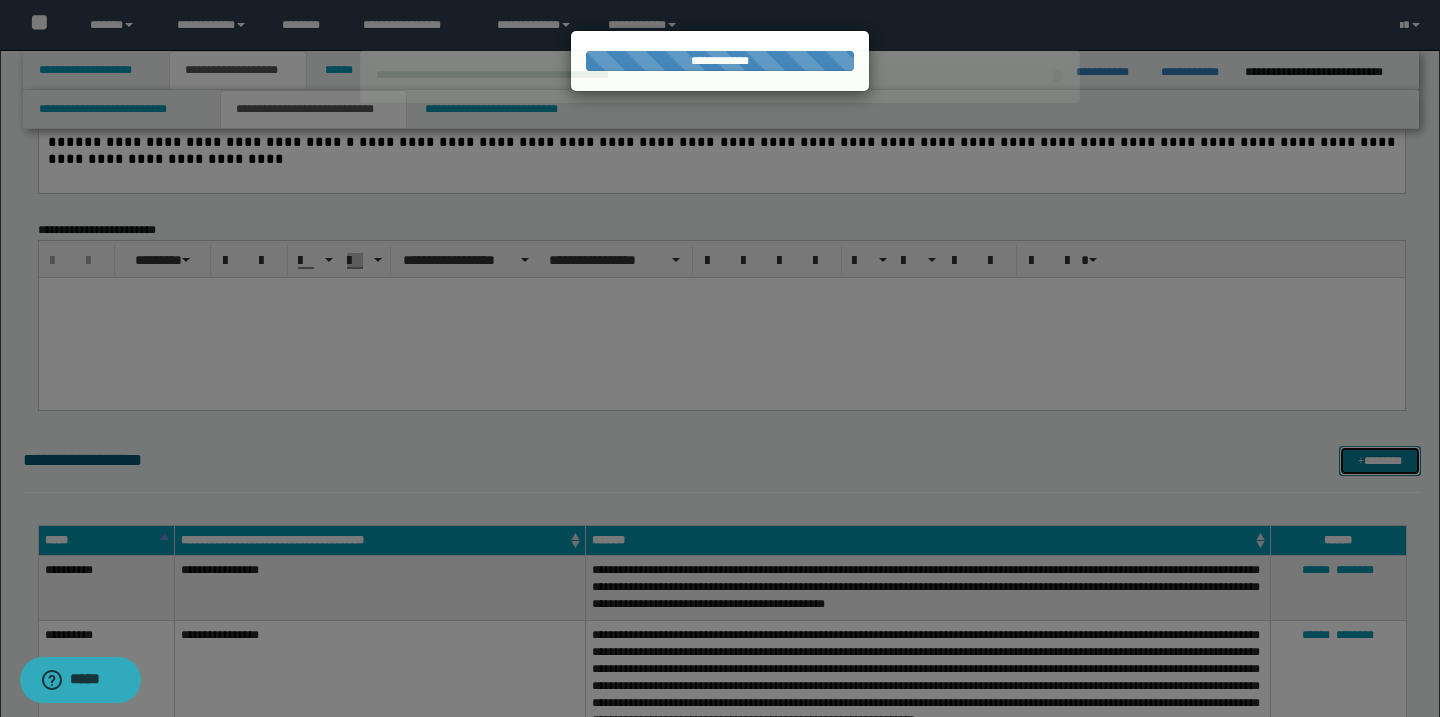 type 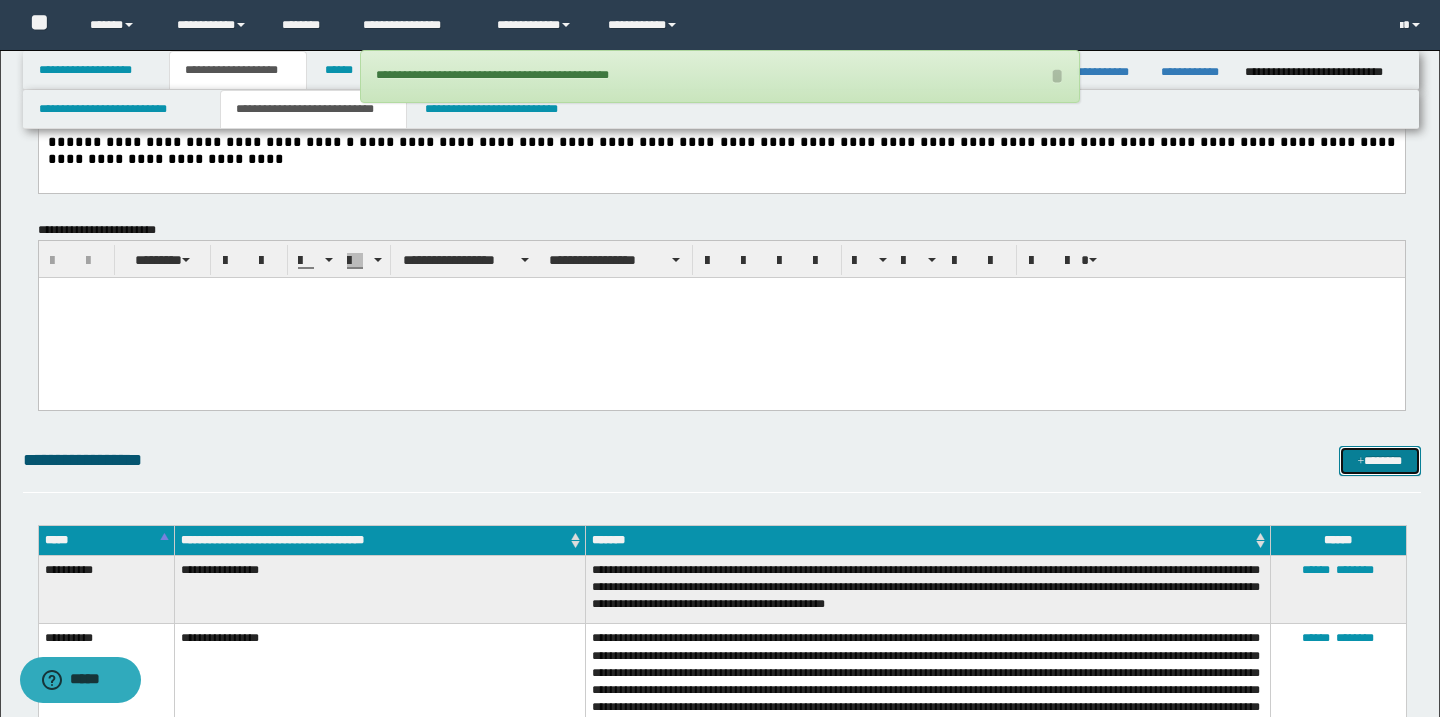 click on "*******" at bounding box center (1380, 461) 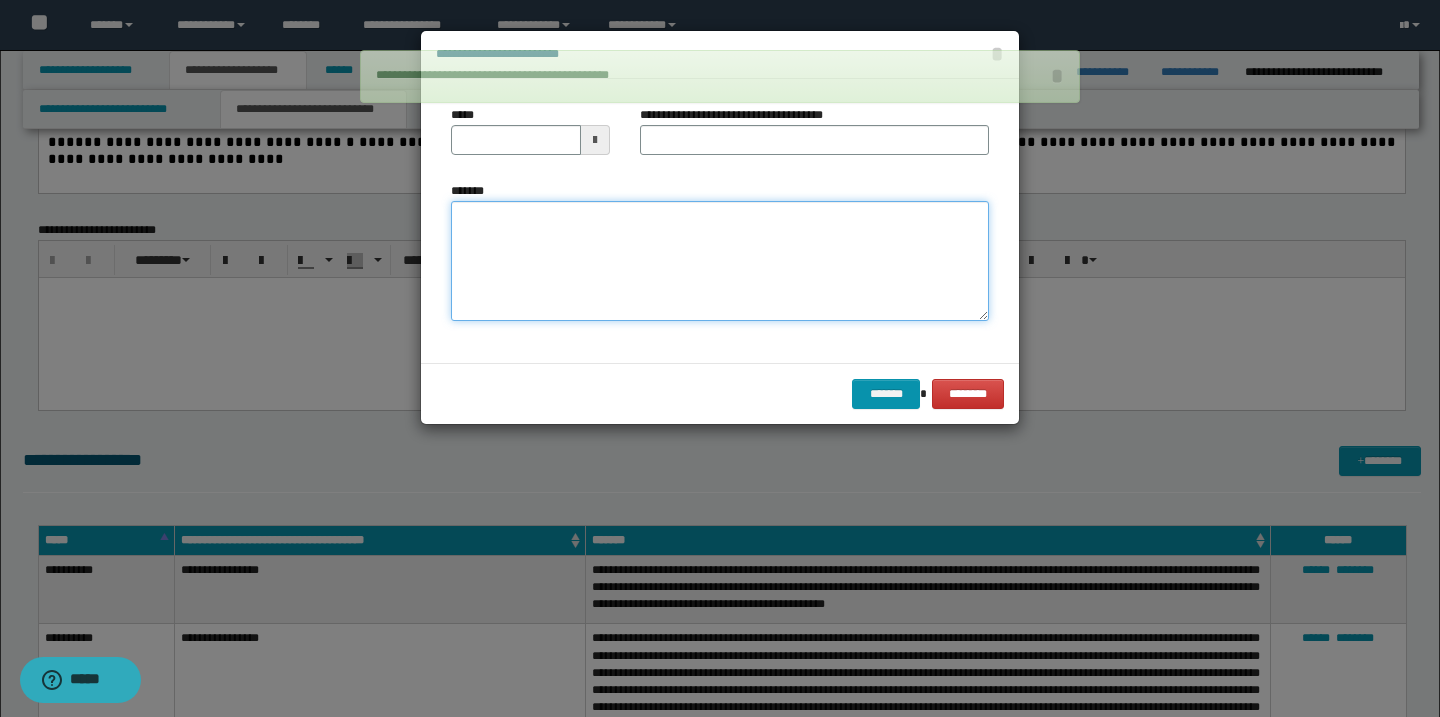 click on "*******" at bounding box center [720, 261] 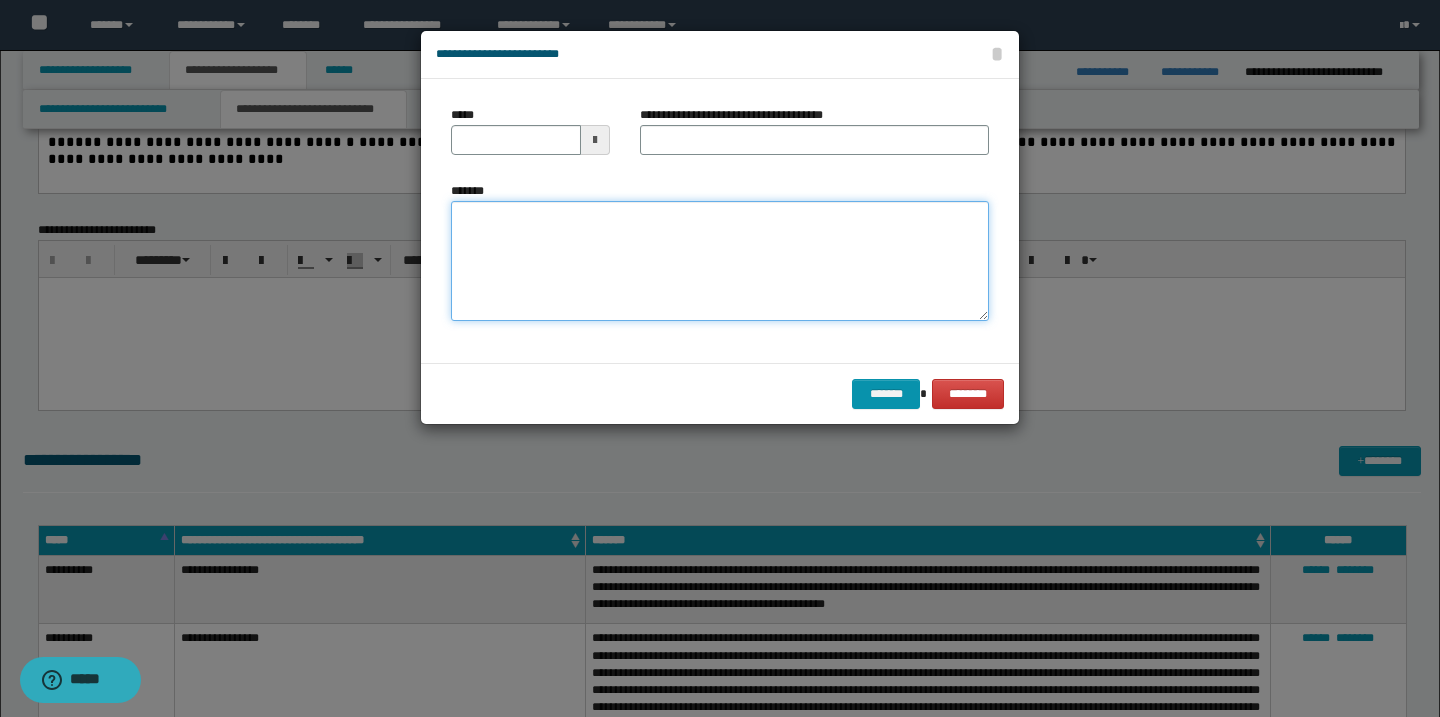 paste on "**********" 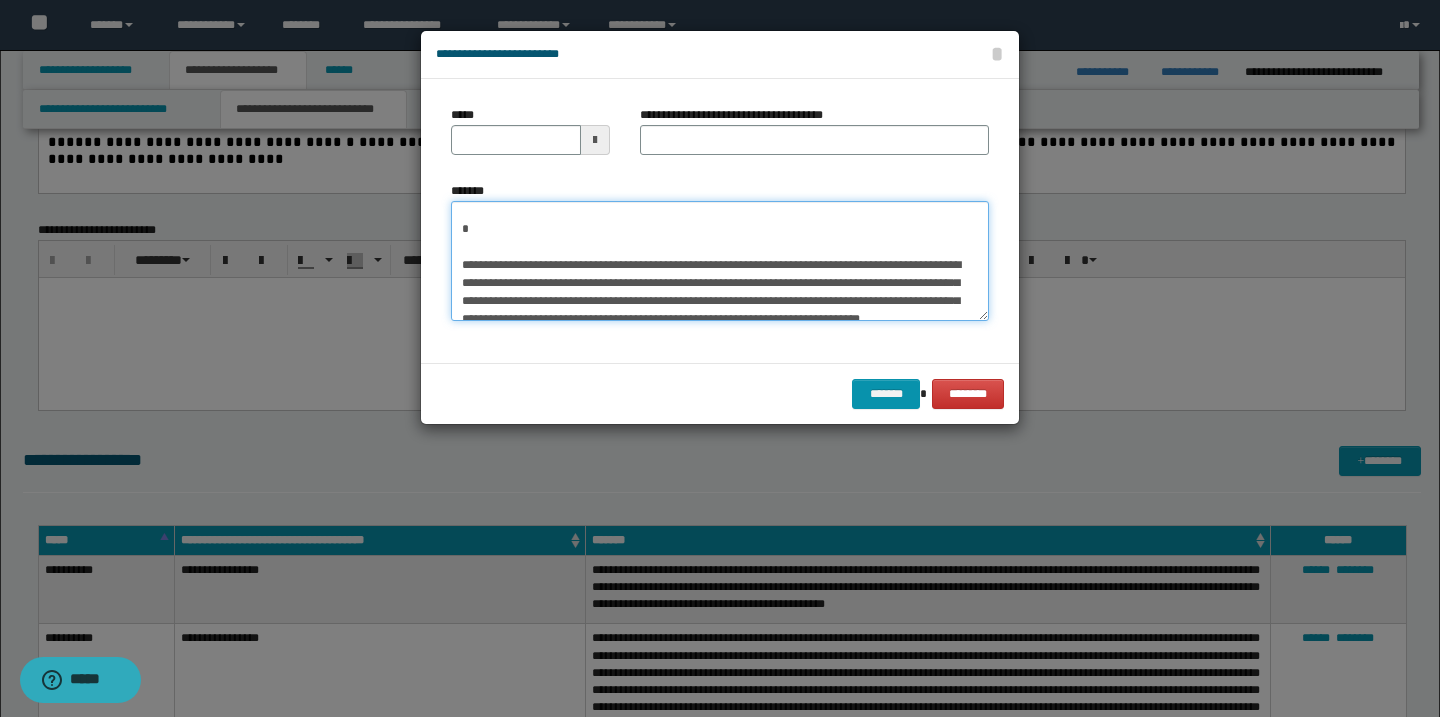 scroll, scrollTop: 0, scrollLeft: 0, axis: both 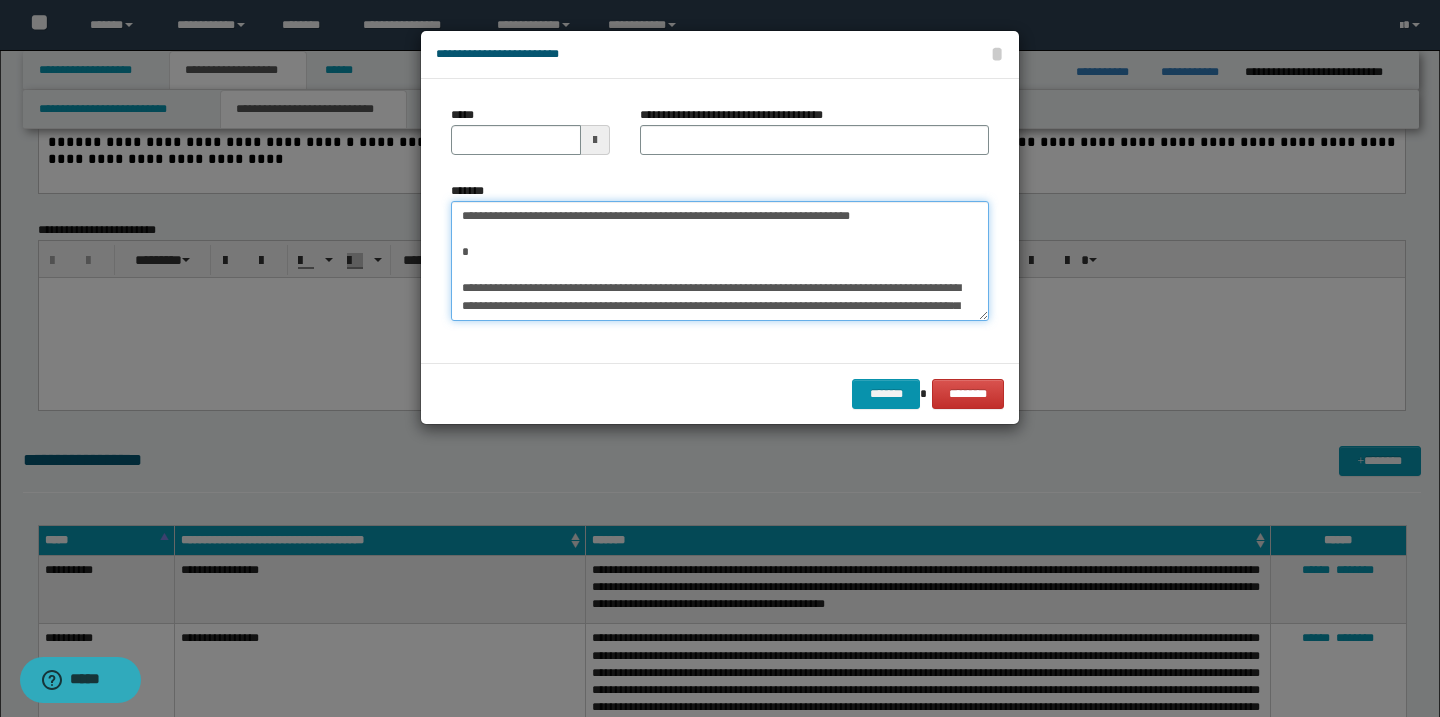 type on "**********" 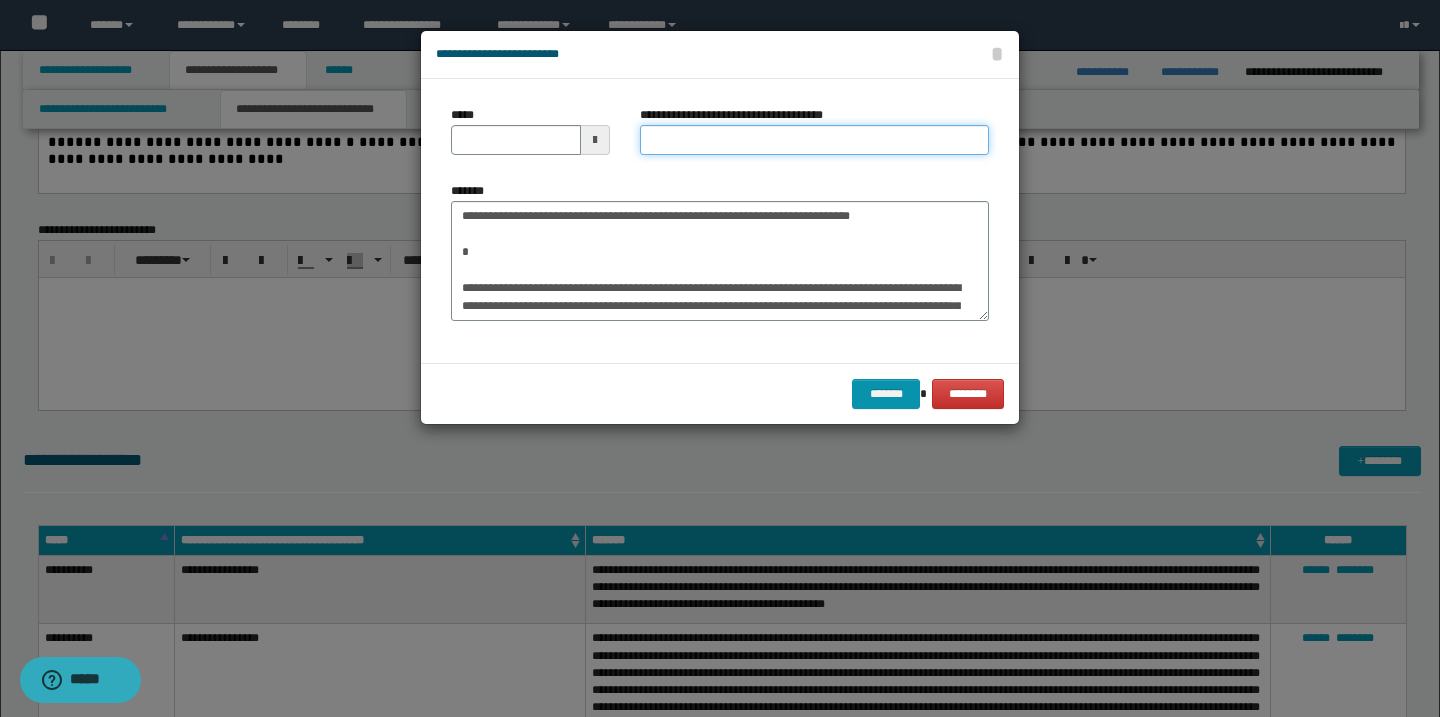 click on "**********" at bounding box center (814, 140) 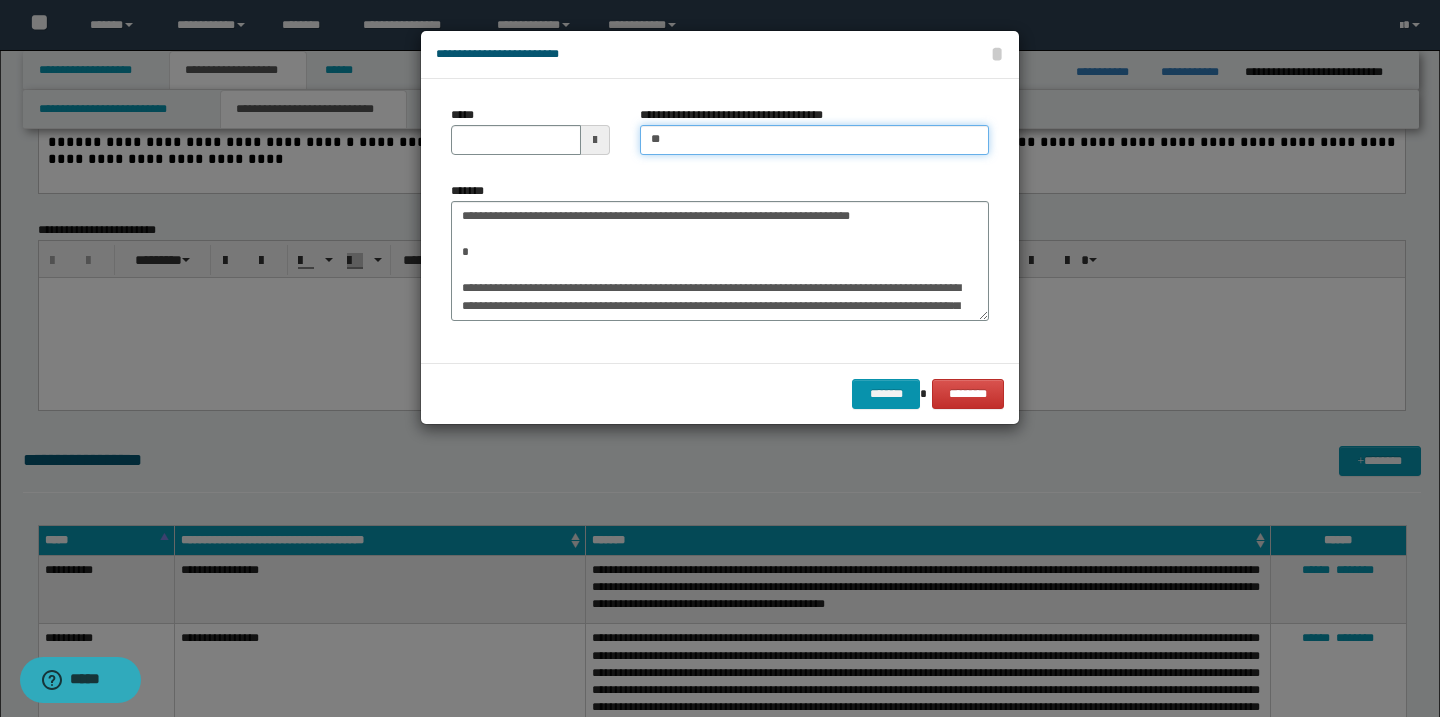 type on "**********" 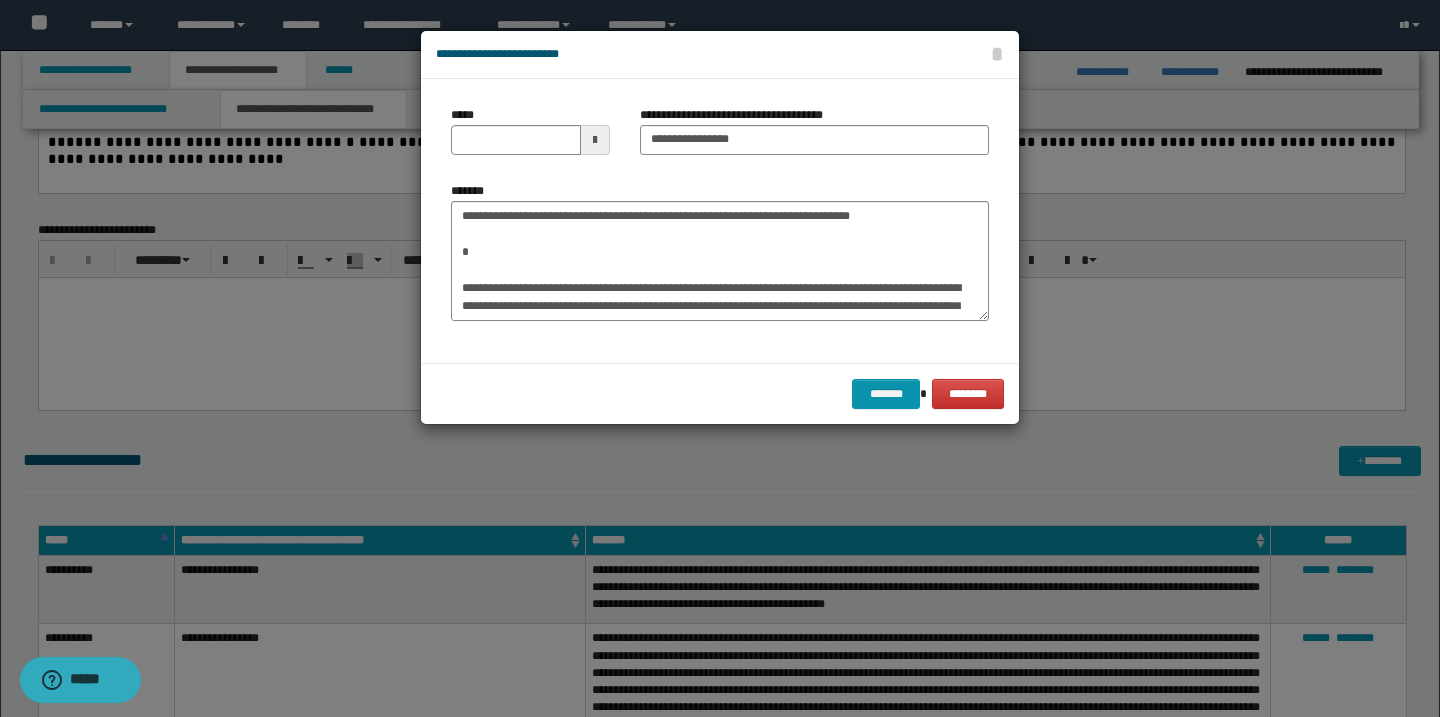 click at bounding box center [595, 140] 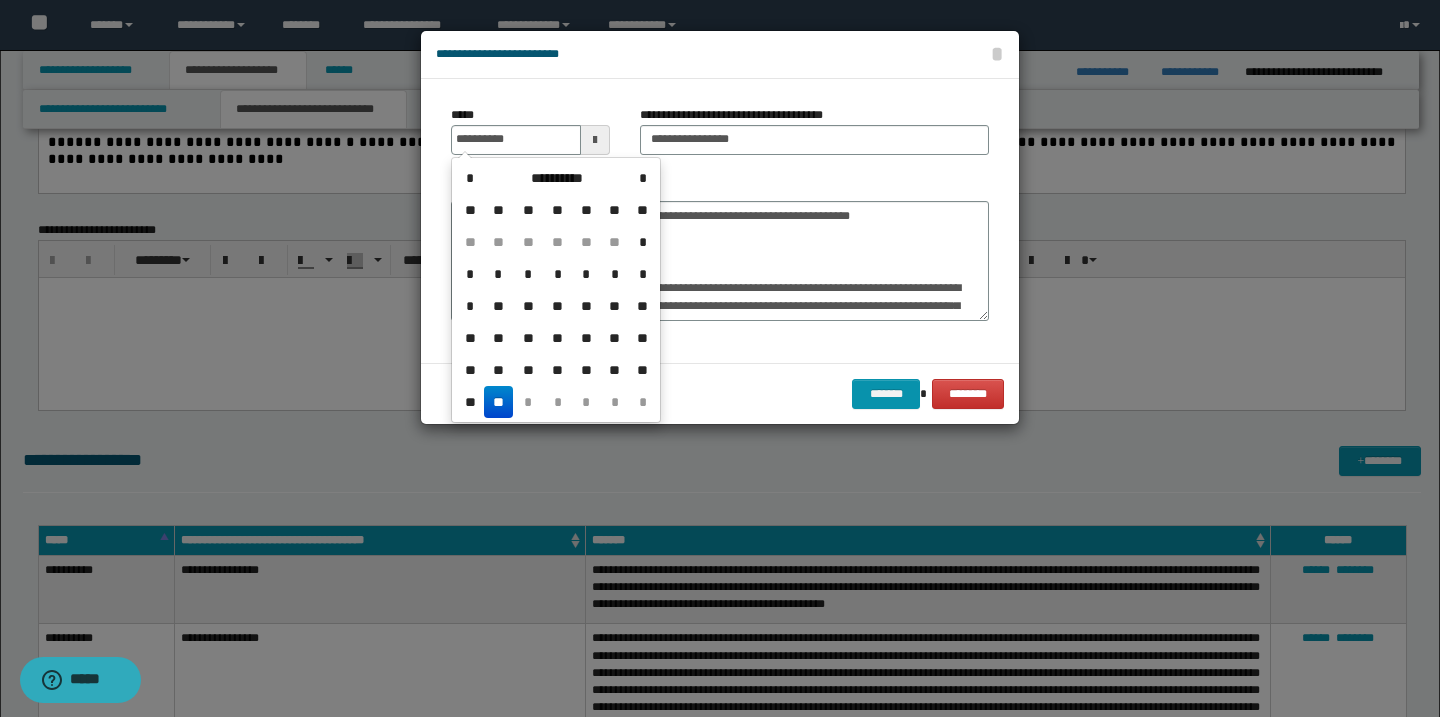 click on "**" at bounding box center (498, 402) 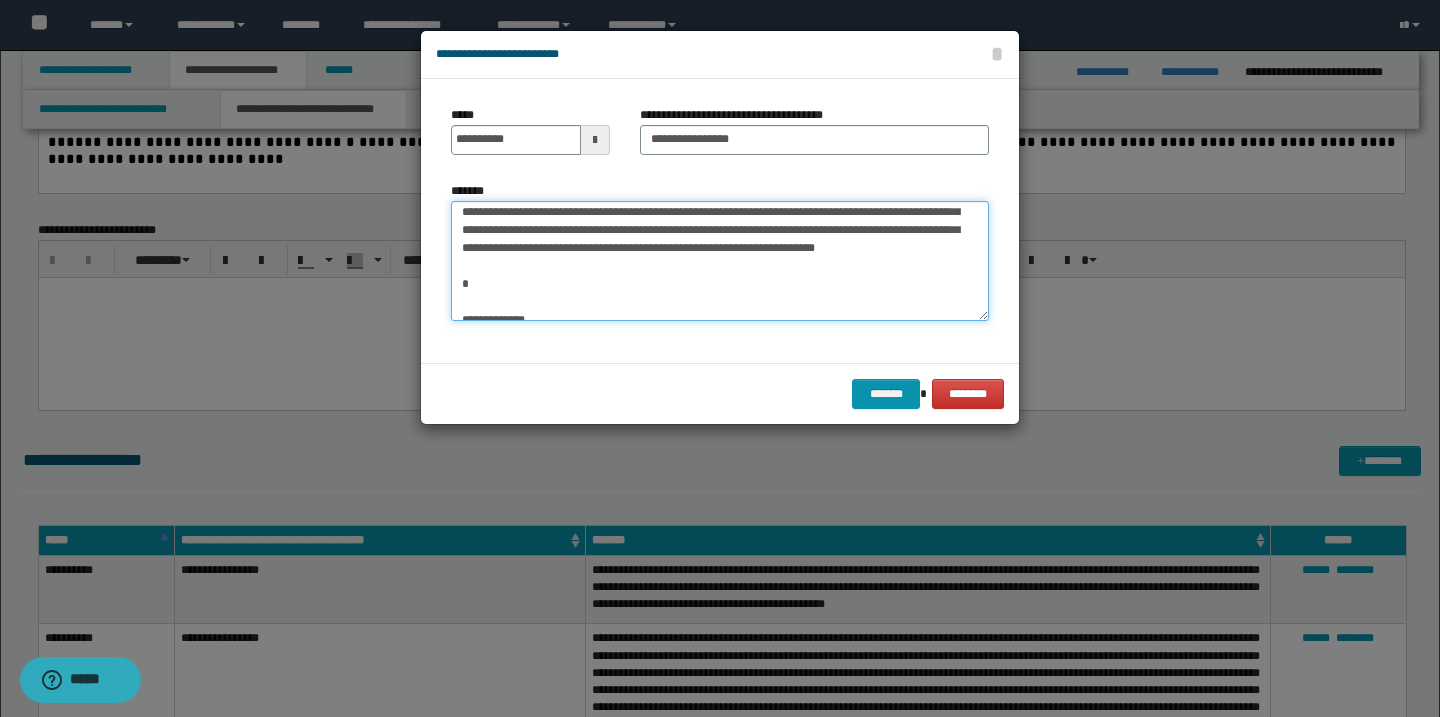 scroll, scrollTop: 792, scrollLeft: 0, axis: vertical 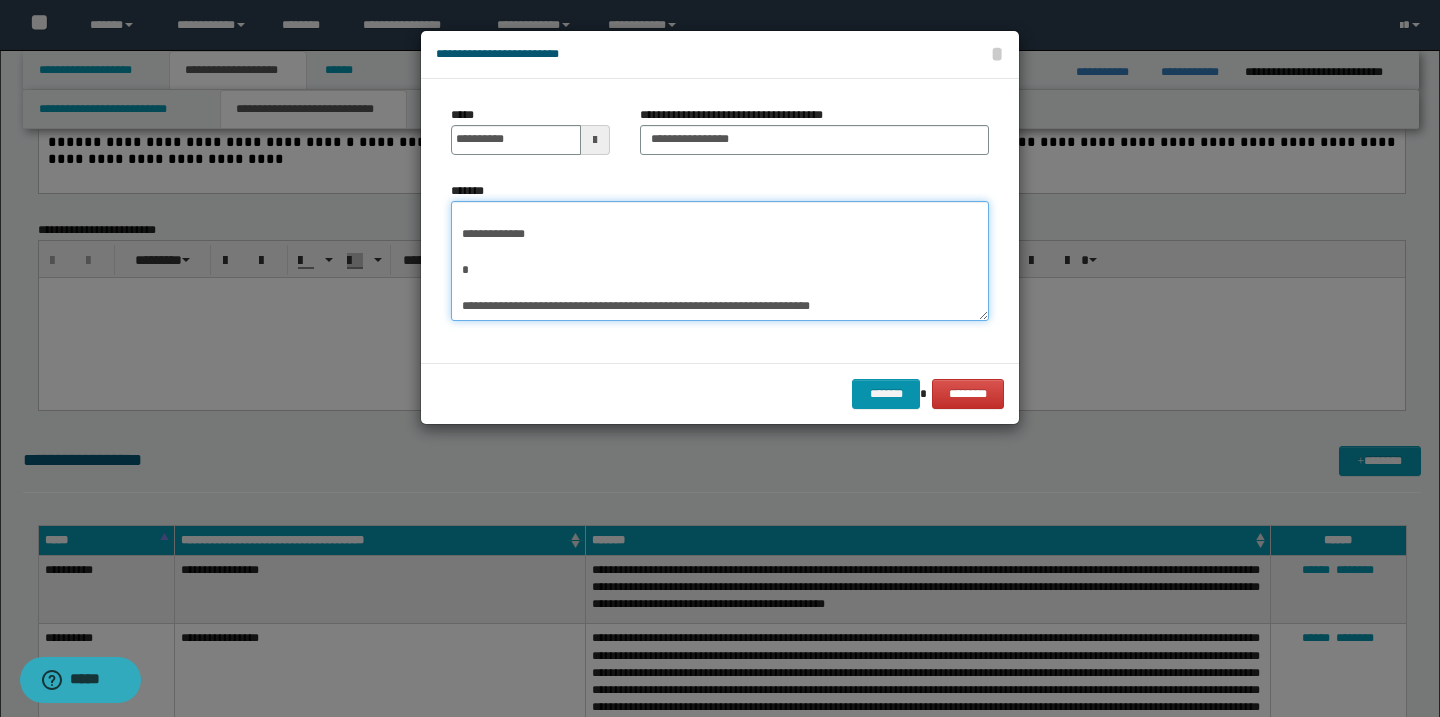 drag, startPoint x: 460, startPoint y: 291, endPoint x: 541, endPoint y: 378, distance: 118.869675 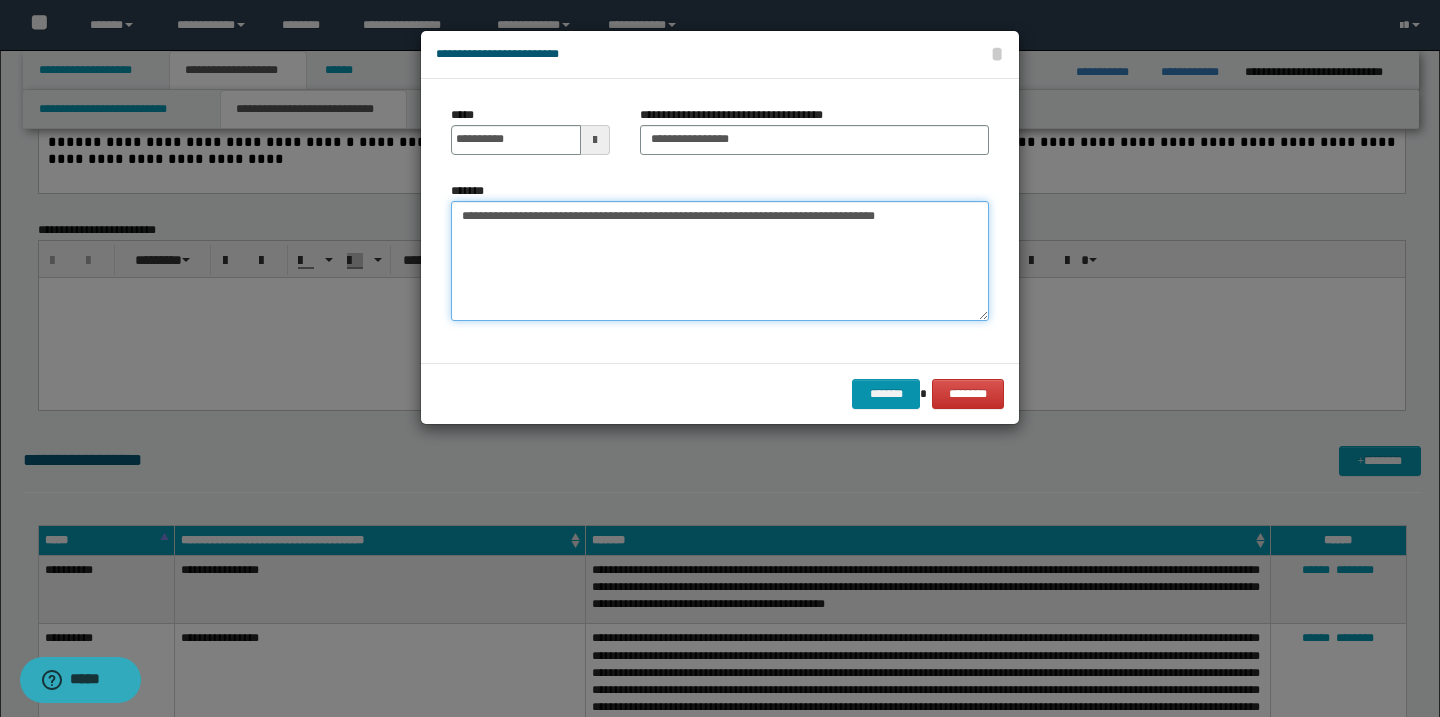 scroll, scrollTop: 0, scrollLeft: 0, axis: both 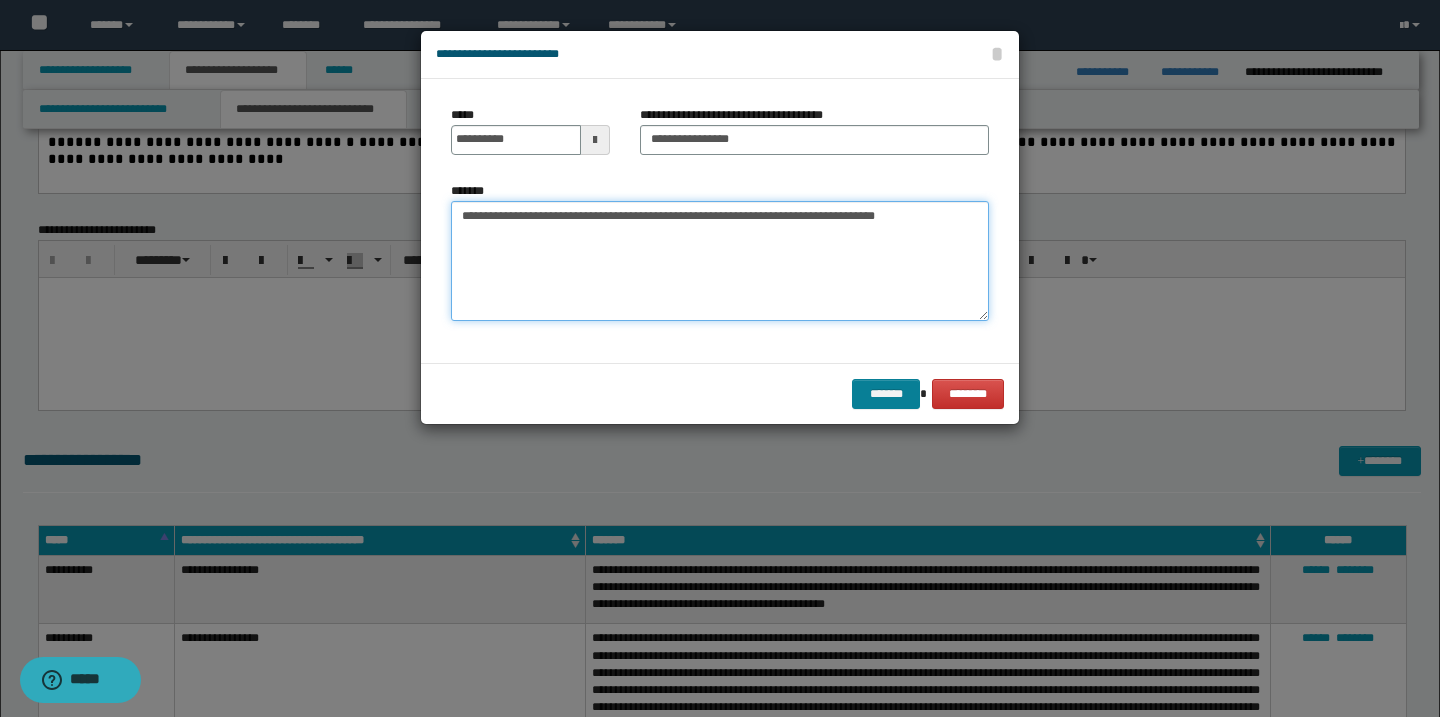 type on "**********" 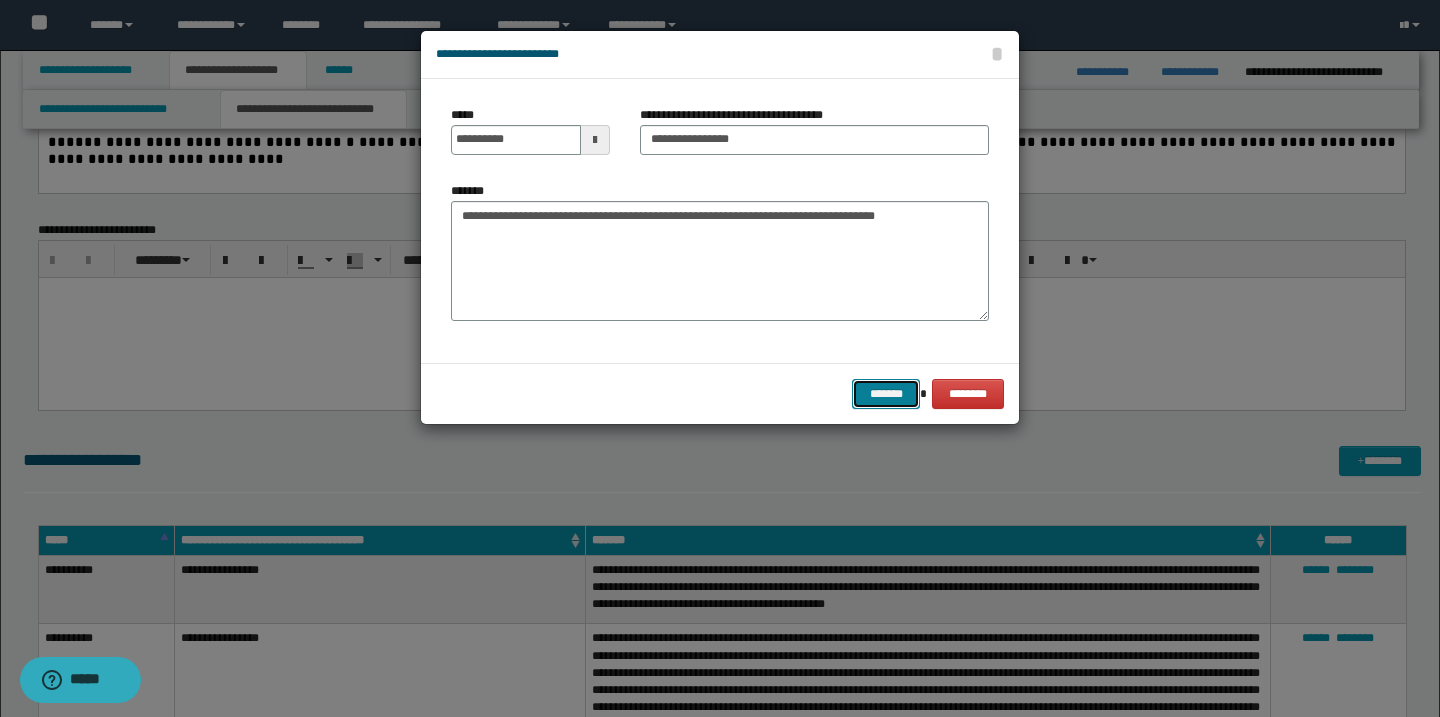 click on "*******" at bounding box center [886, 394] 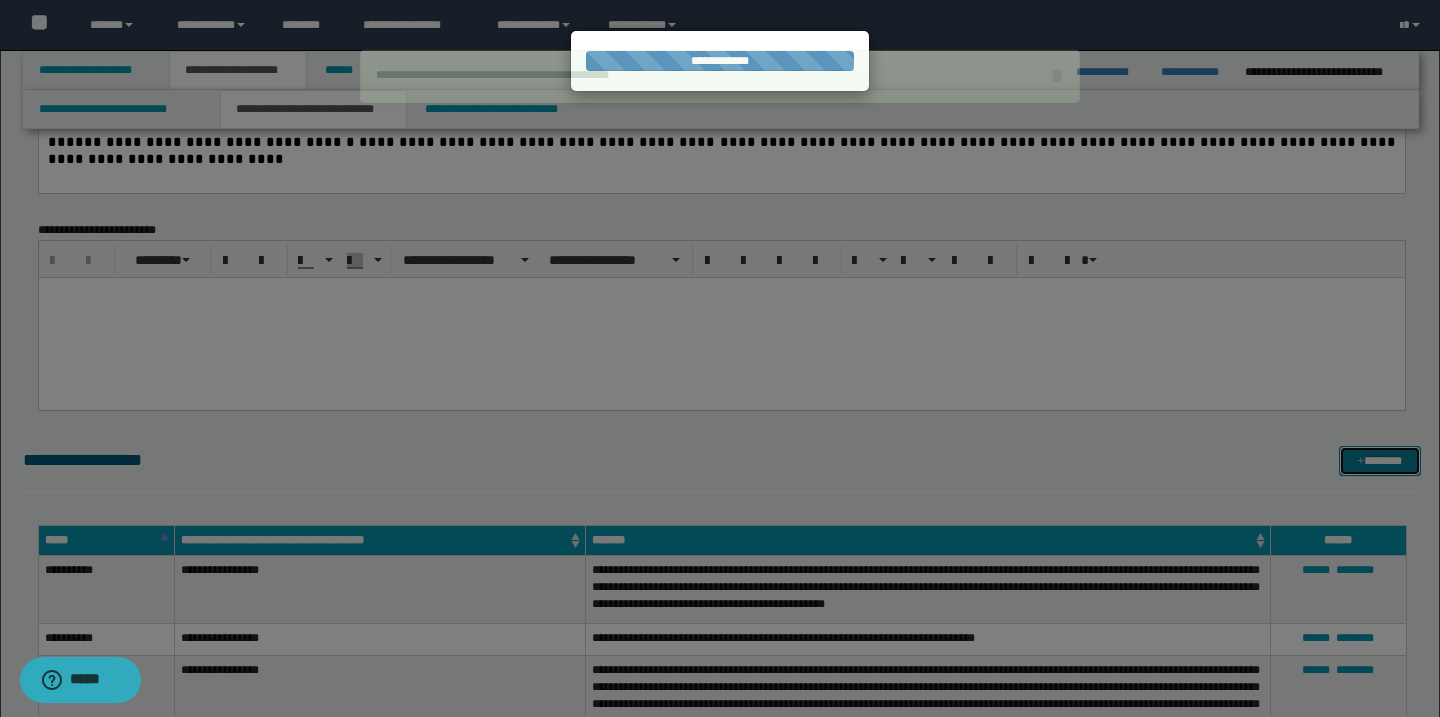 type 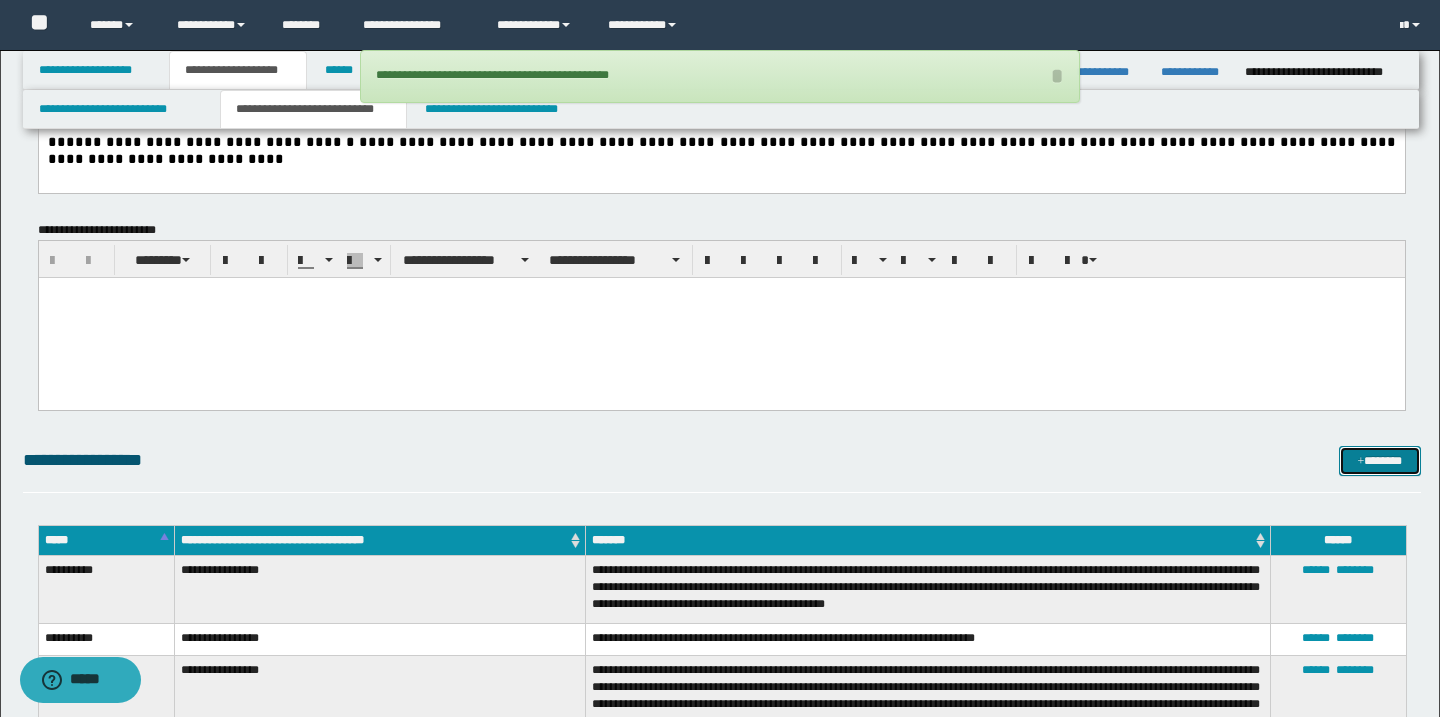 click on "*******" at bounding box center (1380, 461) 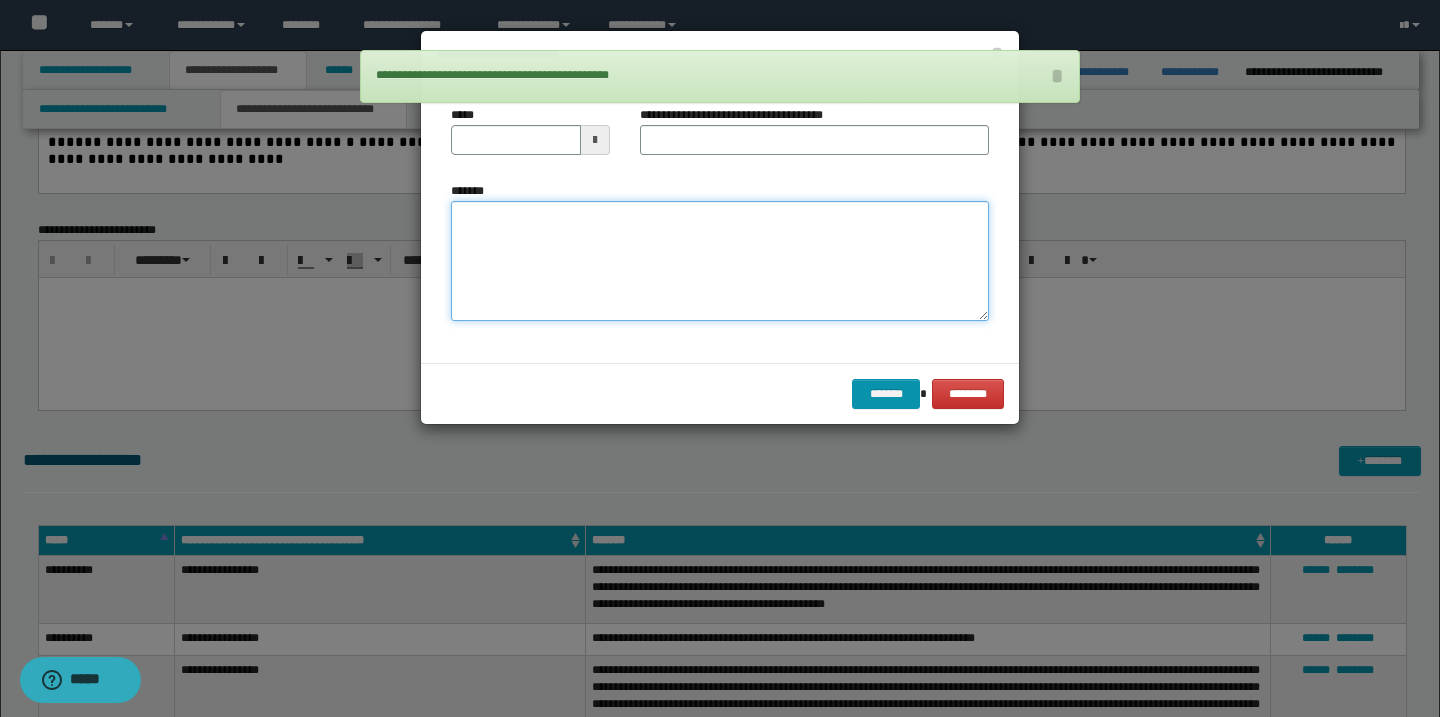 click on "*******" at bounding box center [720, 261] 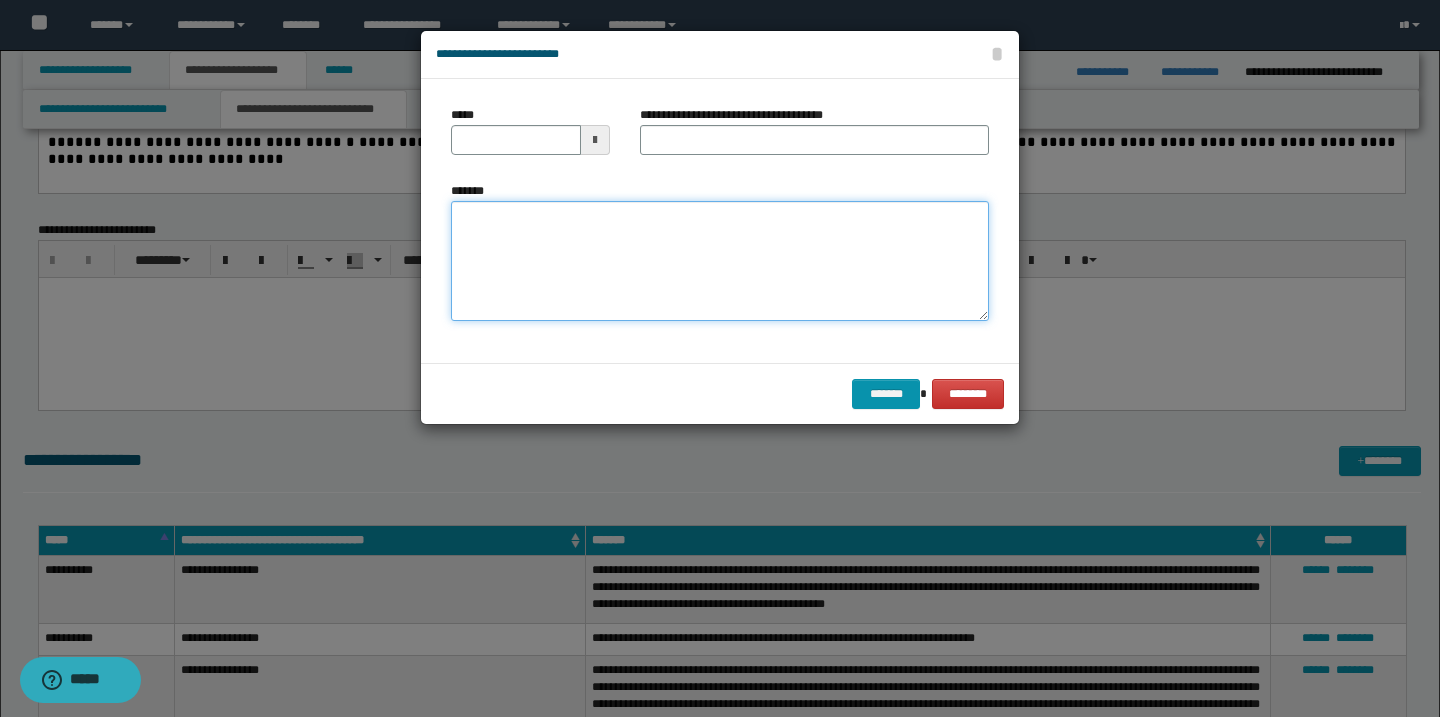 paste on "**********" 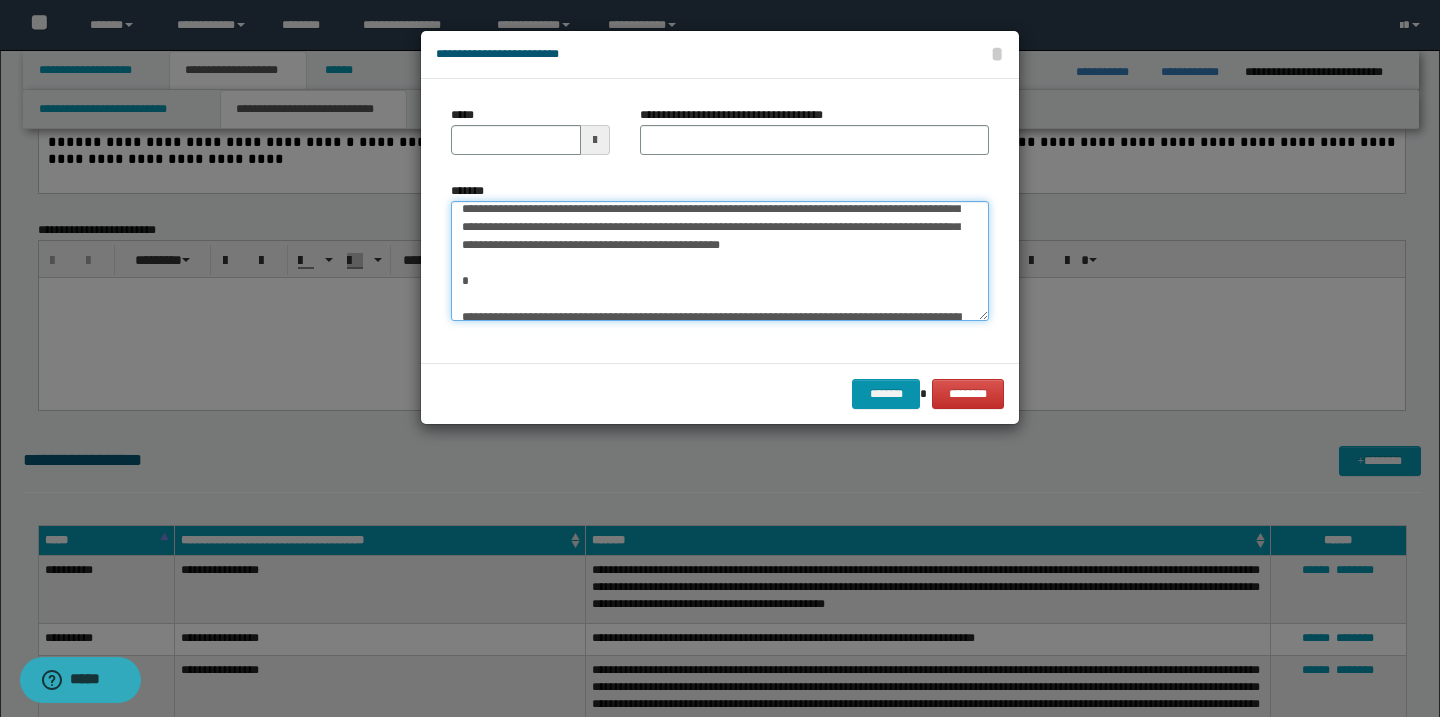 scroll, scrollTop: 0, scrollLeft: 0, axis: both 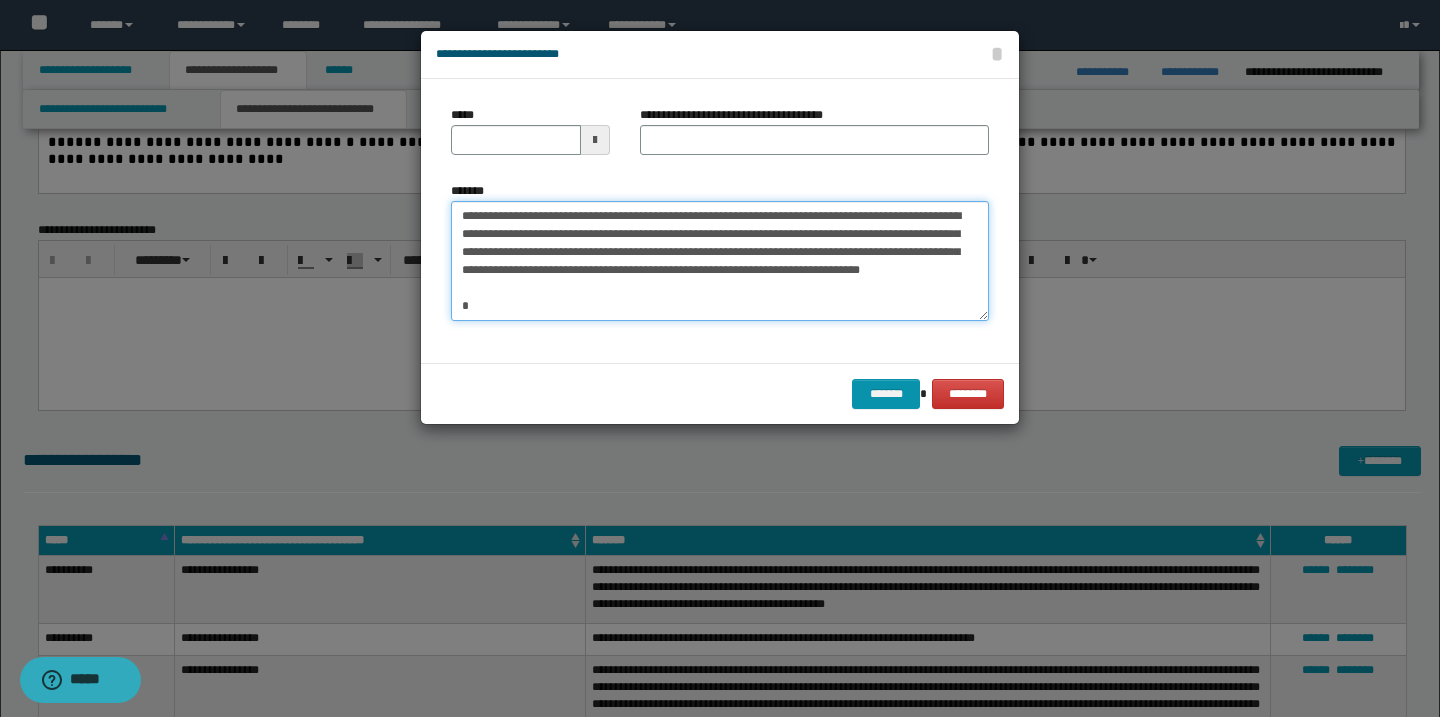 type on "**********" 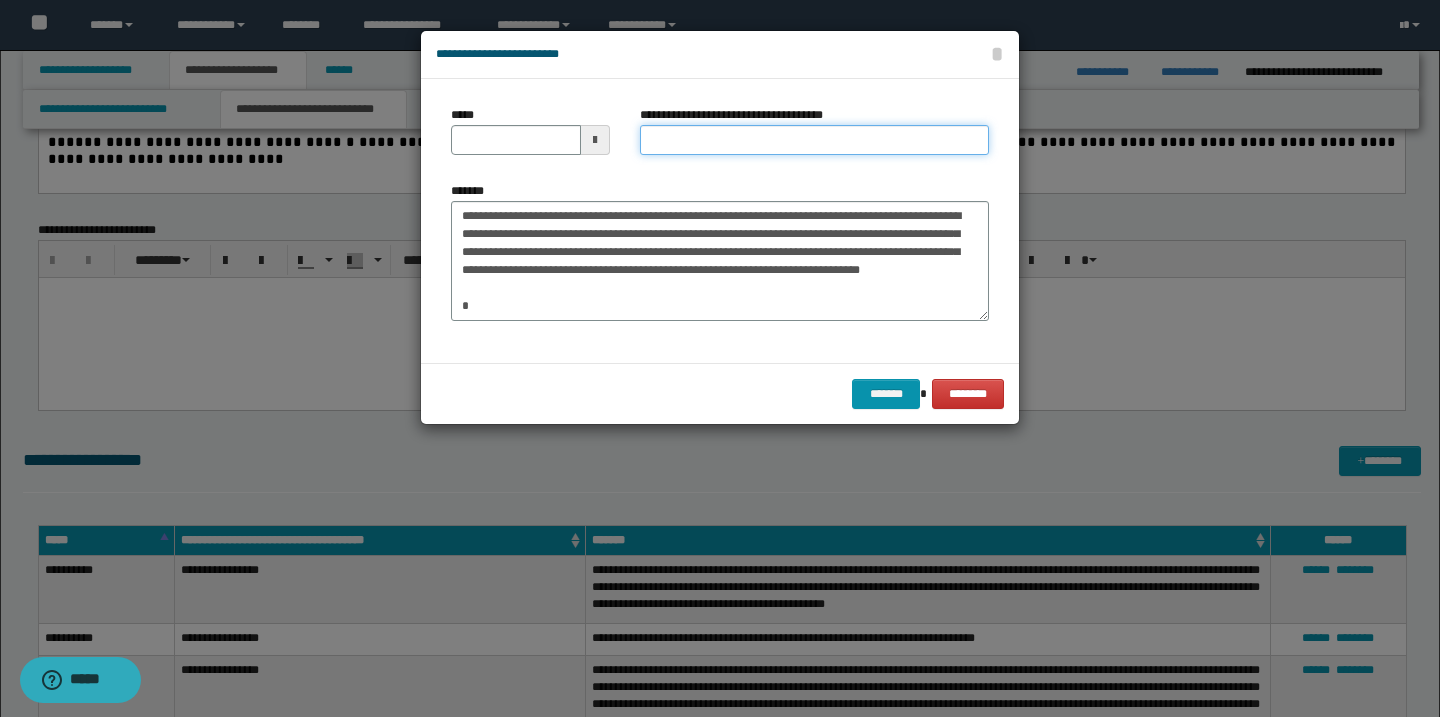 click on "**********" at bounding box center (814, 140) 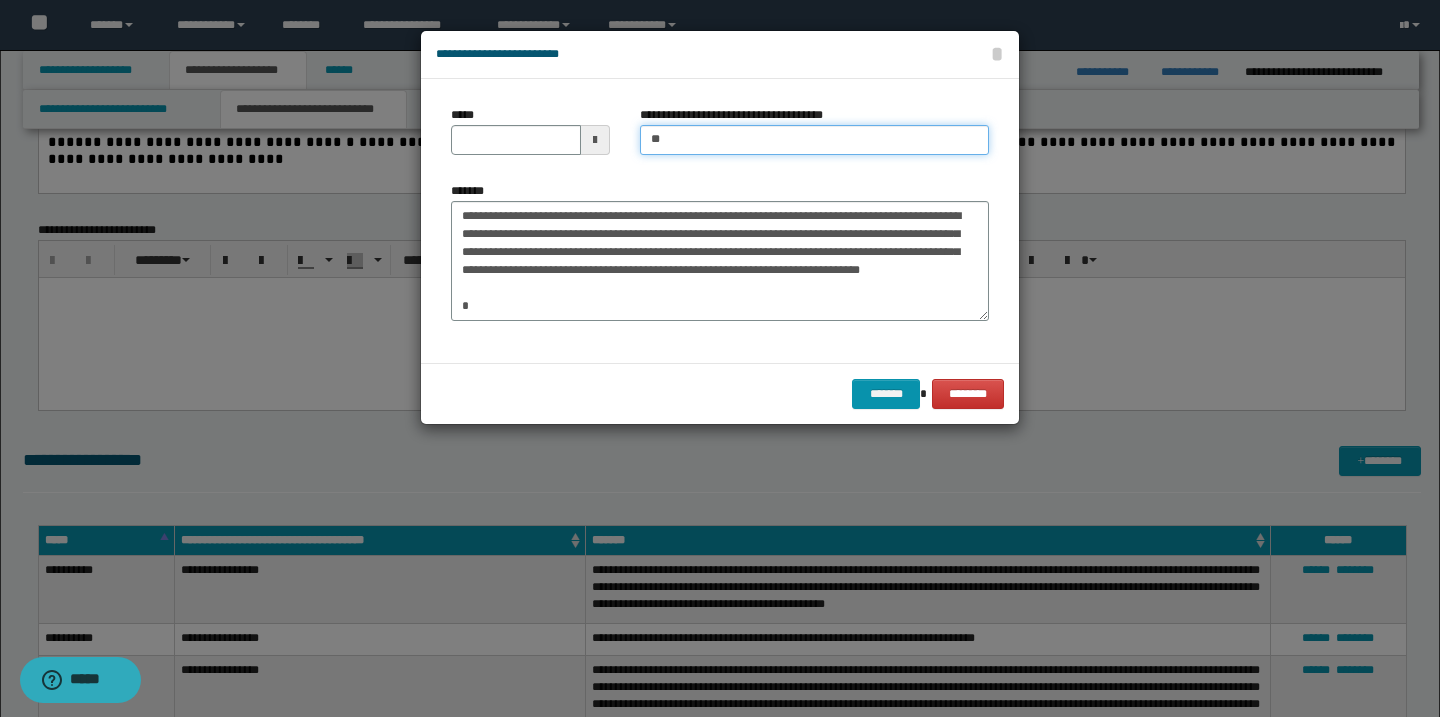 type on "**********" 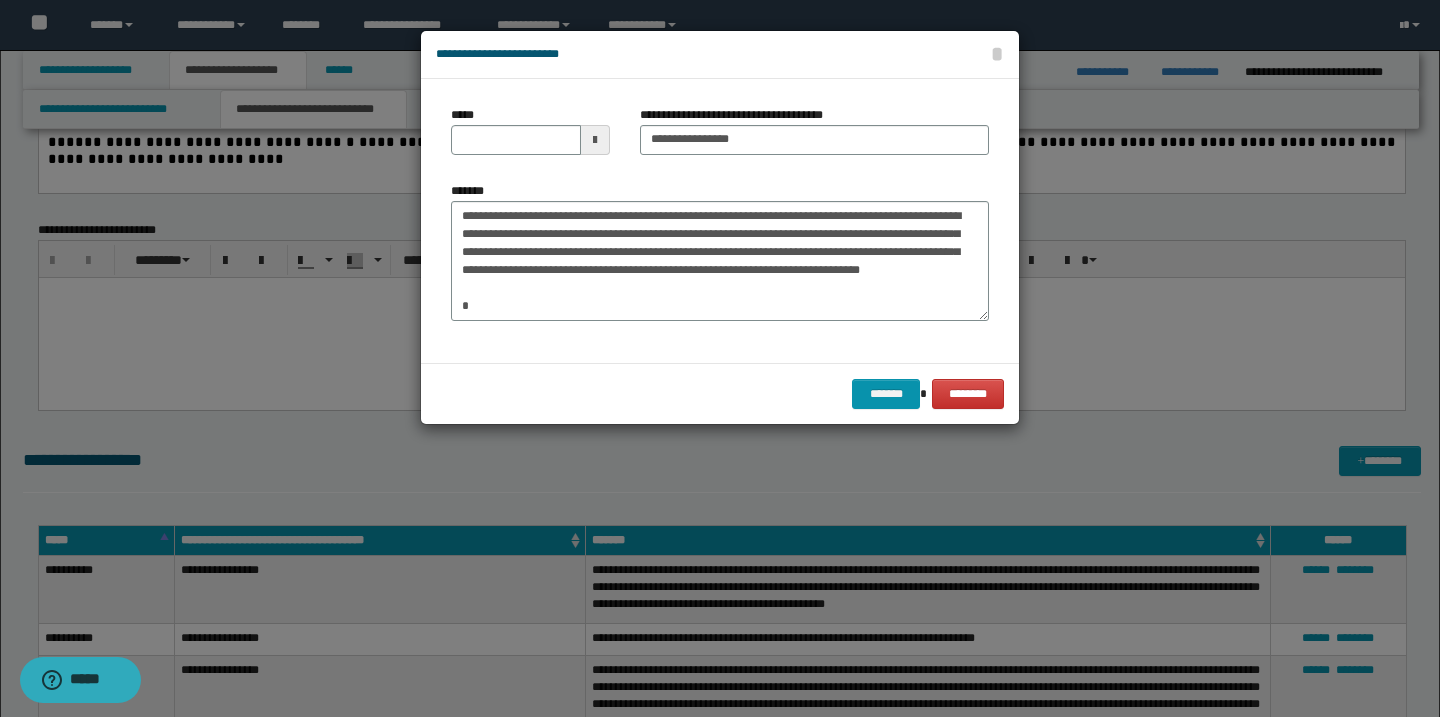click at bounding box center (595, 140) 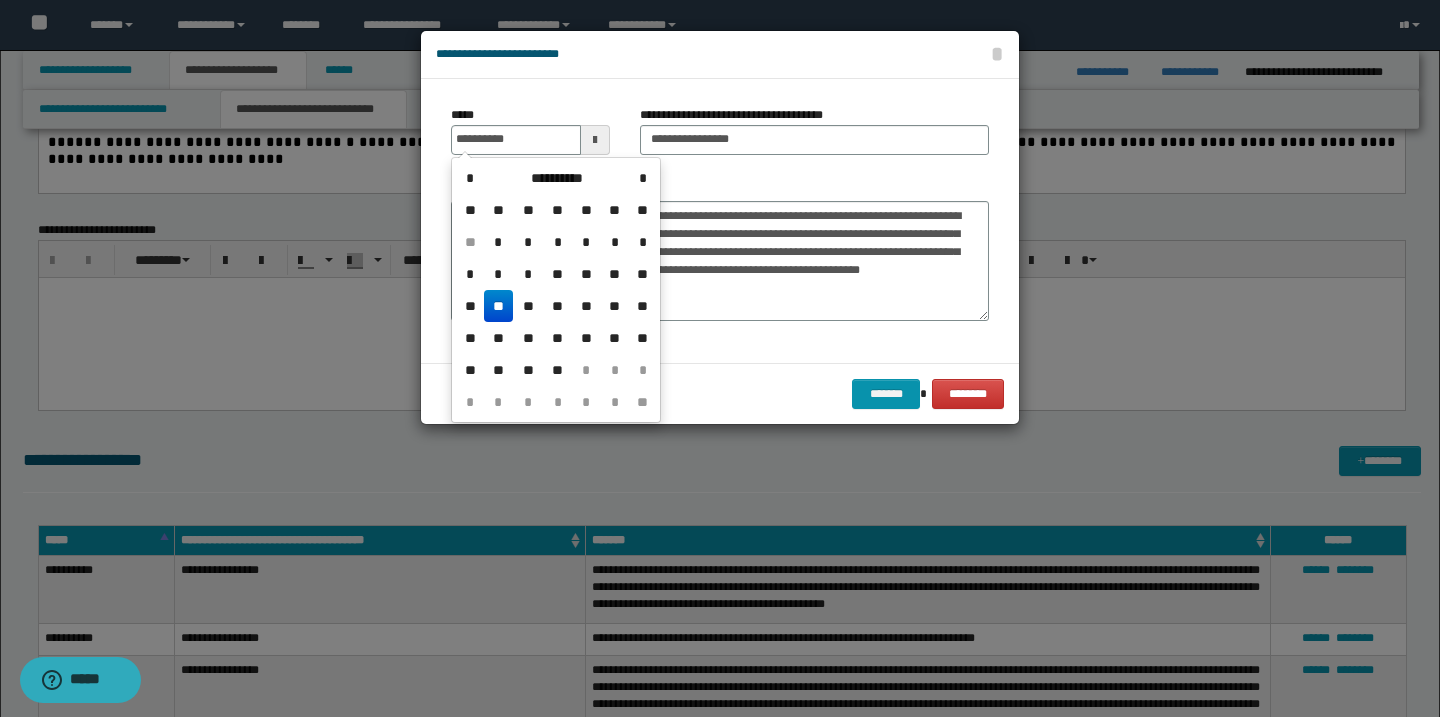 click on "**" at bounding box center [498, 306] 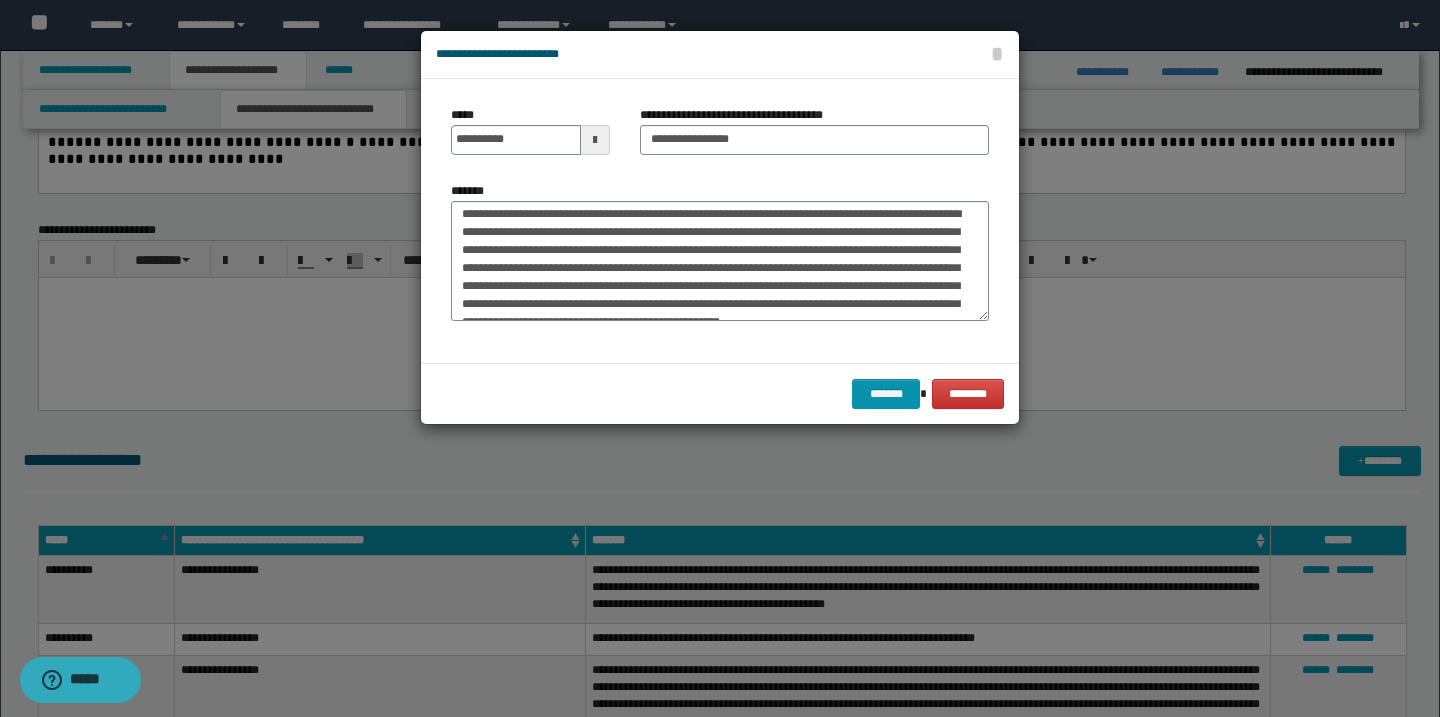 scroll, scrollTop: 129, scrollLeft: 0, axis: vertical 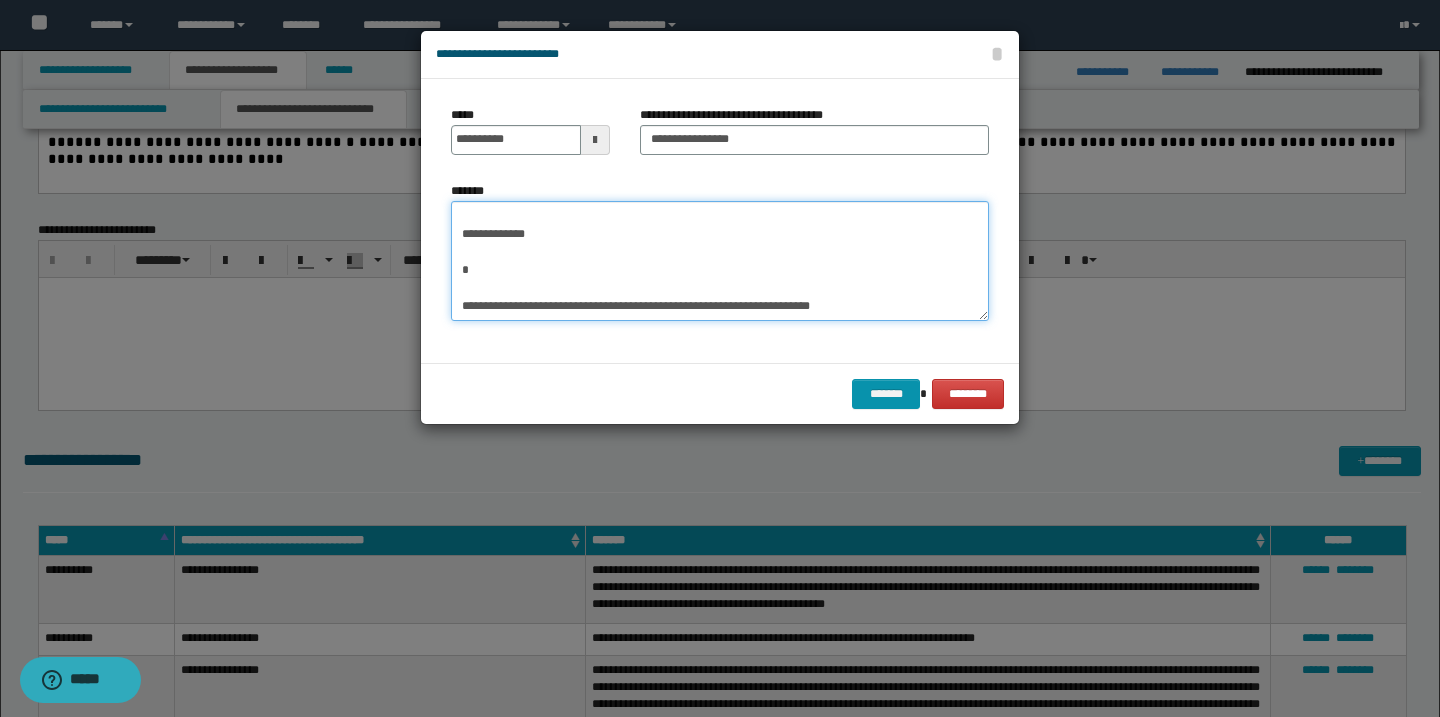 drag, startPoint x: 456, startPoint y: 227, endPoint x: 582, endPoint y: 400, distance: 214.02103 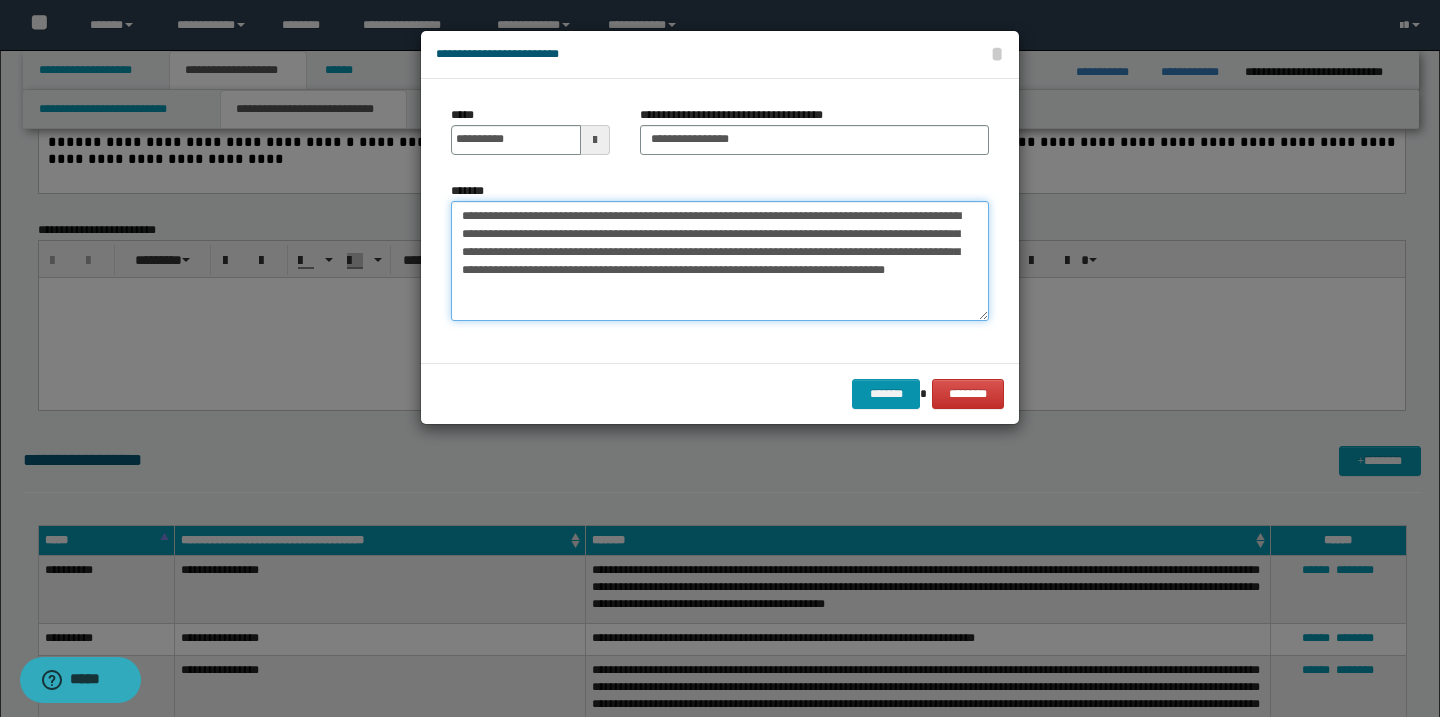 scroll, scrollTop: 54, scrollLeft: 0, axis: vertical 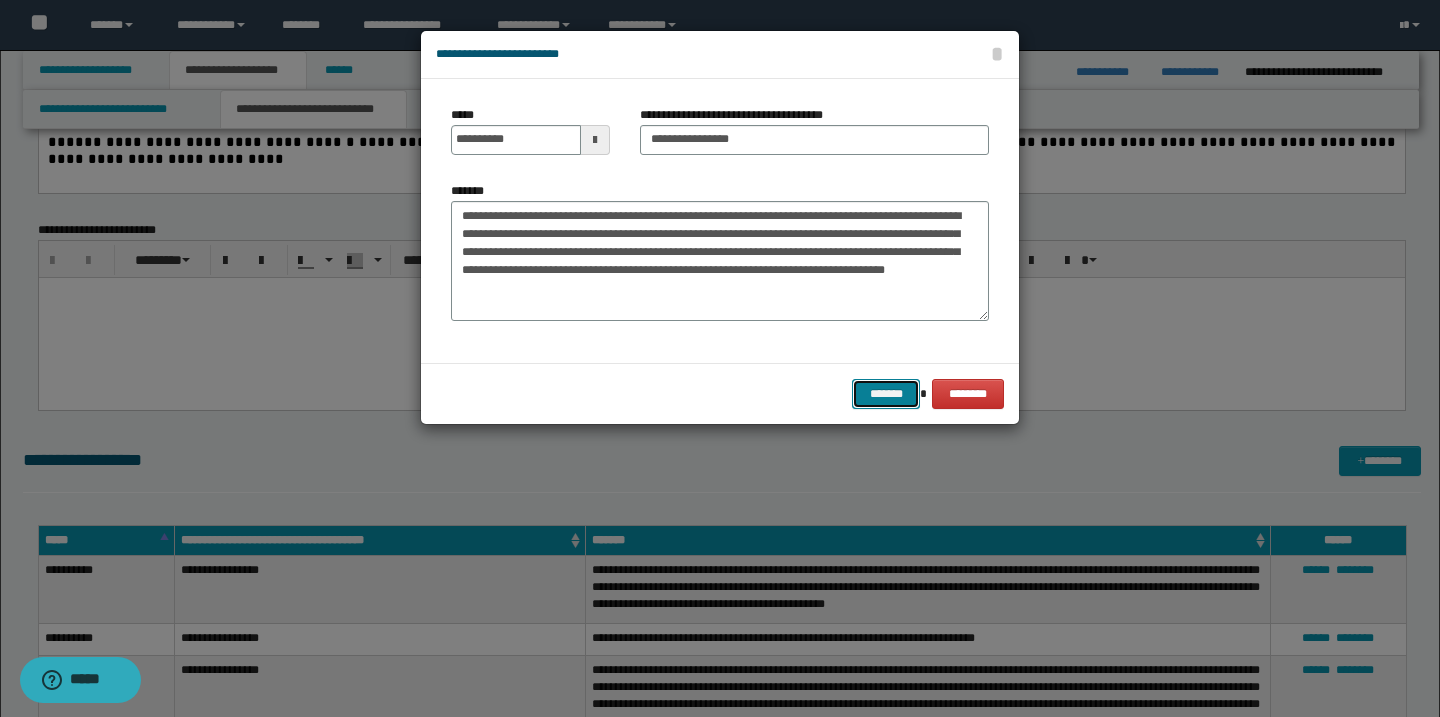 click on "*******" at bounding box center (886, 394) 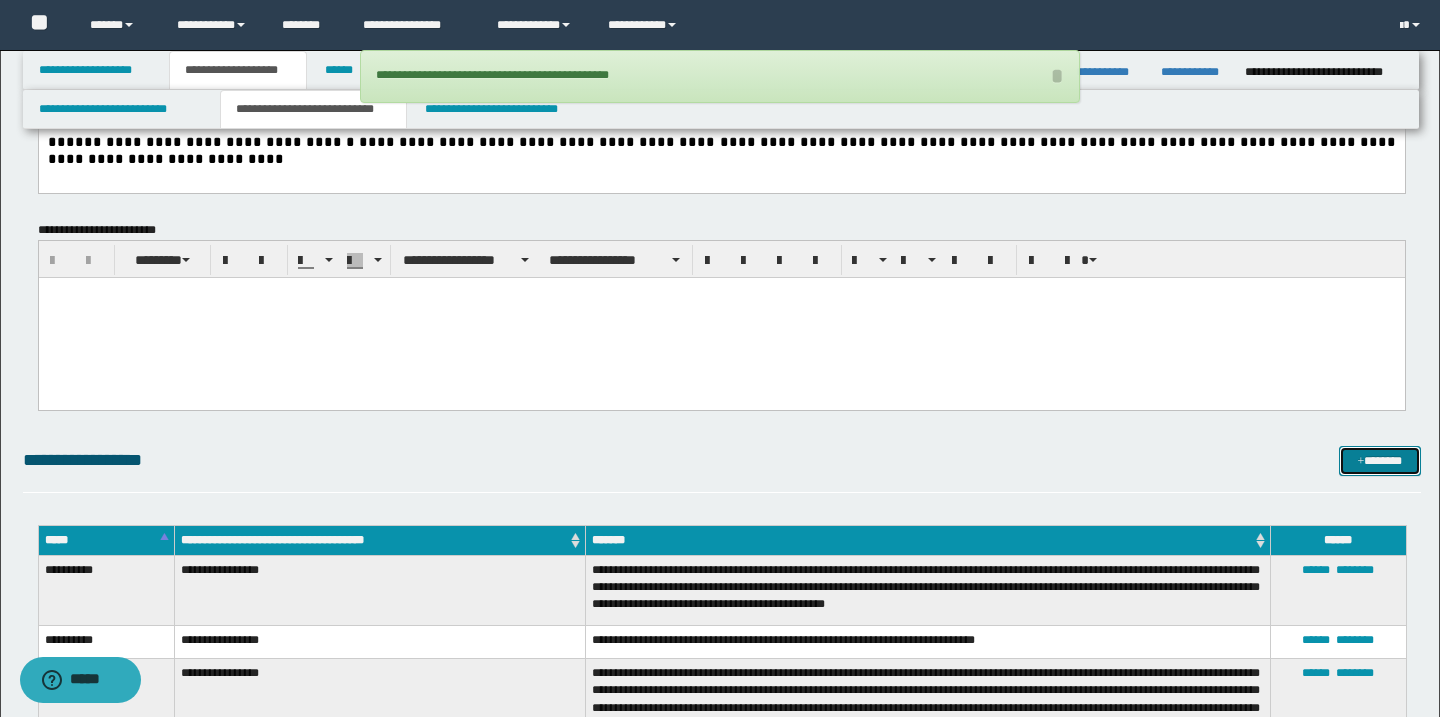 click on "*******" at bounding box center [1380, 461] 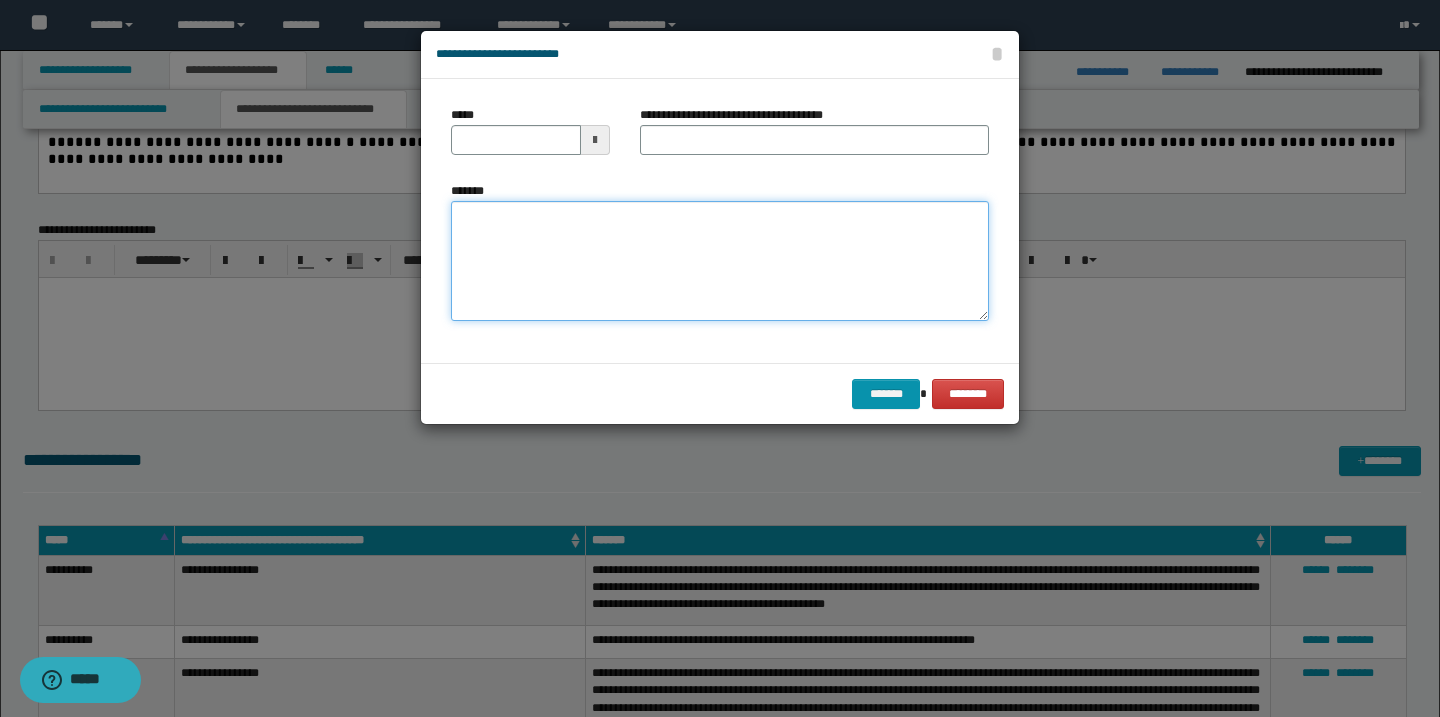 click on "*******" at bounding box center (720, 261) 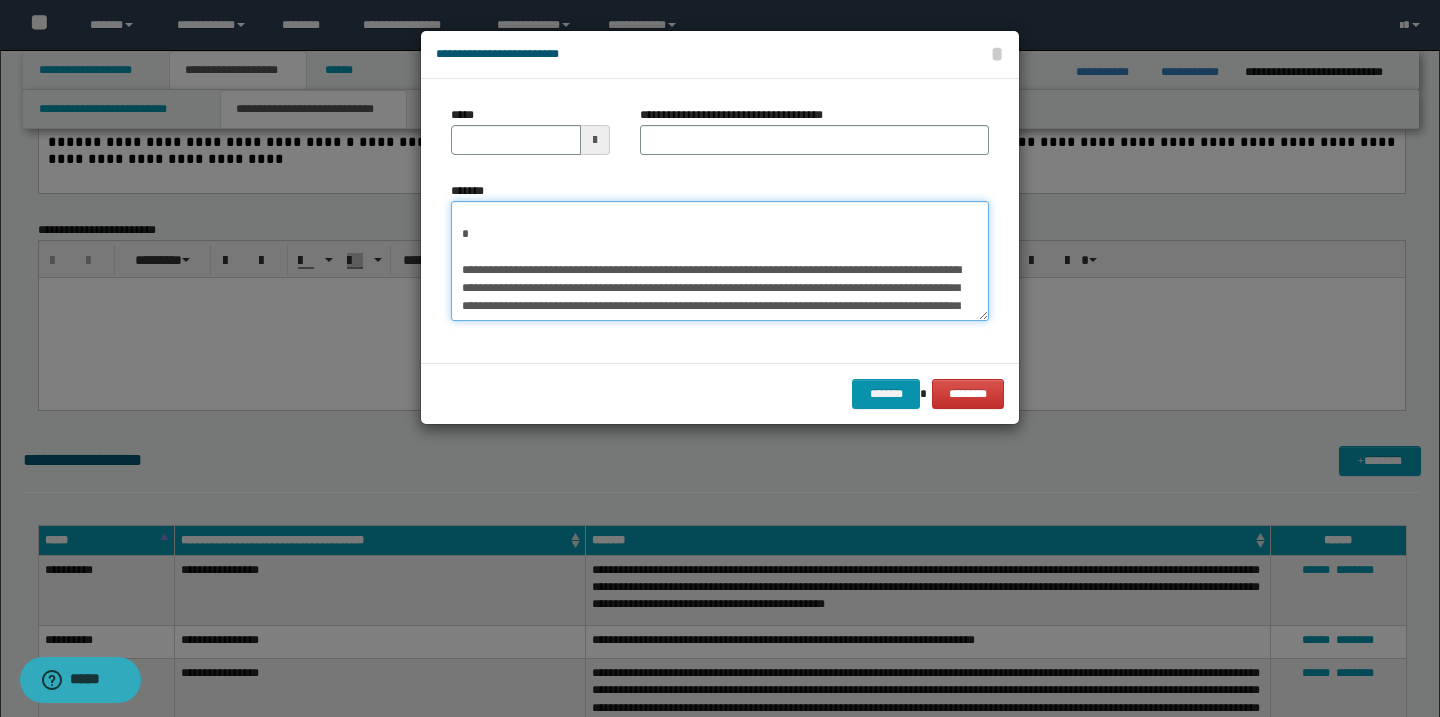scroll, scrollTop: 0, scrollLeft: 0, axis: both 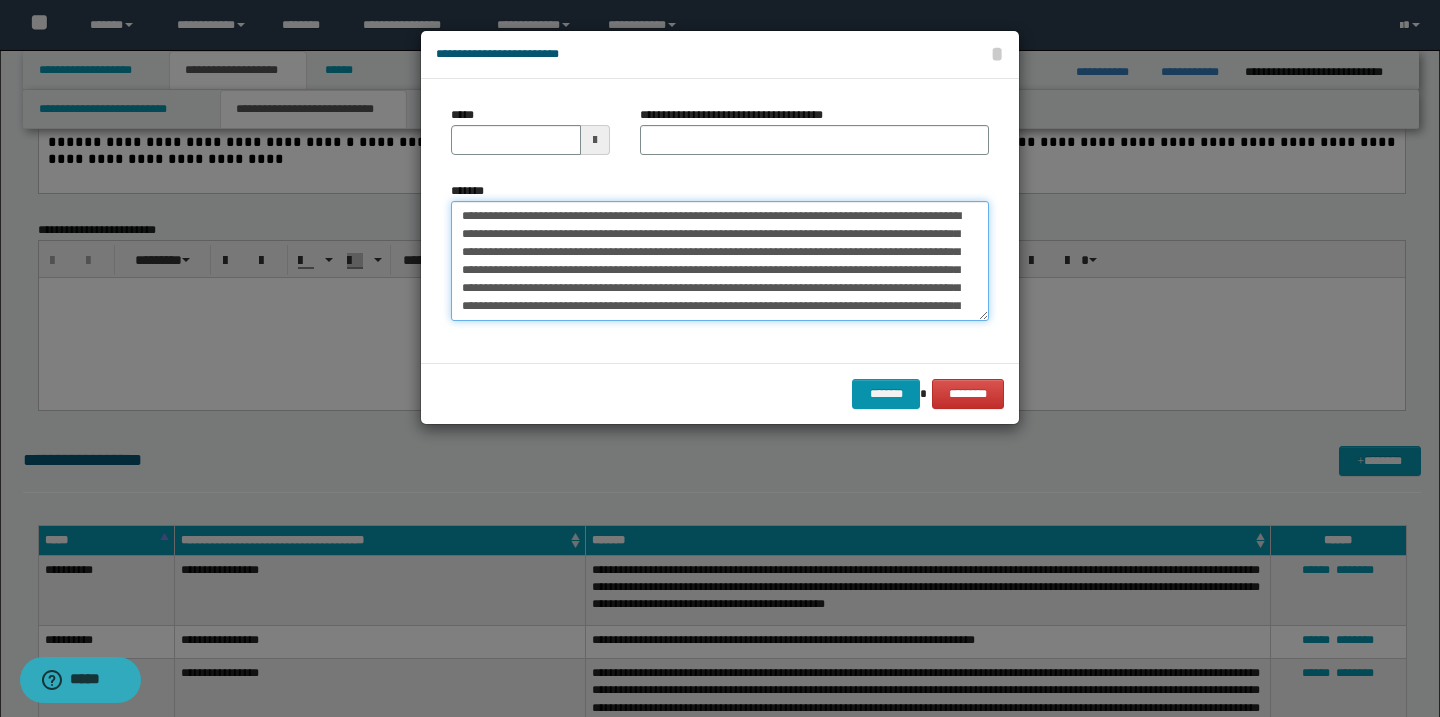 type on "**********" 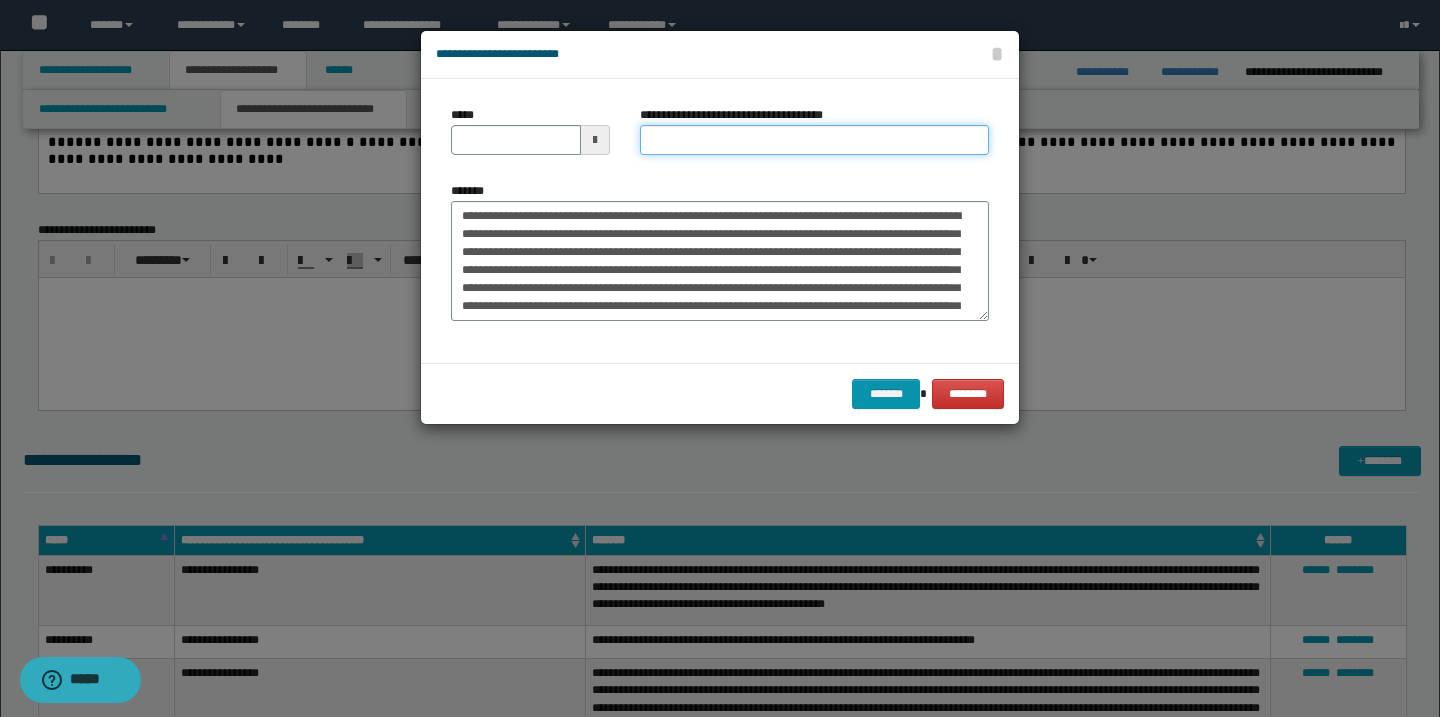 click on "**********" at bounding box center (814, 140) 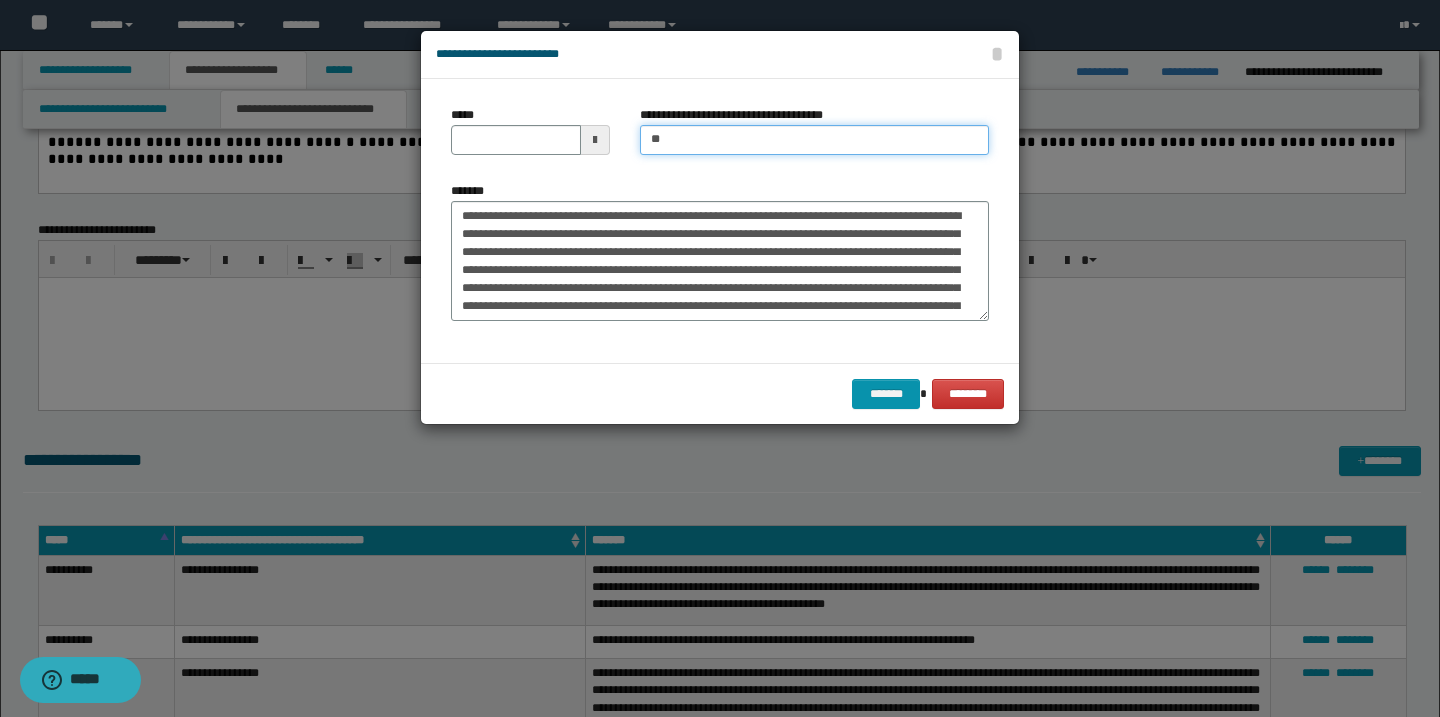 type on "**********" 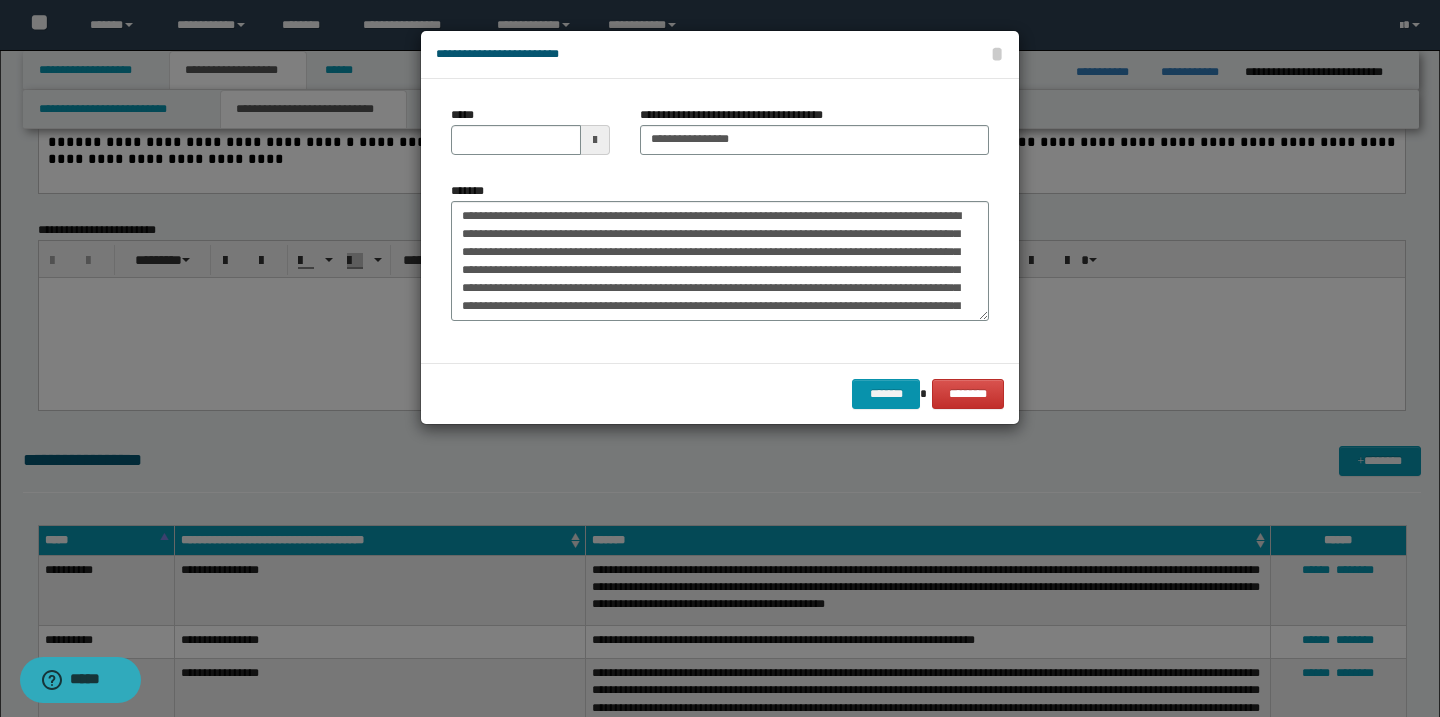 click at bounding box center [595, 140] 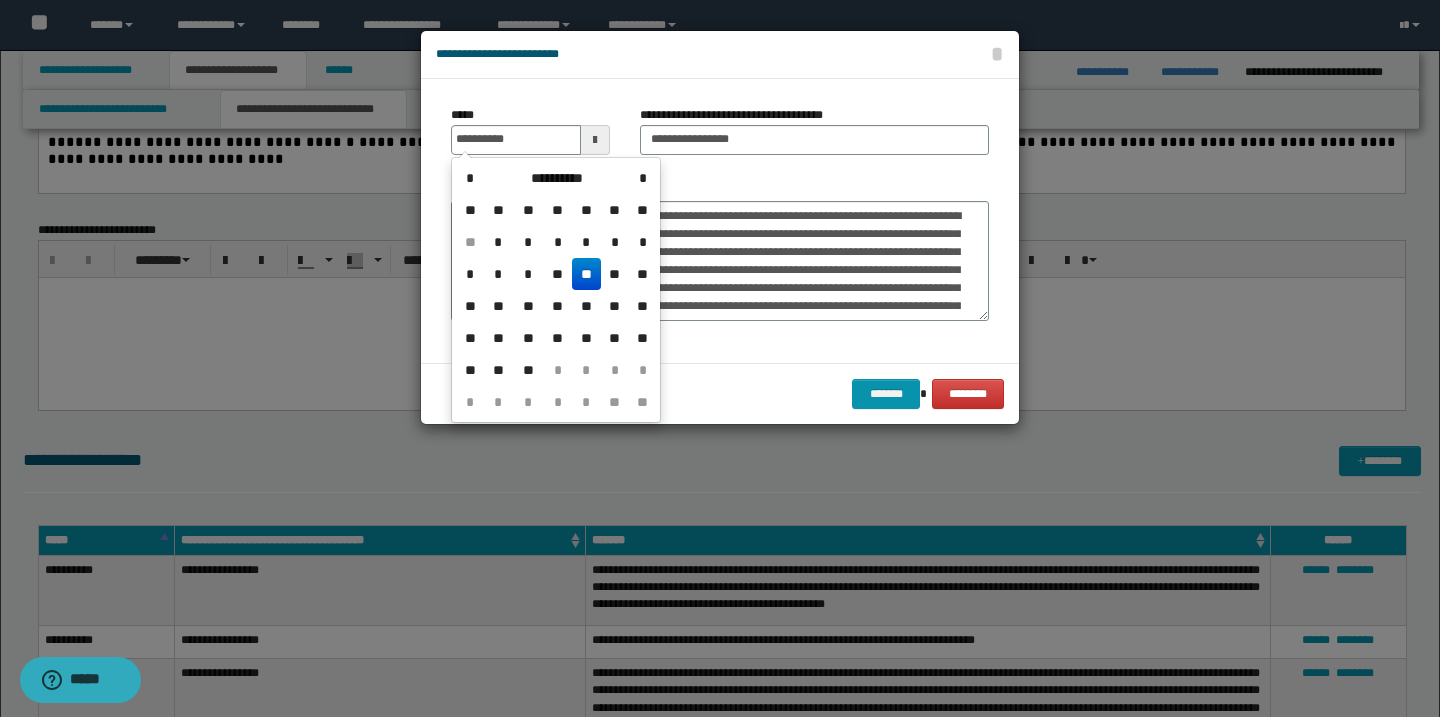 click on "**" at bounding box center [586, 274] 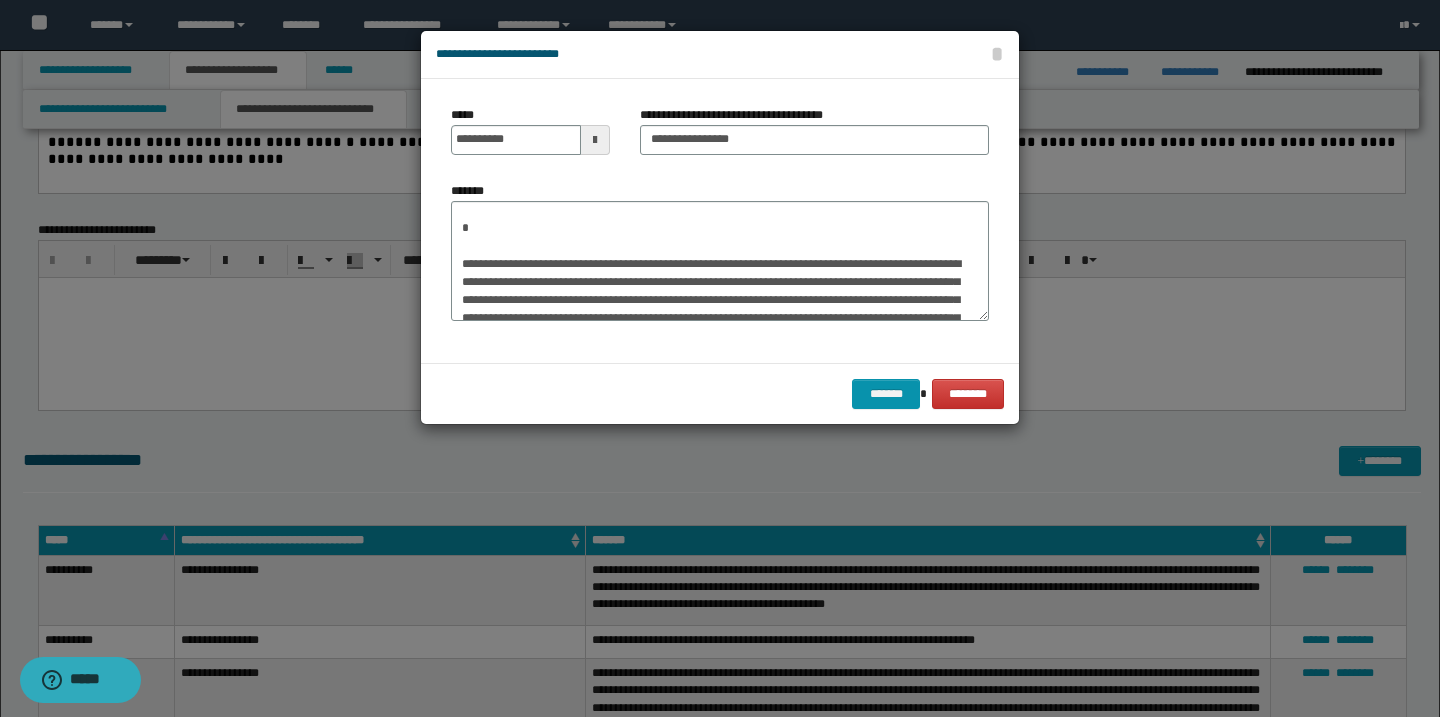 scroll, scrollTop: 135, scrollLeft: 0, axis: vertical 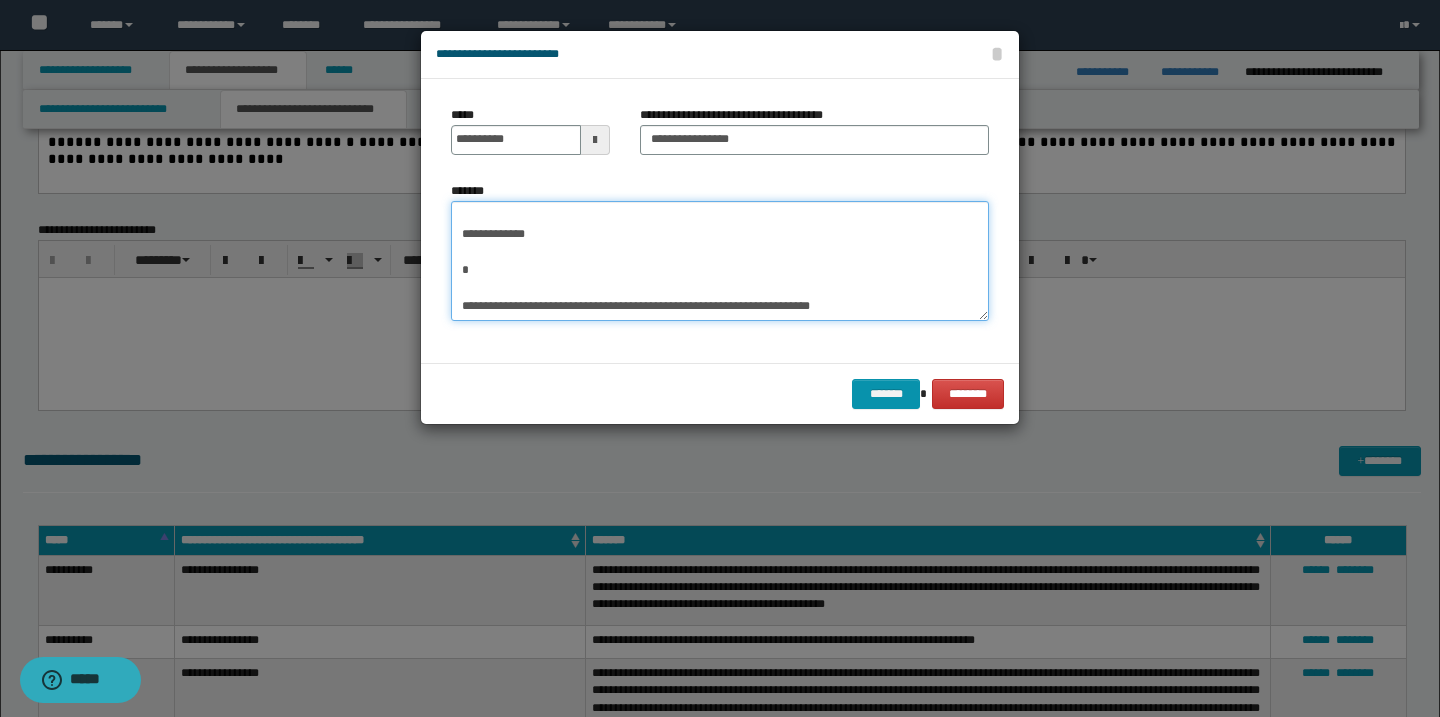 drag, startPoint x: 458, startPoint y: 278, endPoint x: 681, endPoint y: 372, distance: 242.00206 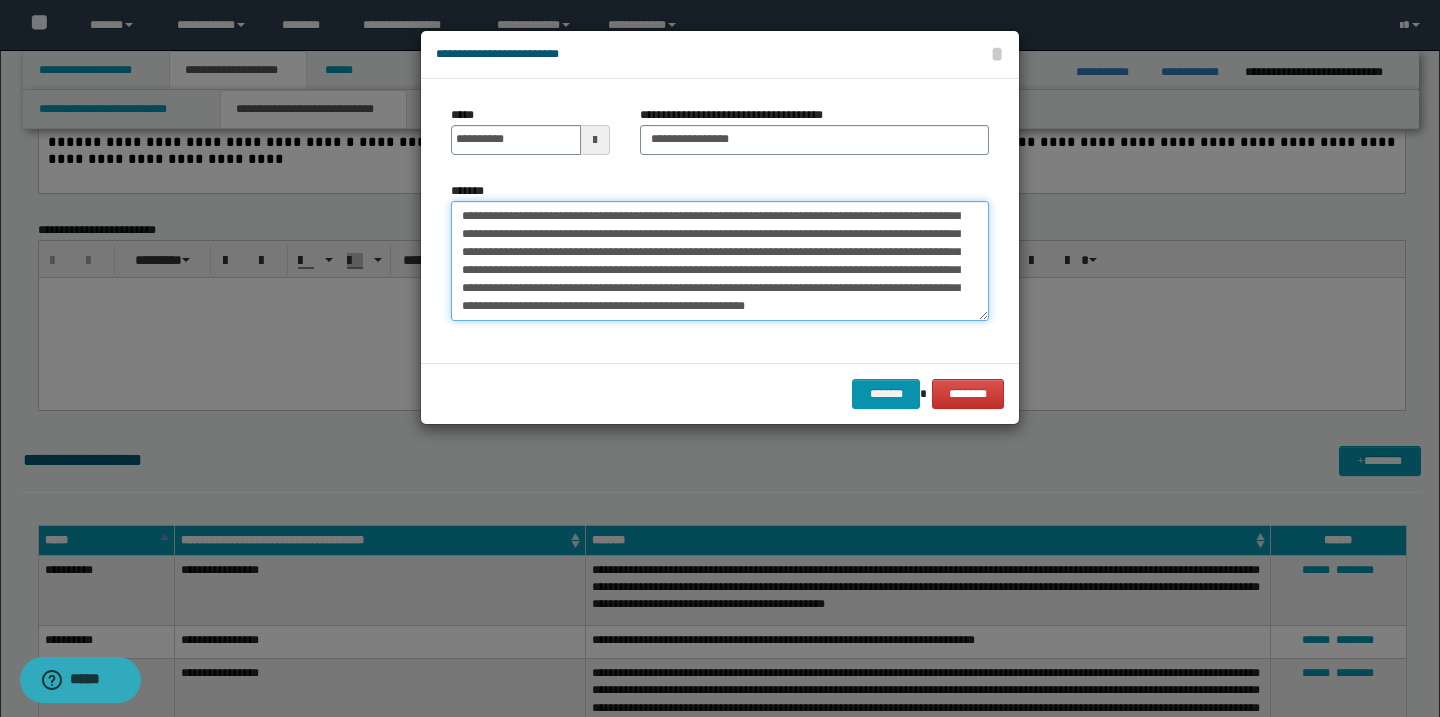 scroll, scrollTop: 108, scrollLeft: 0, axis: vertical 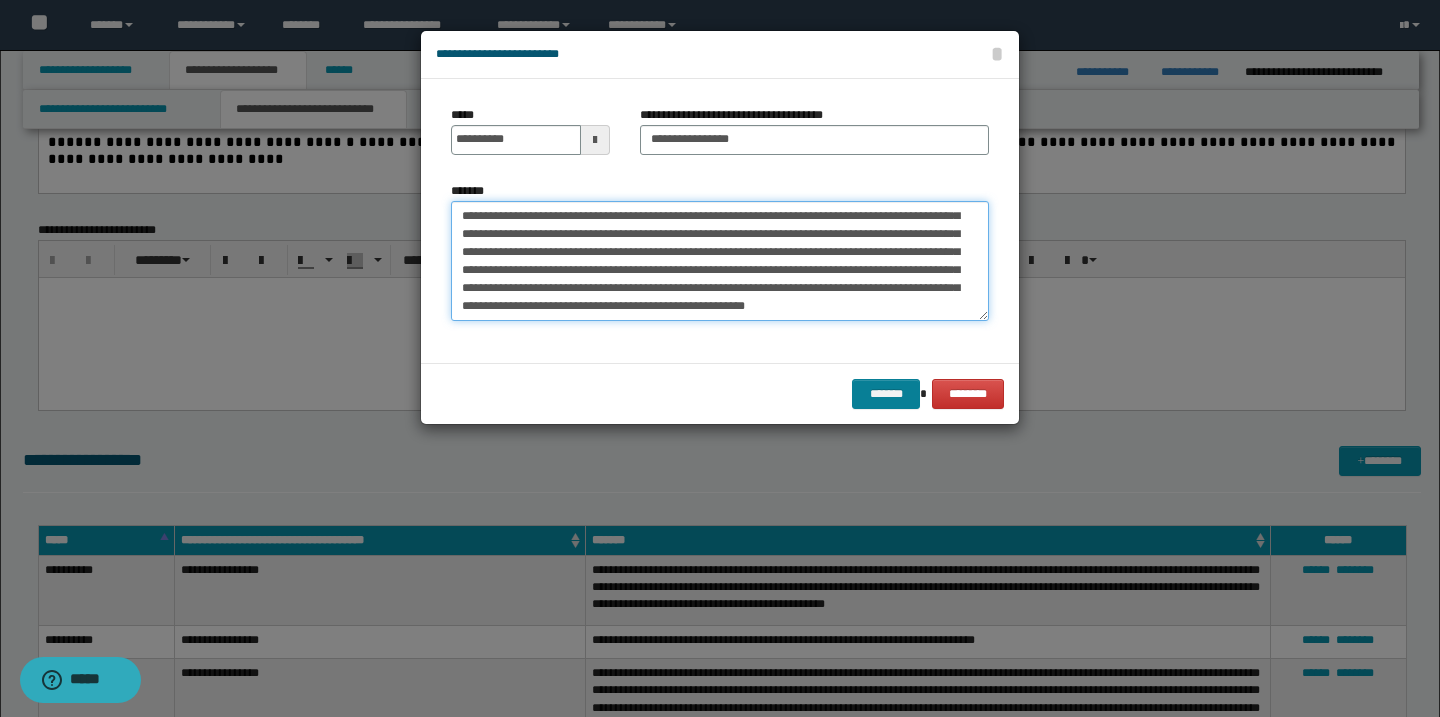 type on "**********" 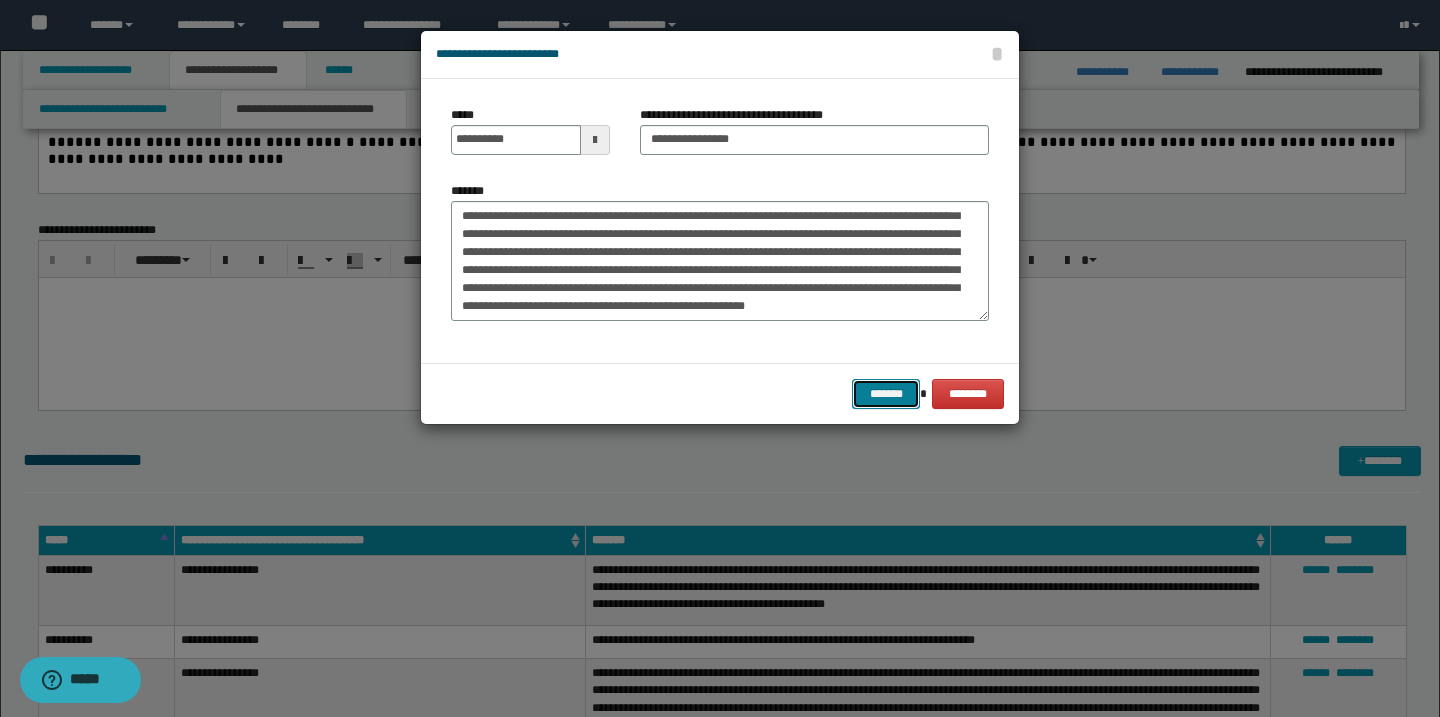 click on "*******" at bounding box center (886, 394) 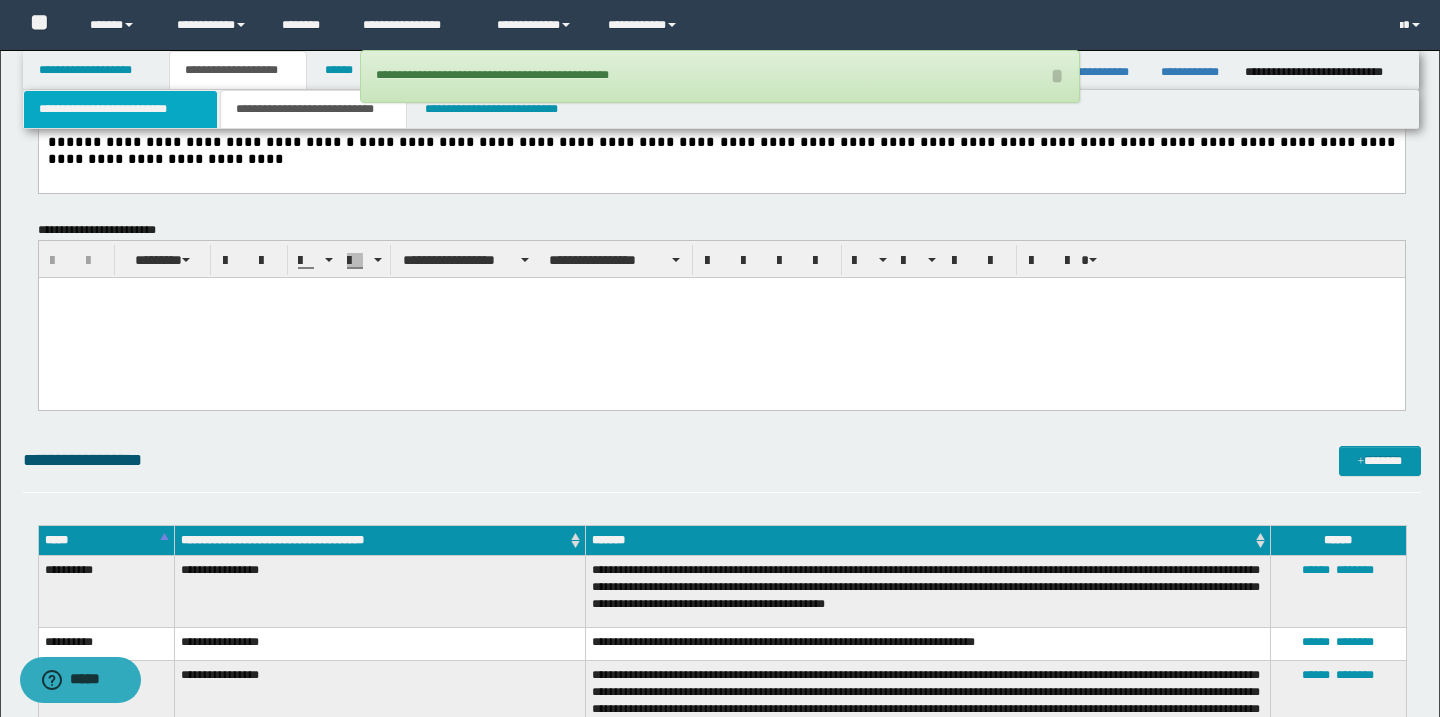 click on "**********" at bounding box center (120, 109) 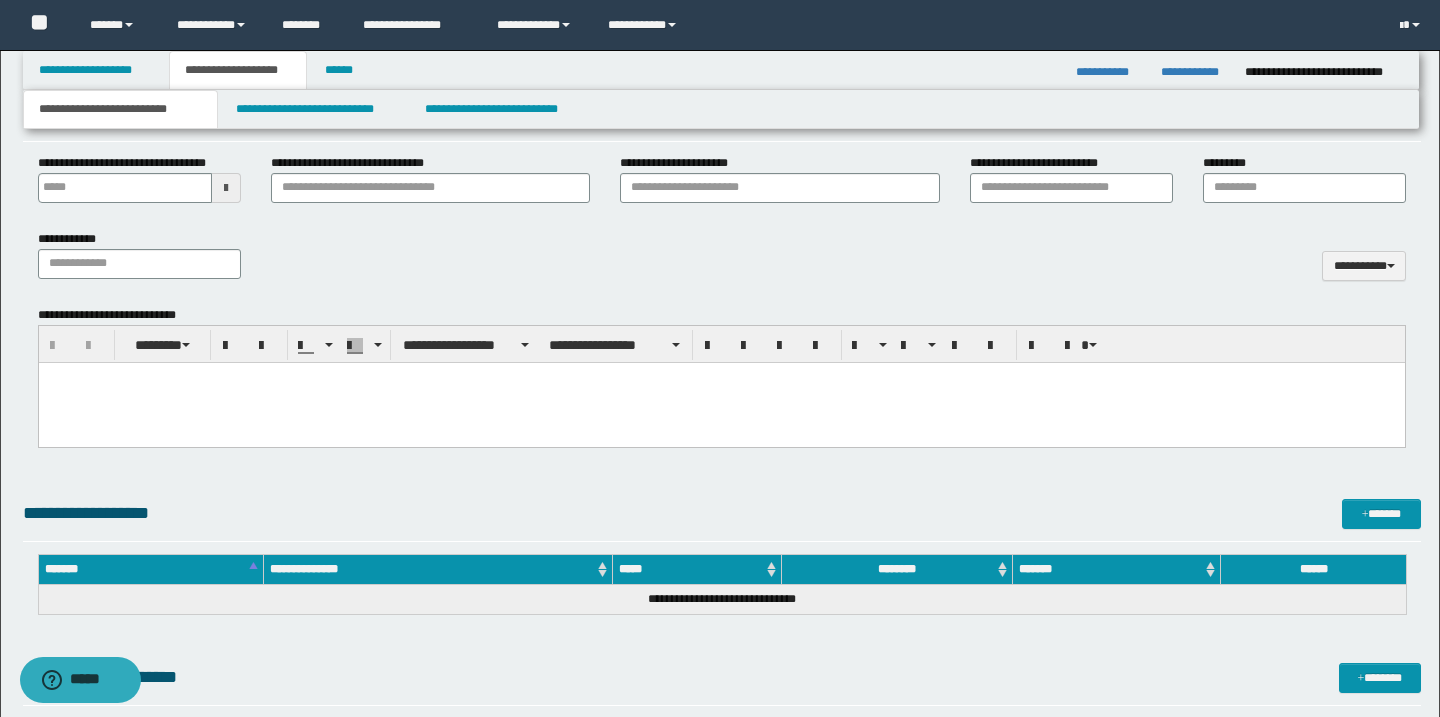 scroll, scrollTop: 825, scrollLeft: 0, axis: vertical 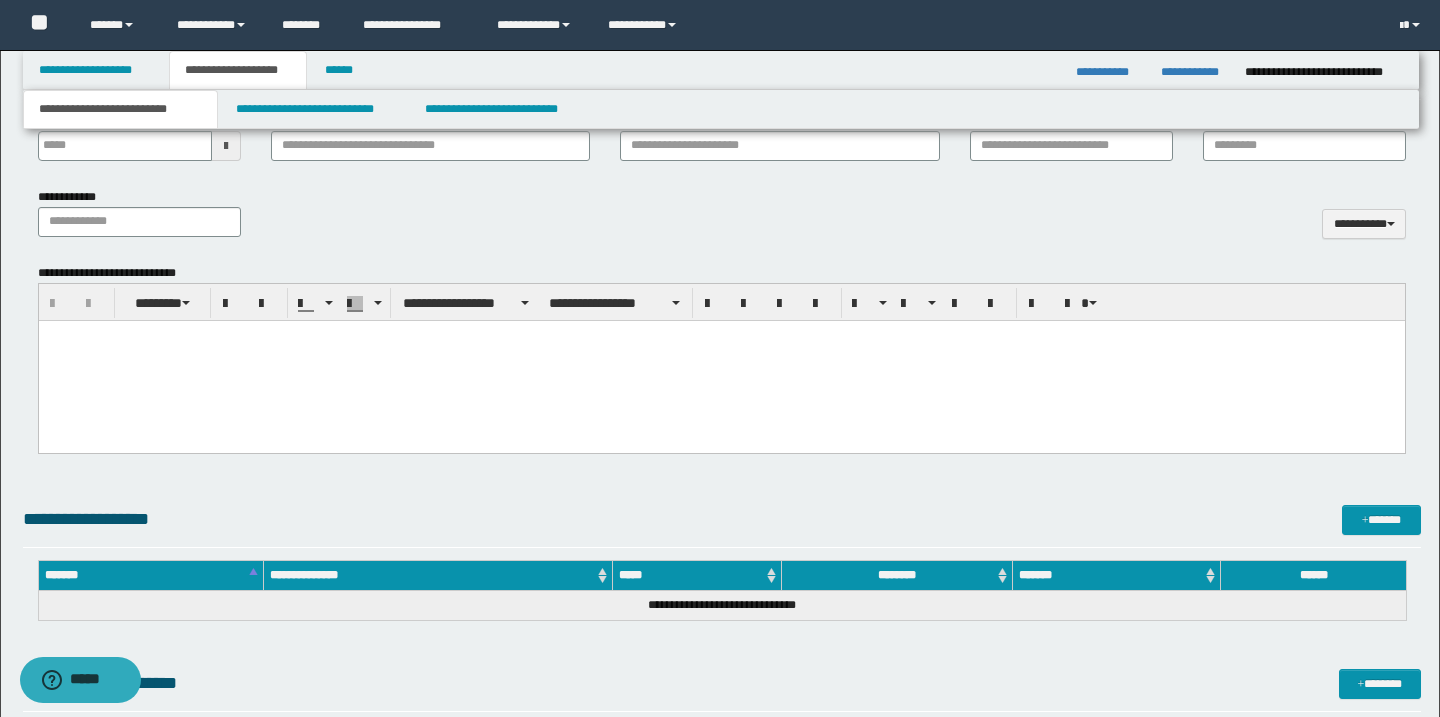 click at bounding box center [721, 360] 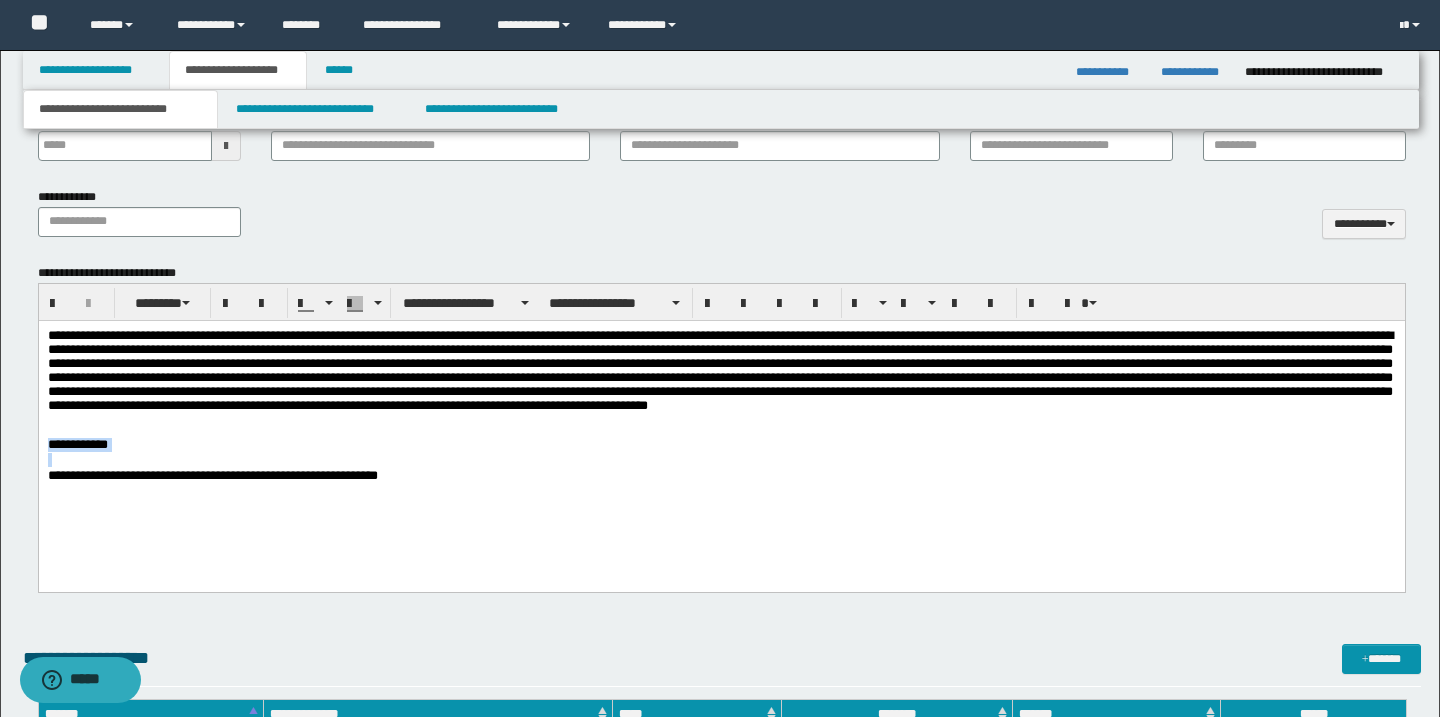 drag, startPoint x: 48, startPoint y: 442, endPoint x: 155, endPoint y: 457, distance: 108.04629 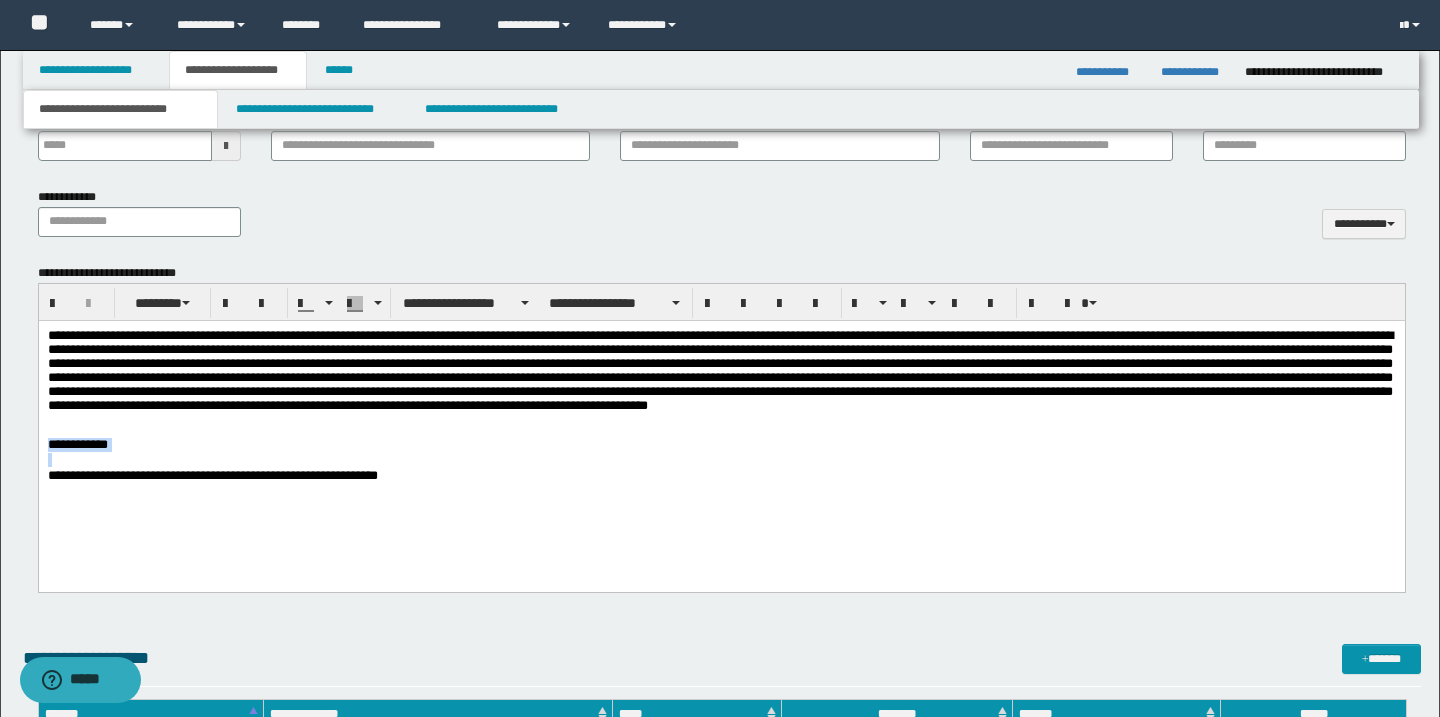 click on "**********" at bounding box center [721, 430] 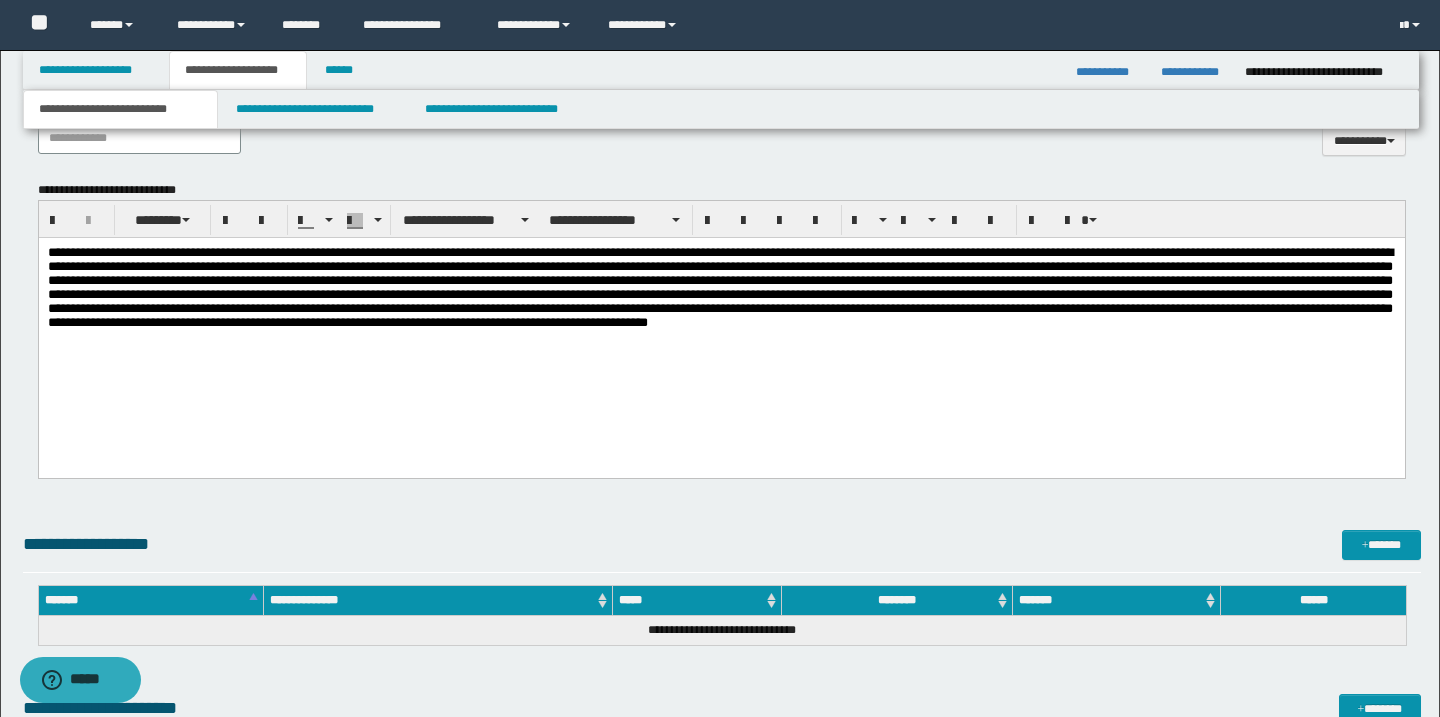 scroll, scrollTop: 911, scrollLeft: 0, axis: vertical 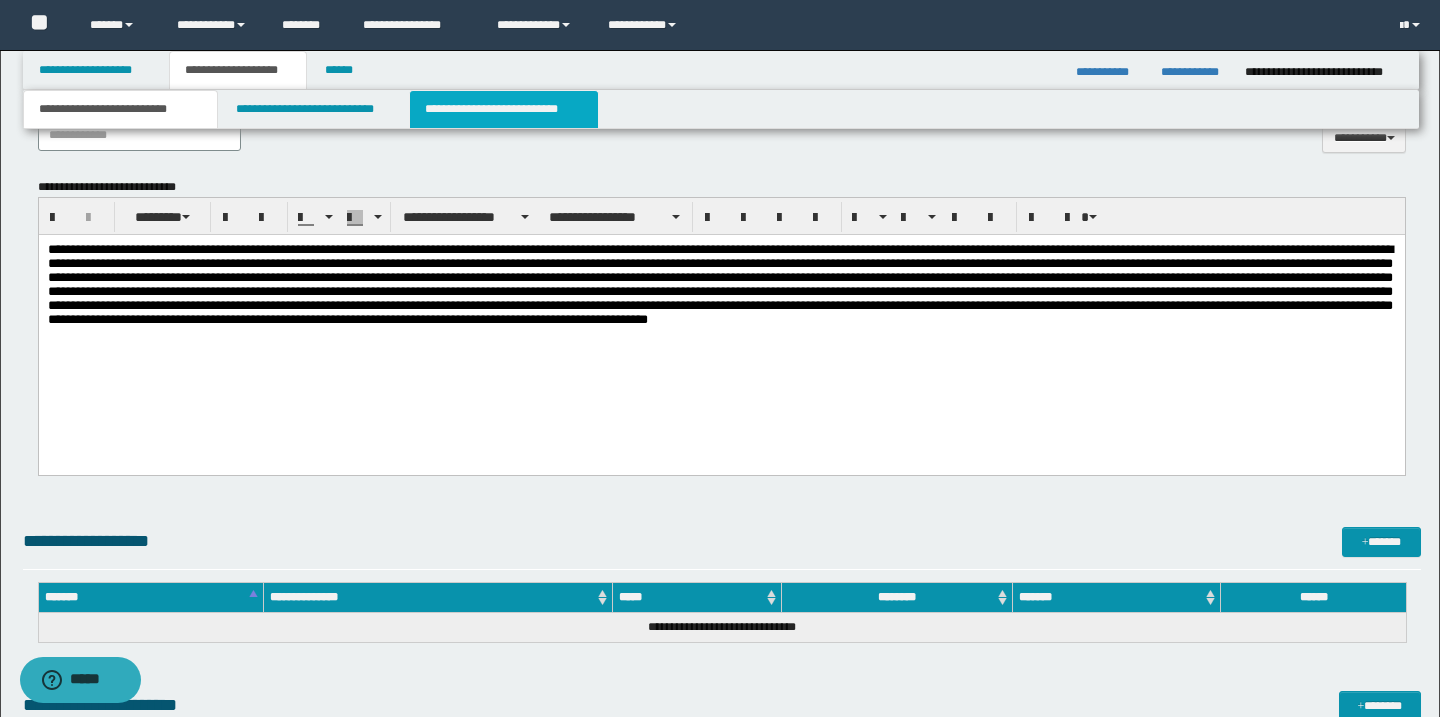 click on "**********" at bounding box center [504, 109] 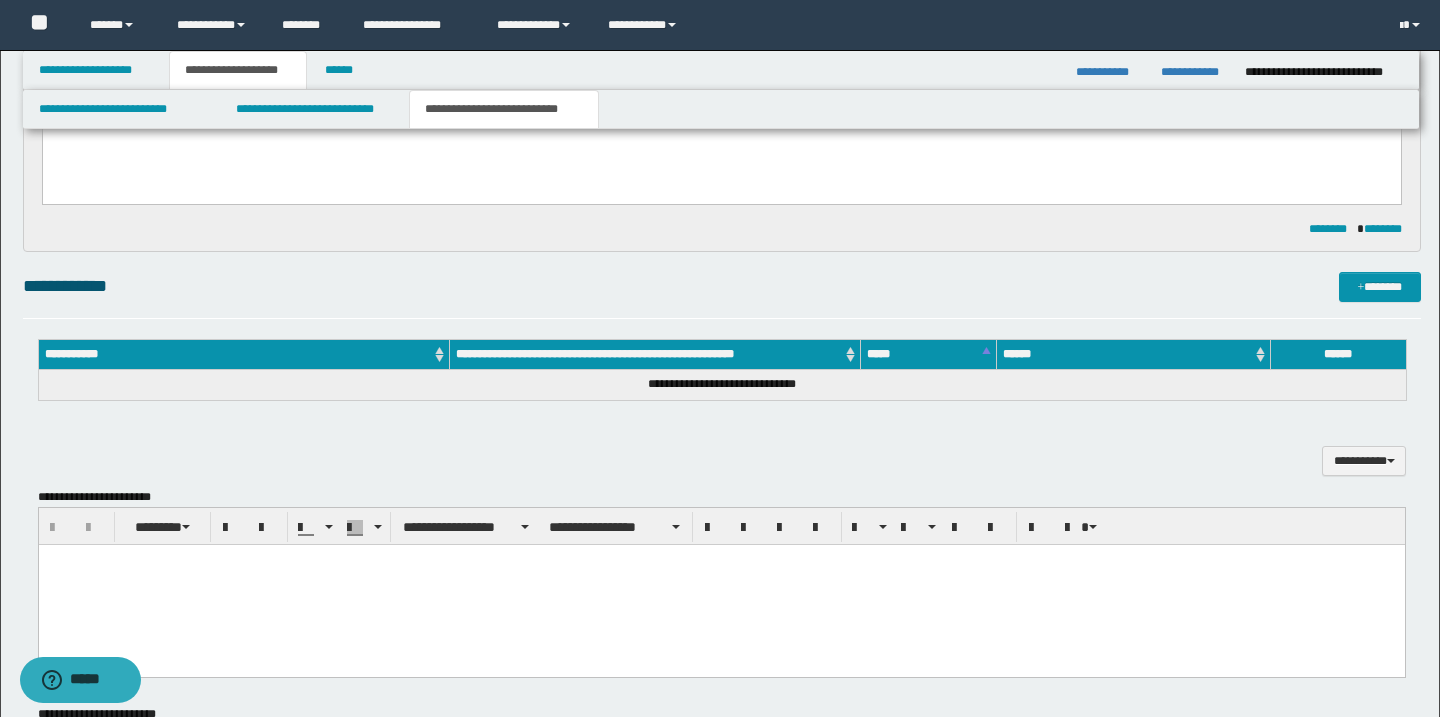 scroll, scrollTop: 286, scrollLeft: 0, axis: vertical 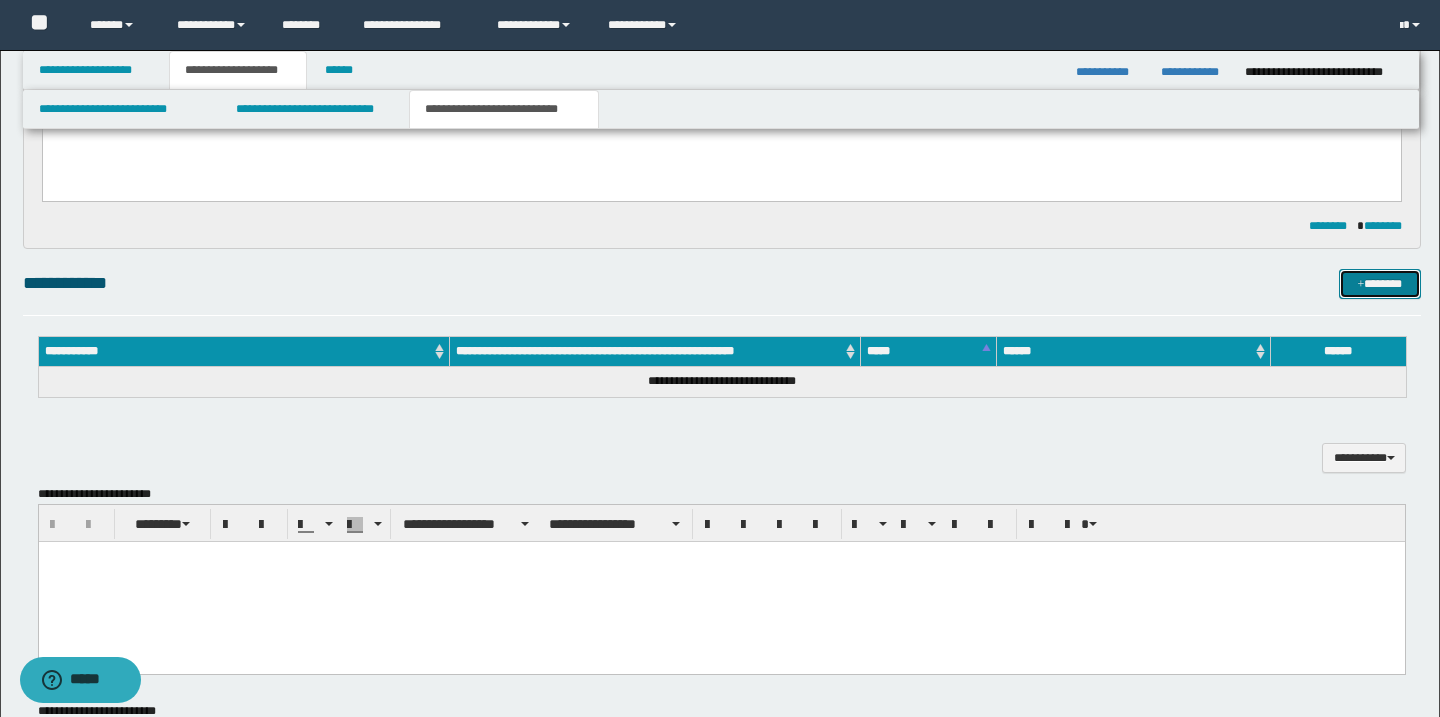click on "*******" at bounding box center [1380, 284] 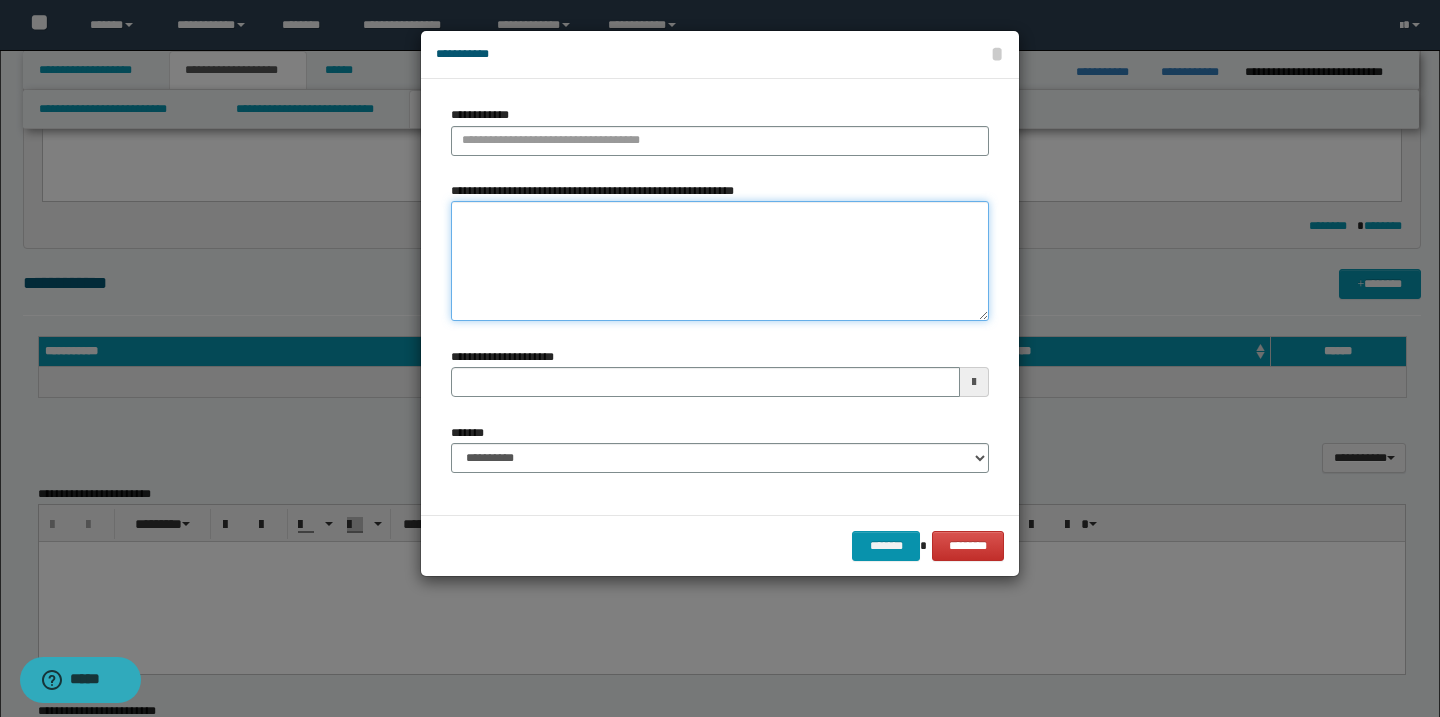 click on "**********" at bounding box center [720, 261] 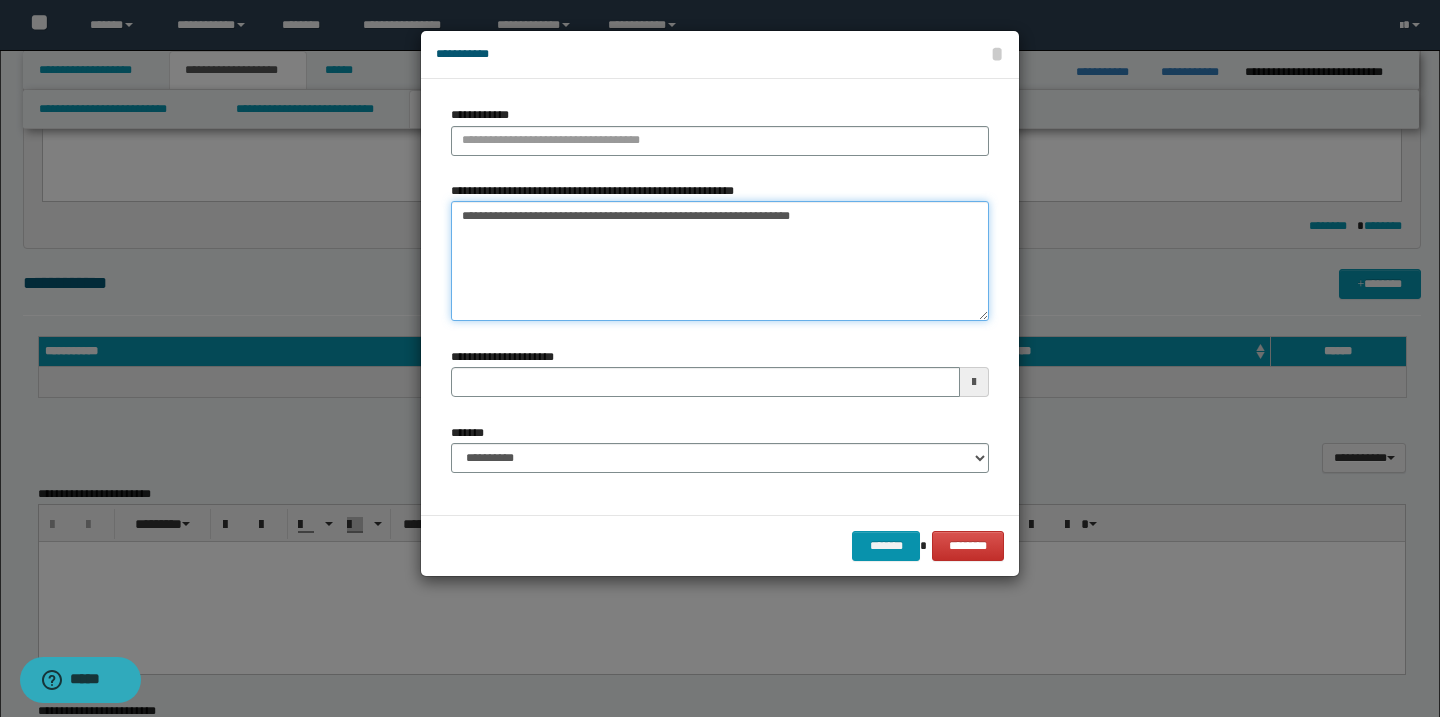type on "**********" 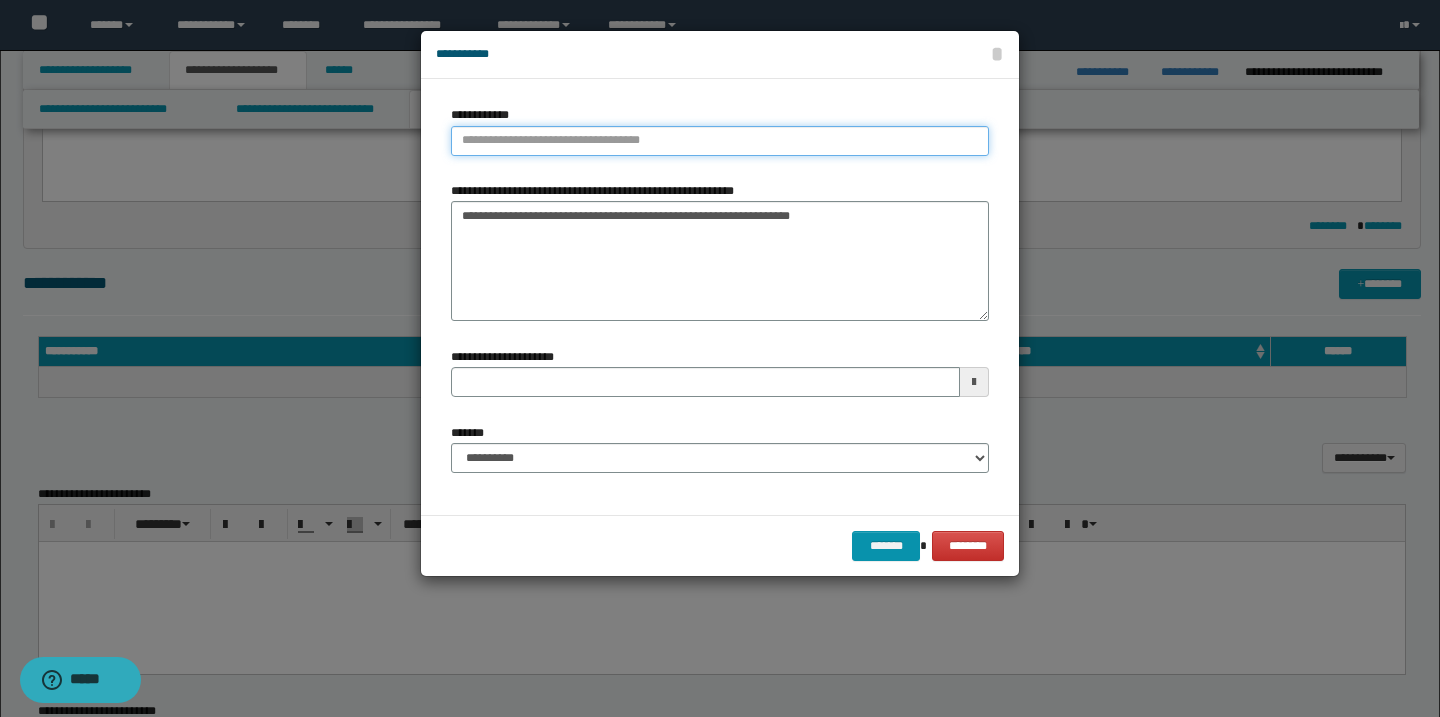 click on "**********" at bounding box center [720, 141] 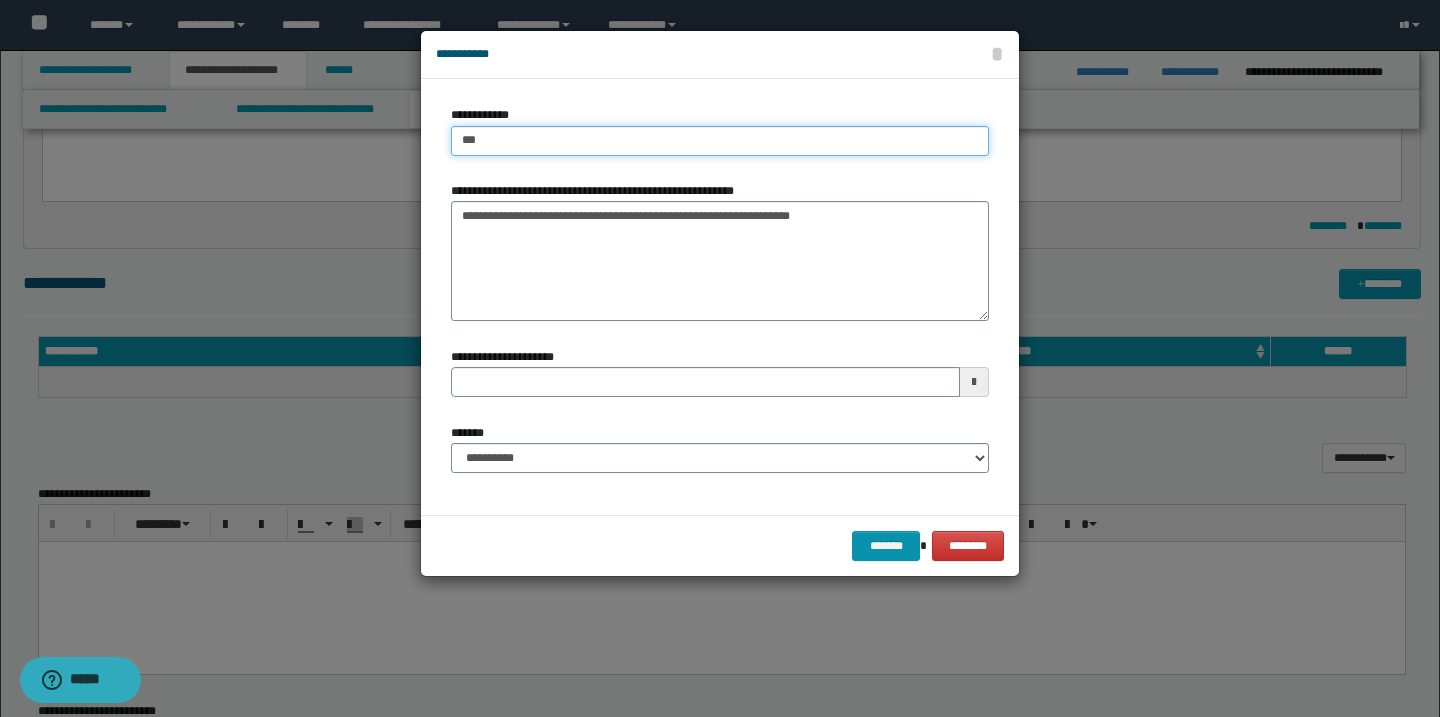 type on "****" 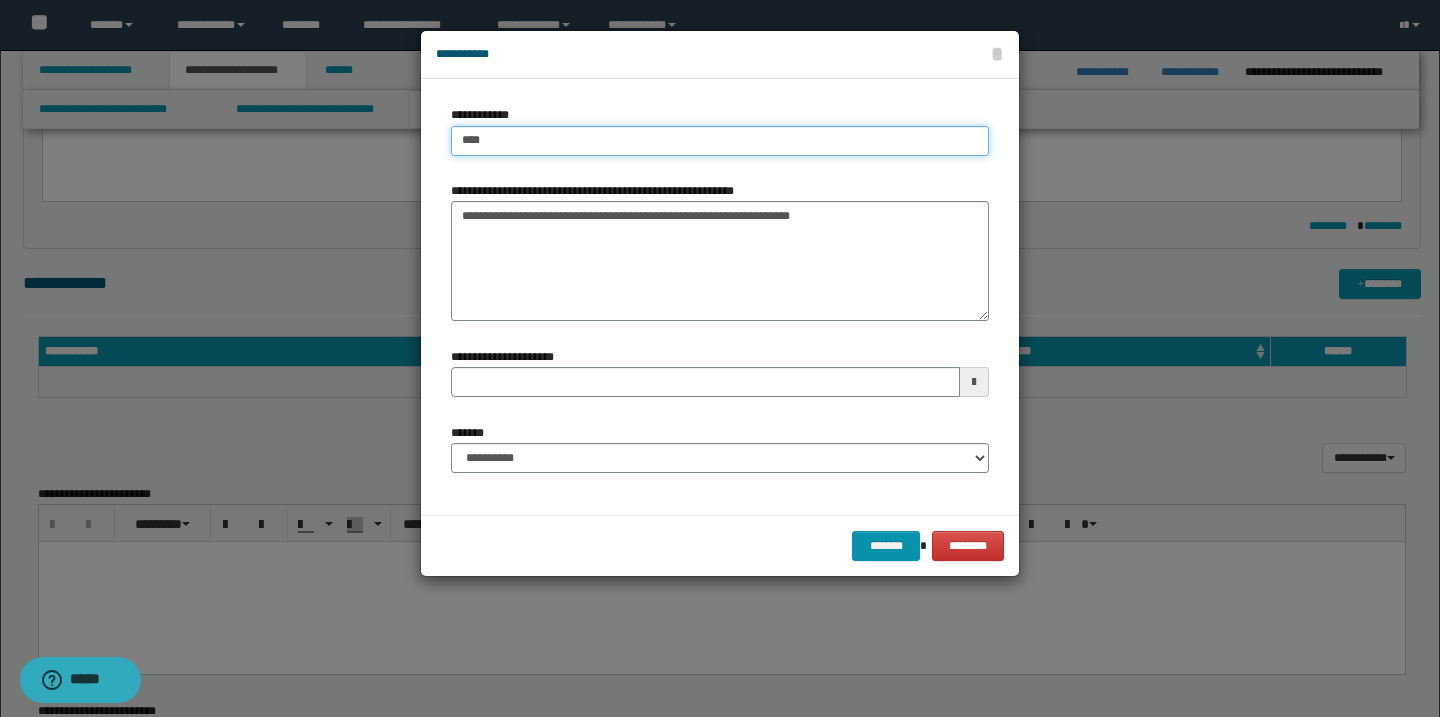 type on "****" 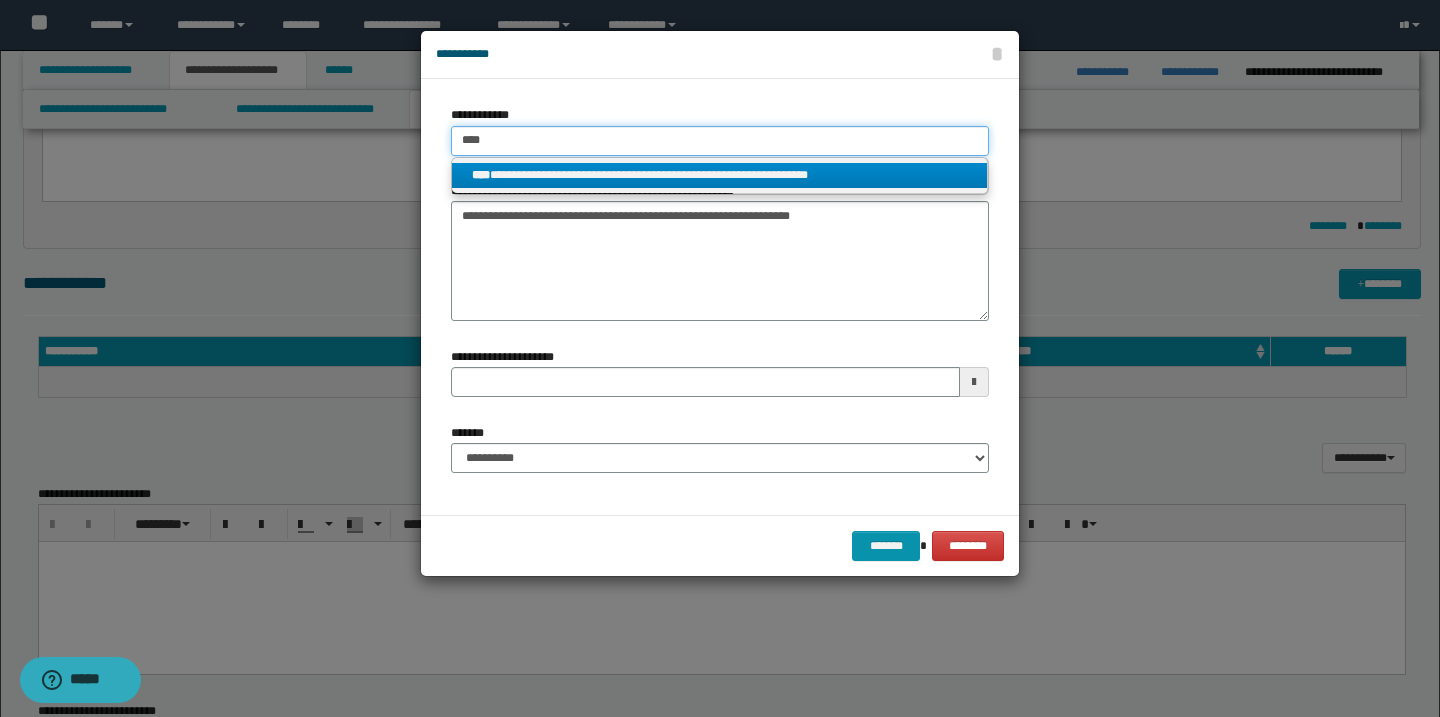type on "****" 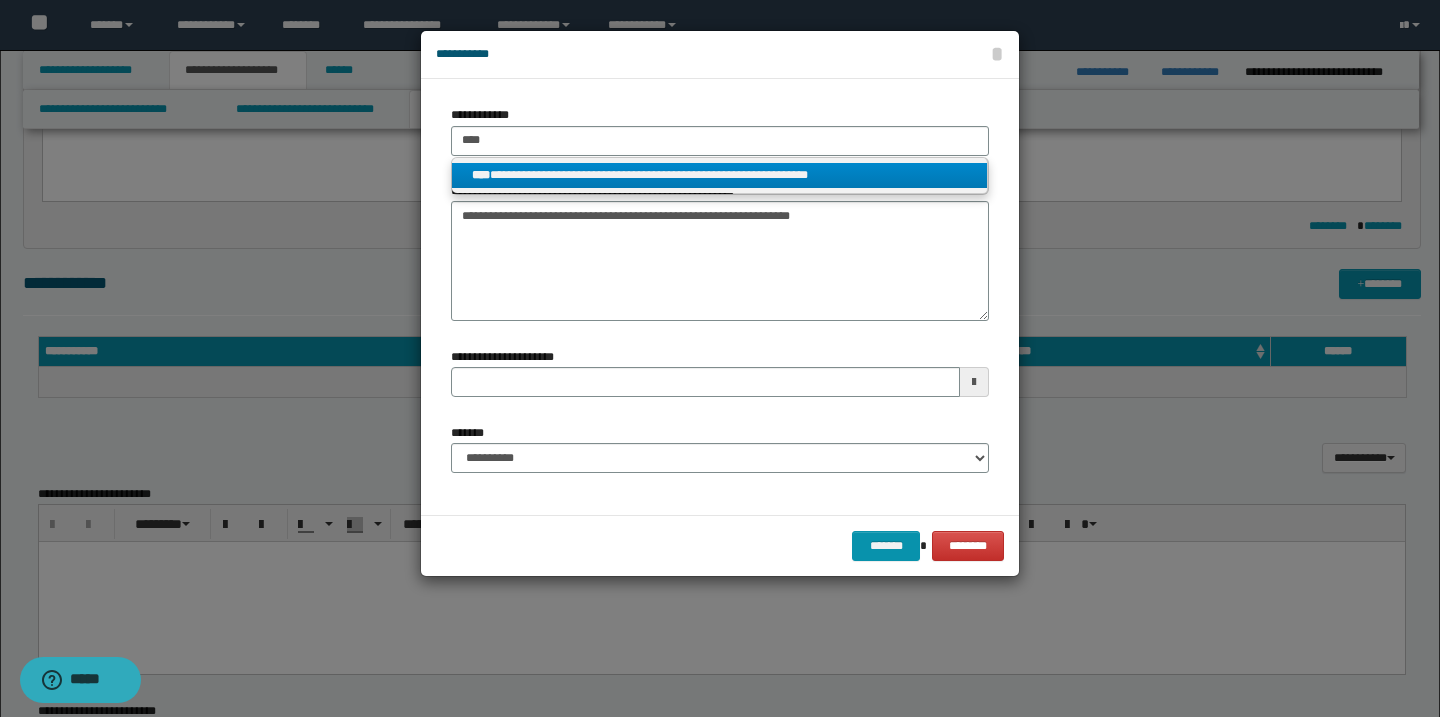 click on "**********" at bounding box center (719, 175) 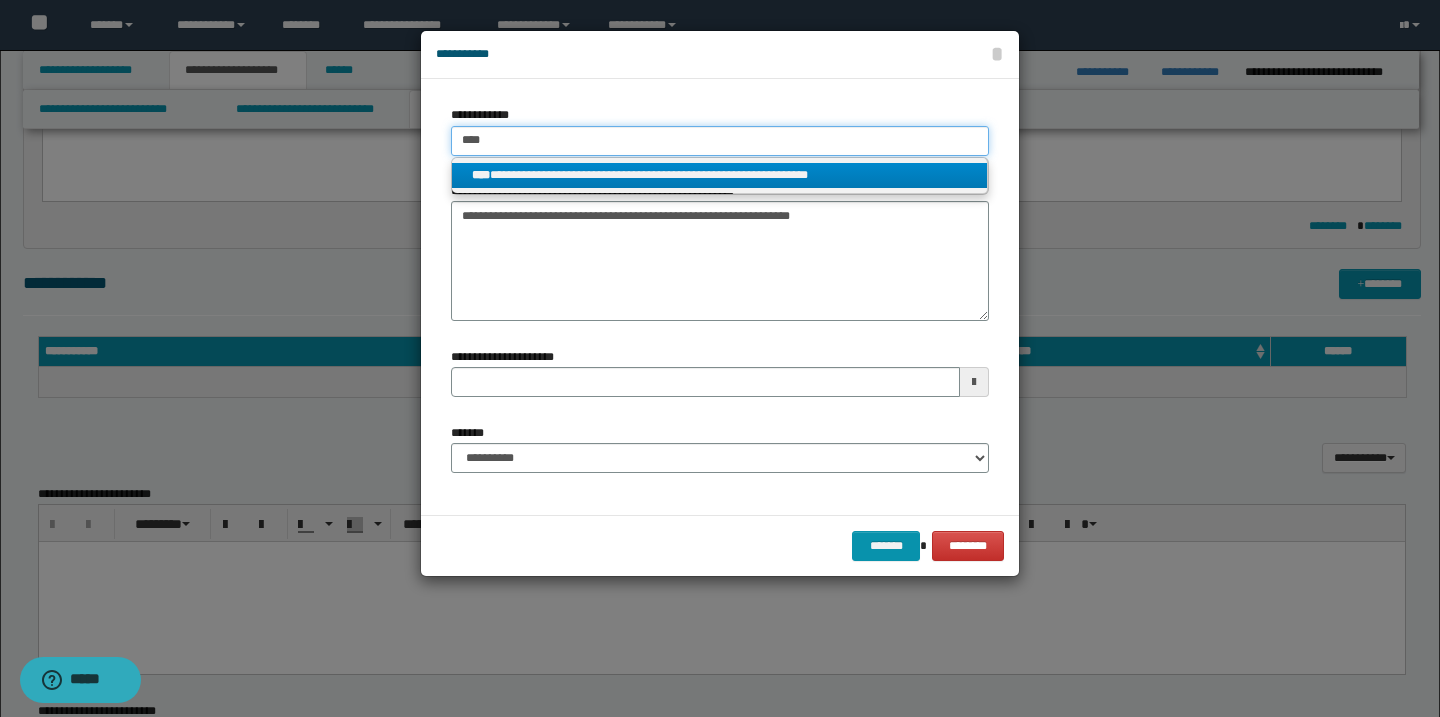 type 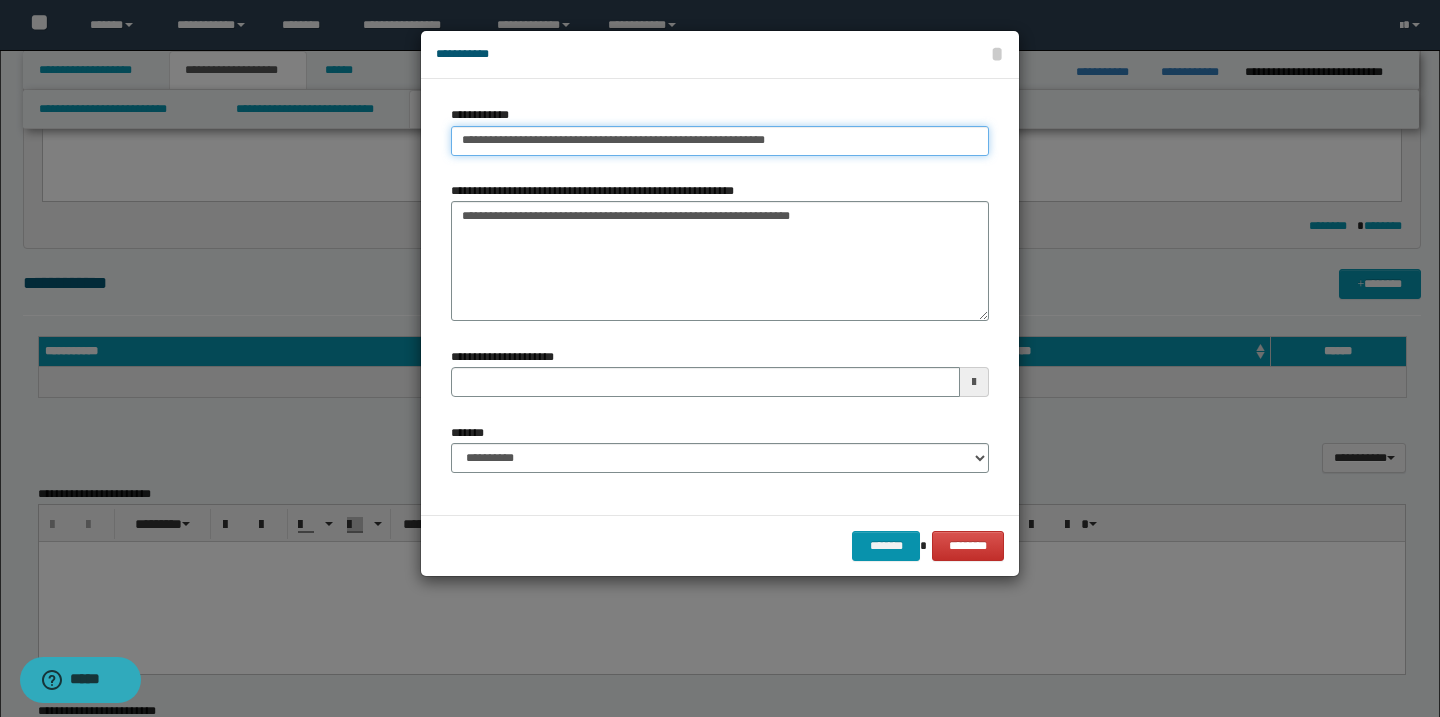 type 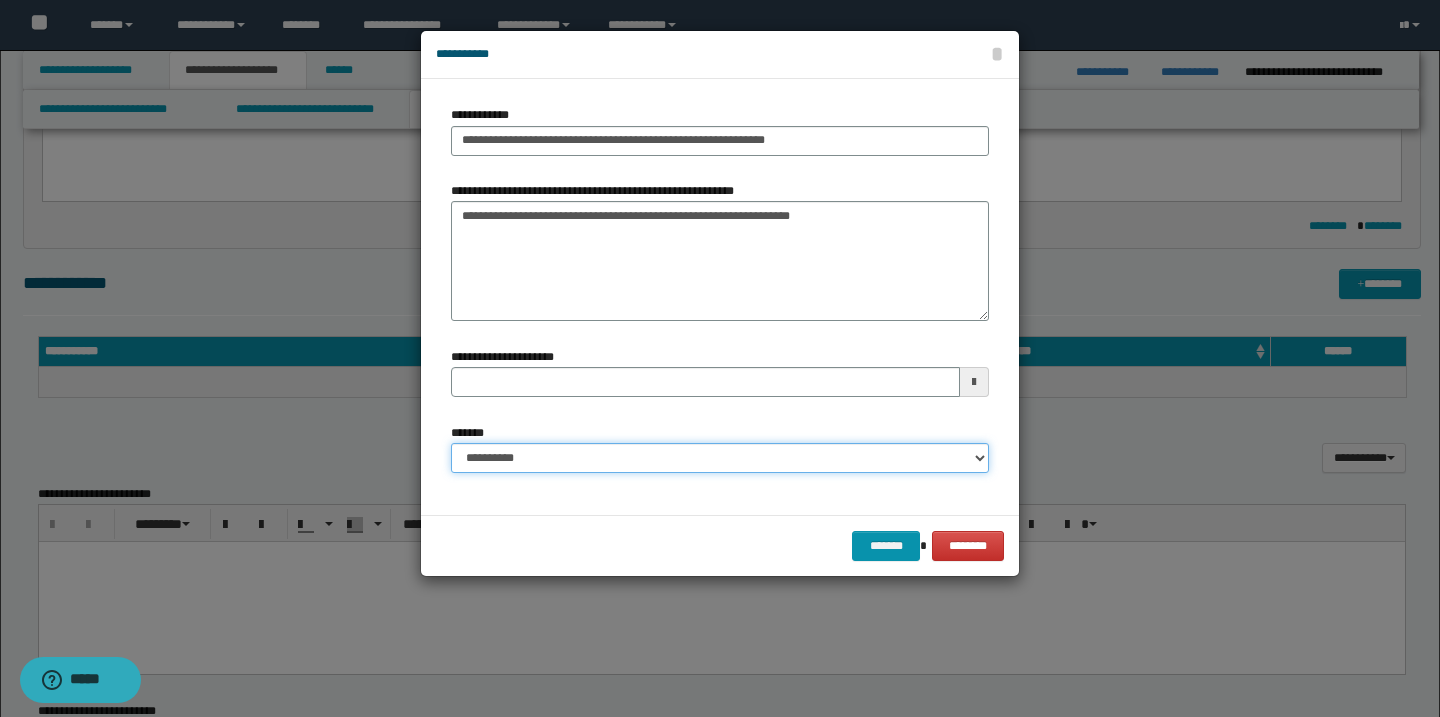 click on "**********" at bounding box center [720, 458] 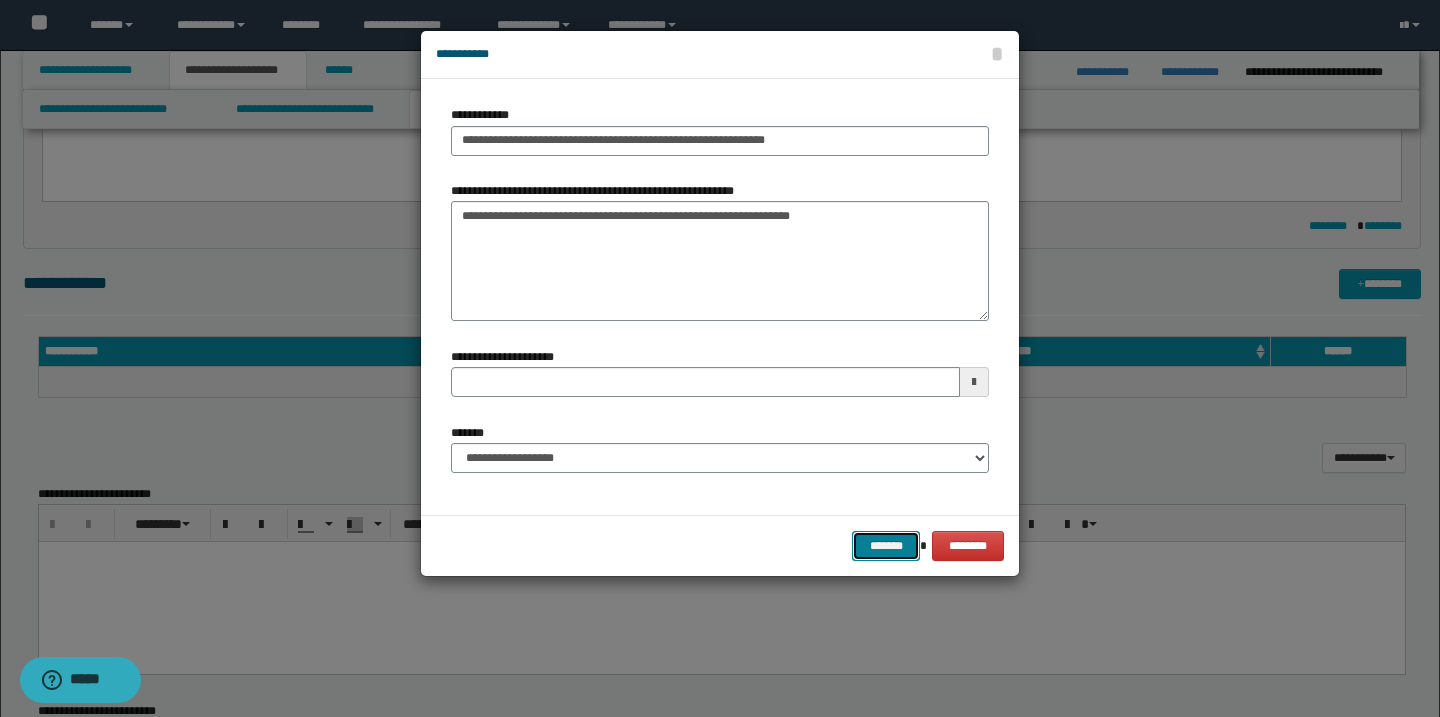click on "*******" at bounding box center [886, 546] 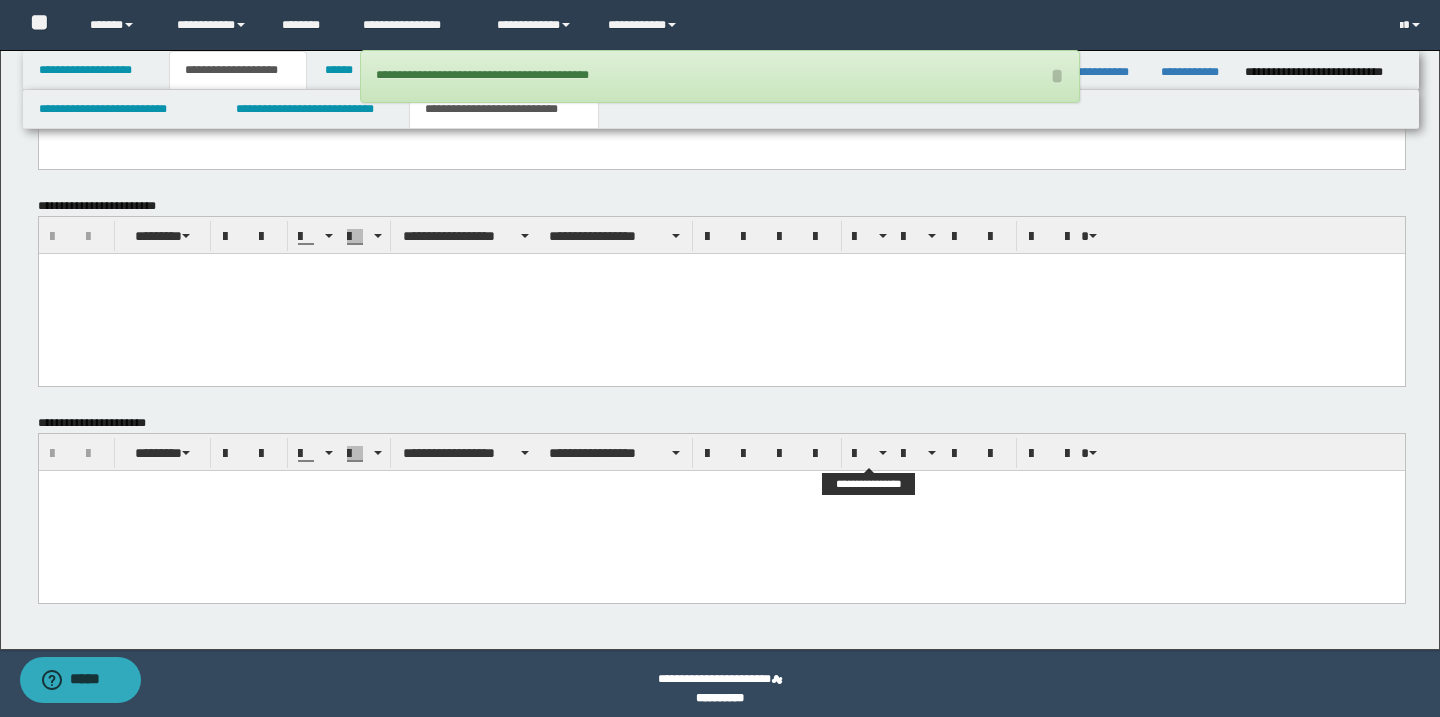 scroll, scrollTop: 801, scrollLeft: 0, axis: vertical 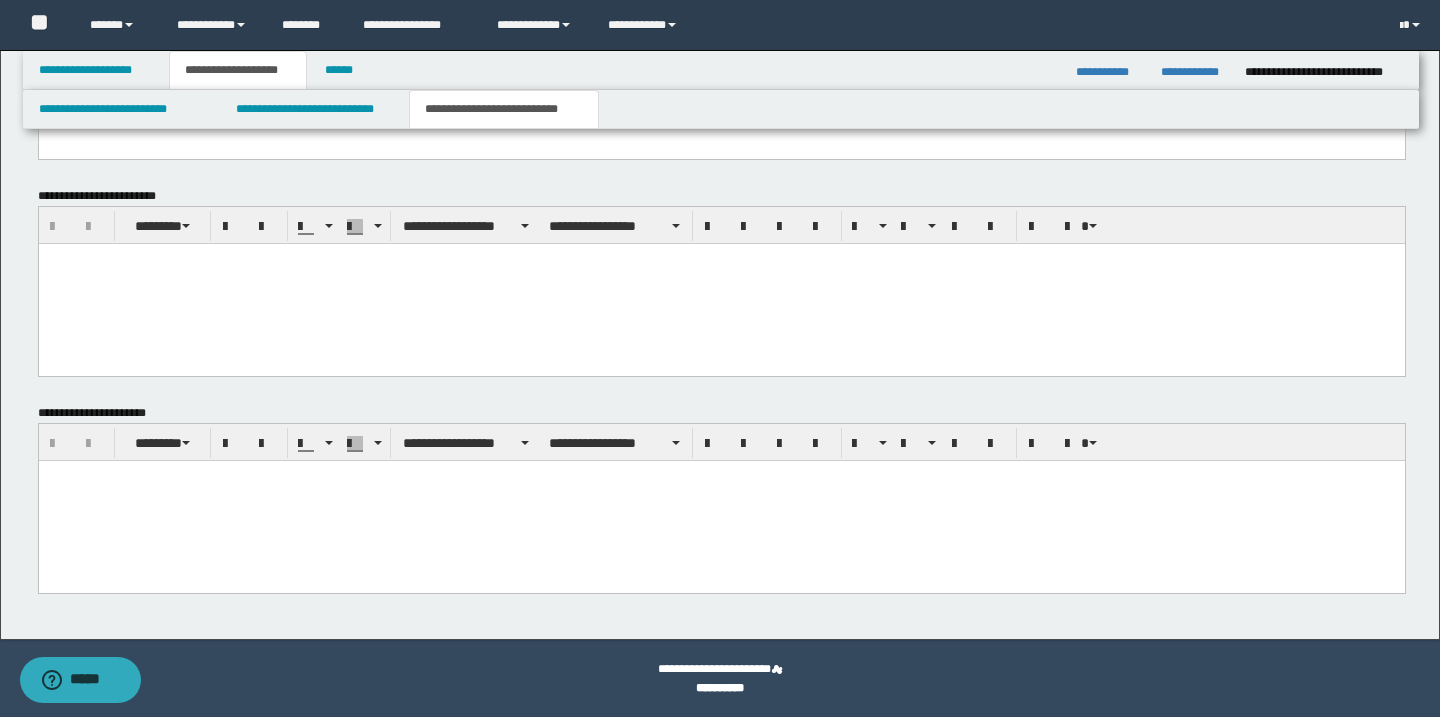 click at bounding box center (721, 500) 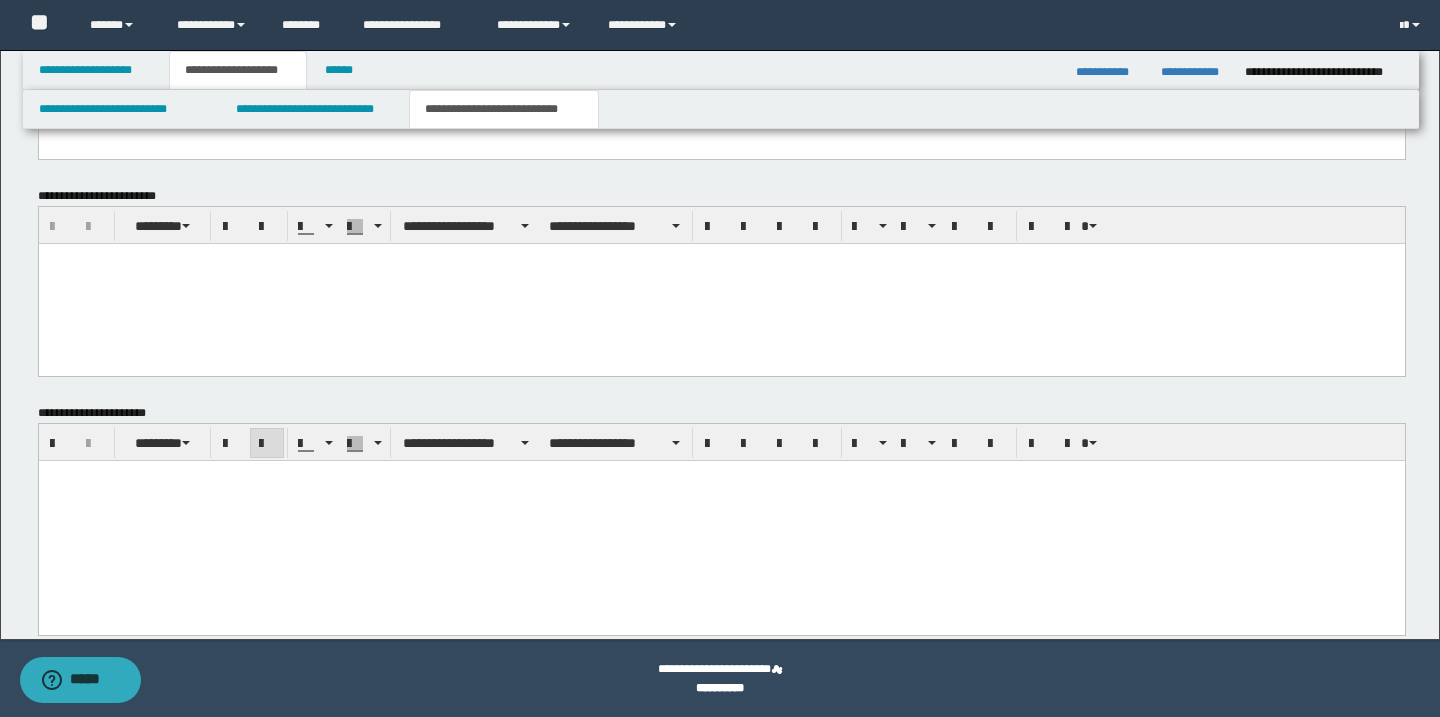 scroll, scrollTop: 0, scrollLeft: 0, axis: both 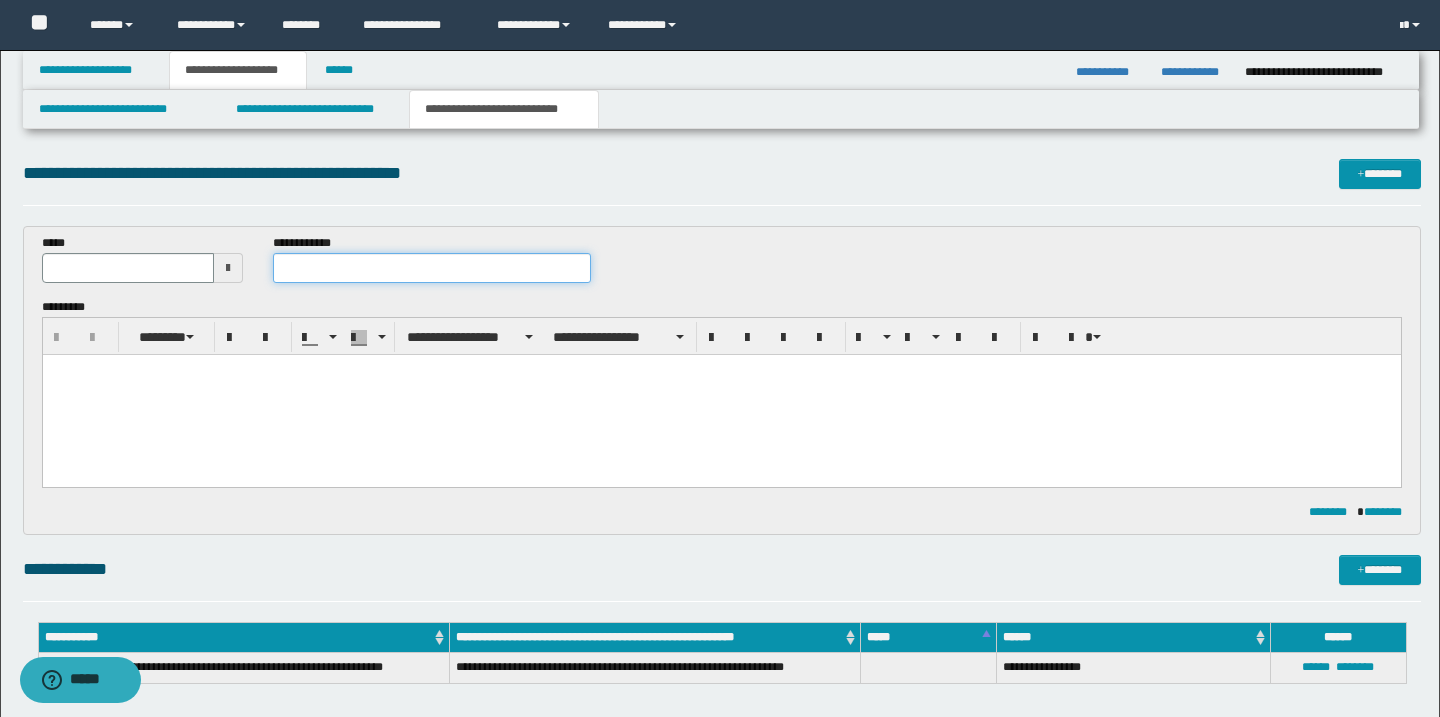 click at bounding box center (432, 268) 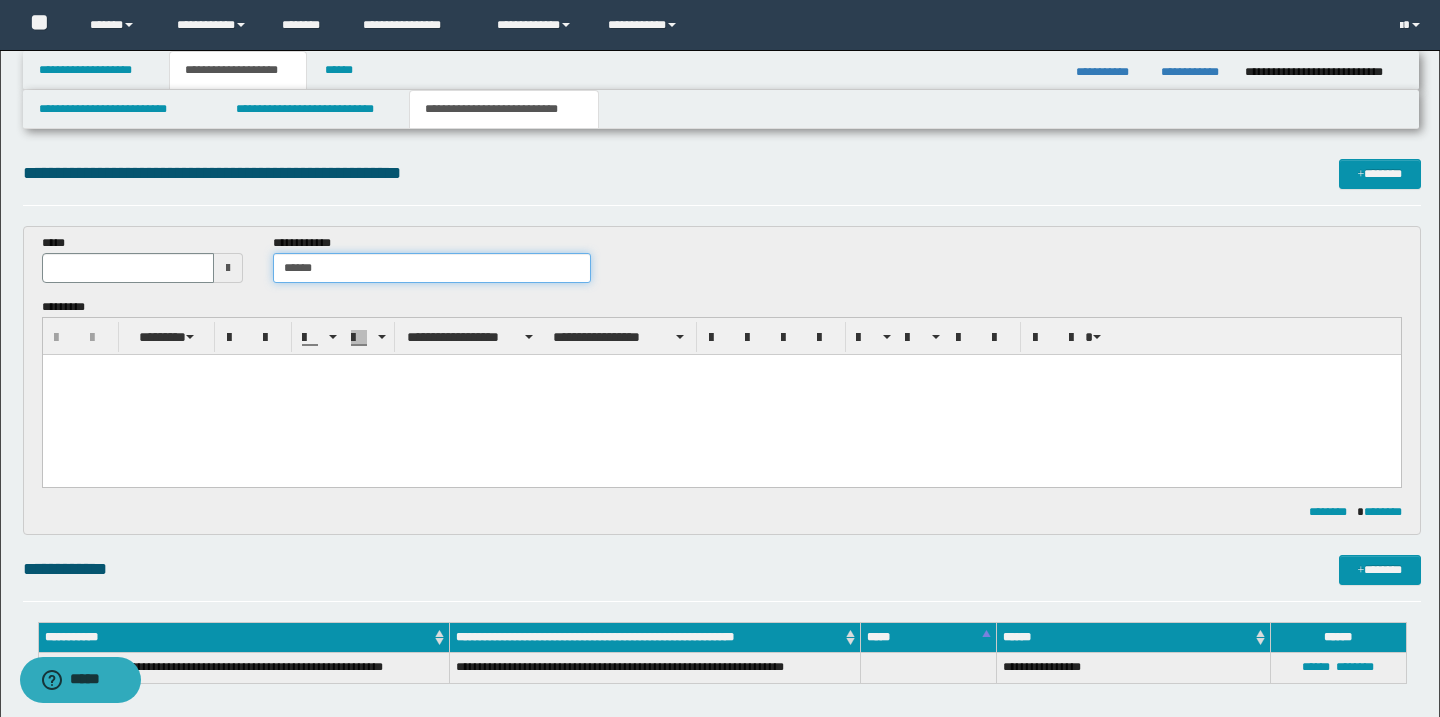 type on "******" 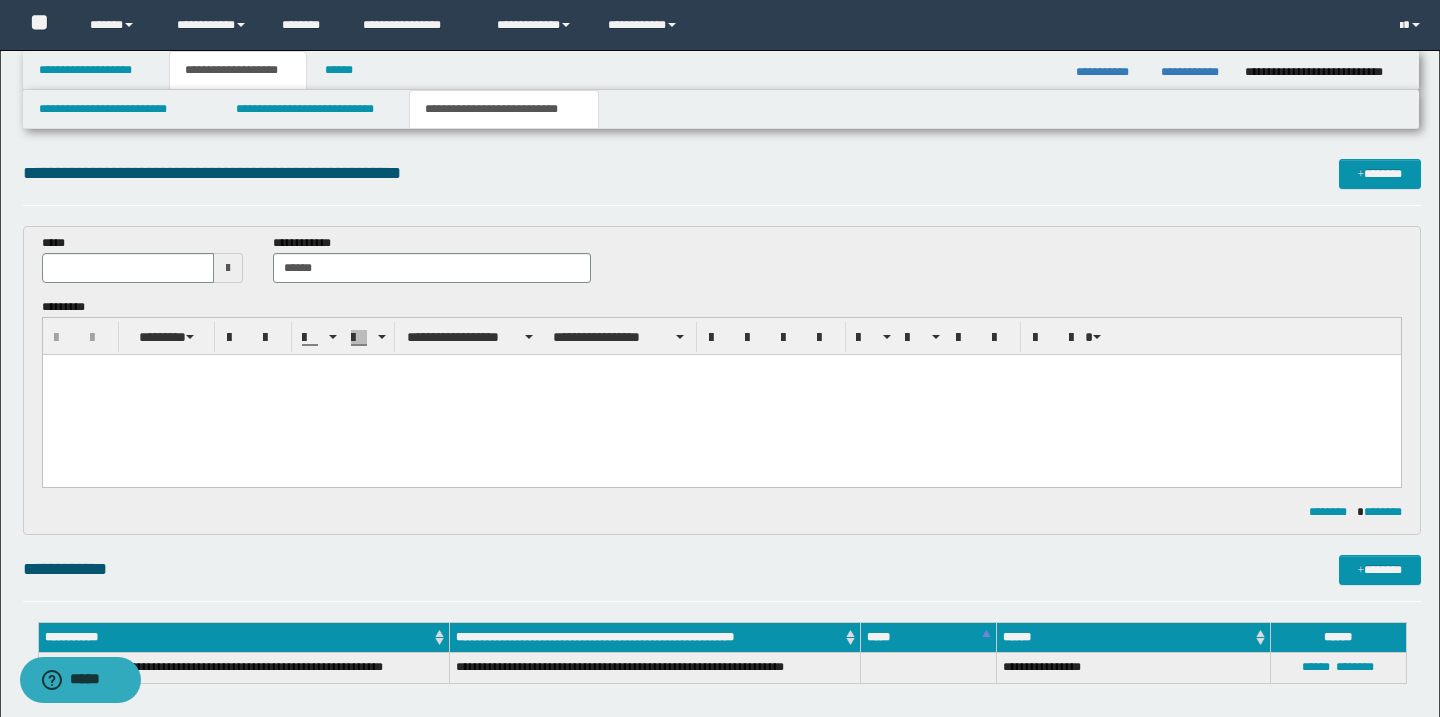 click at bounding box center [228, 268] 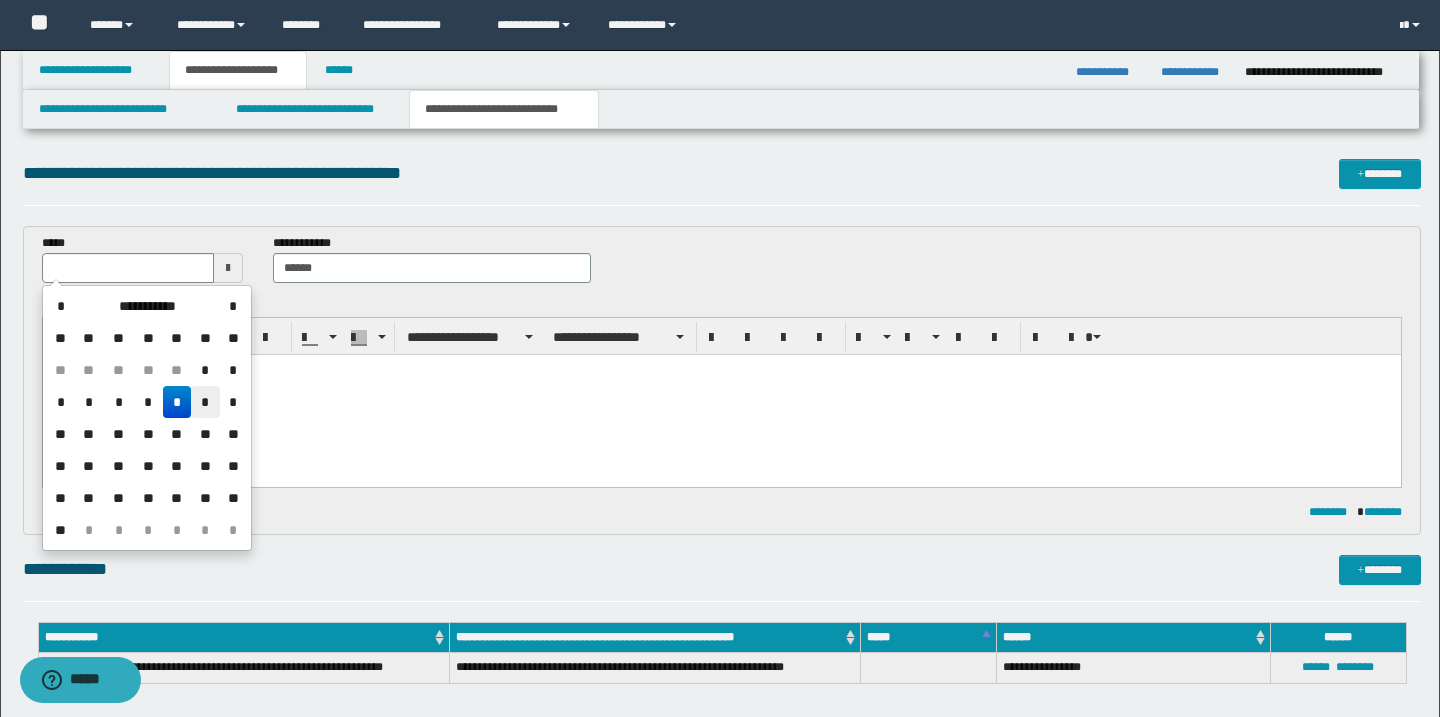 click on "*" at bounding box center [205, 402] 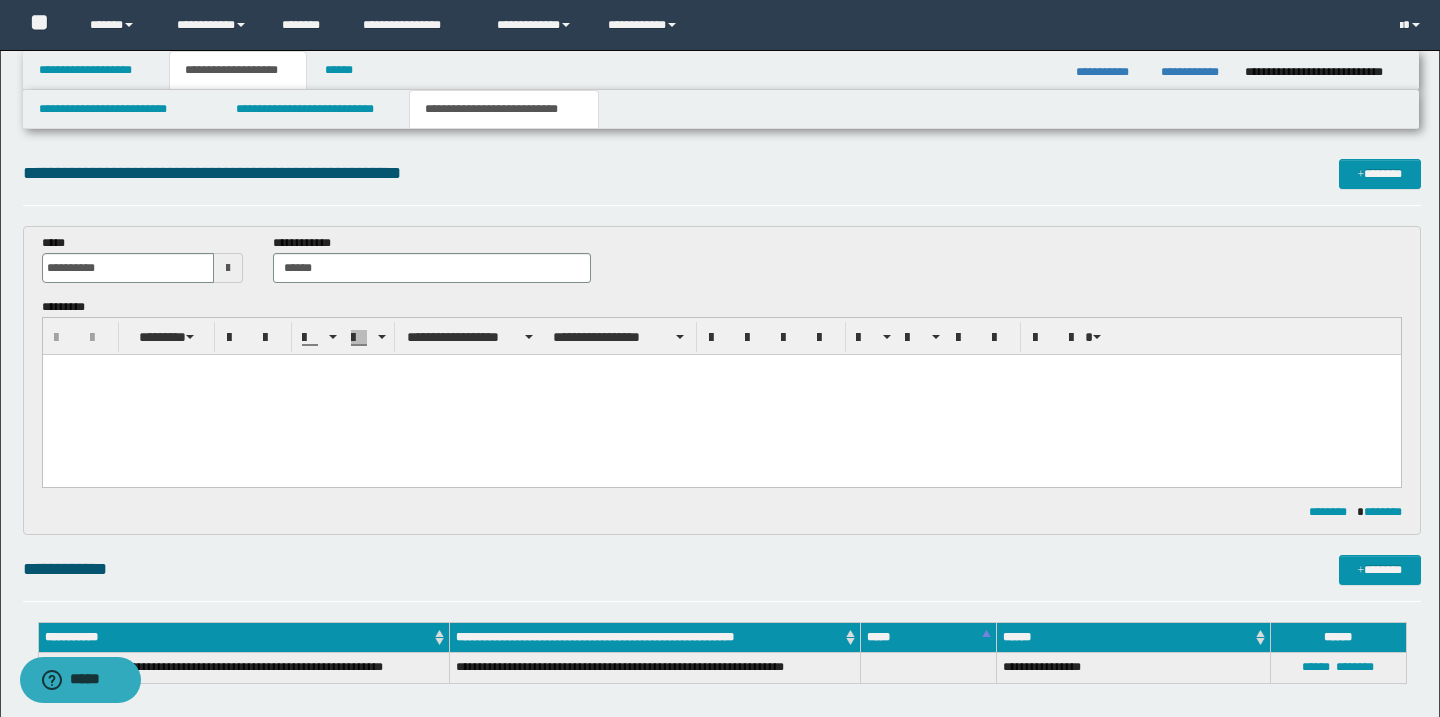 click at bounding box center [721, 395] 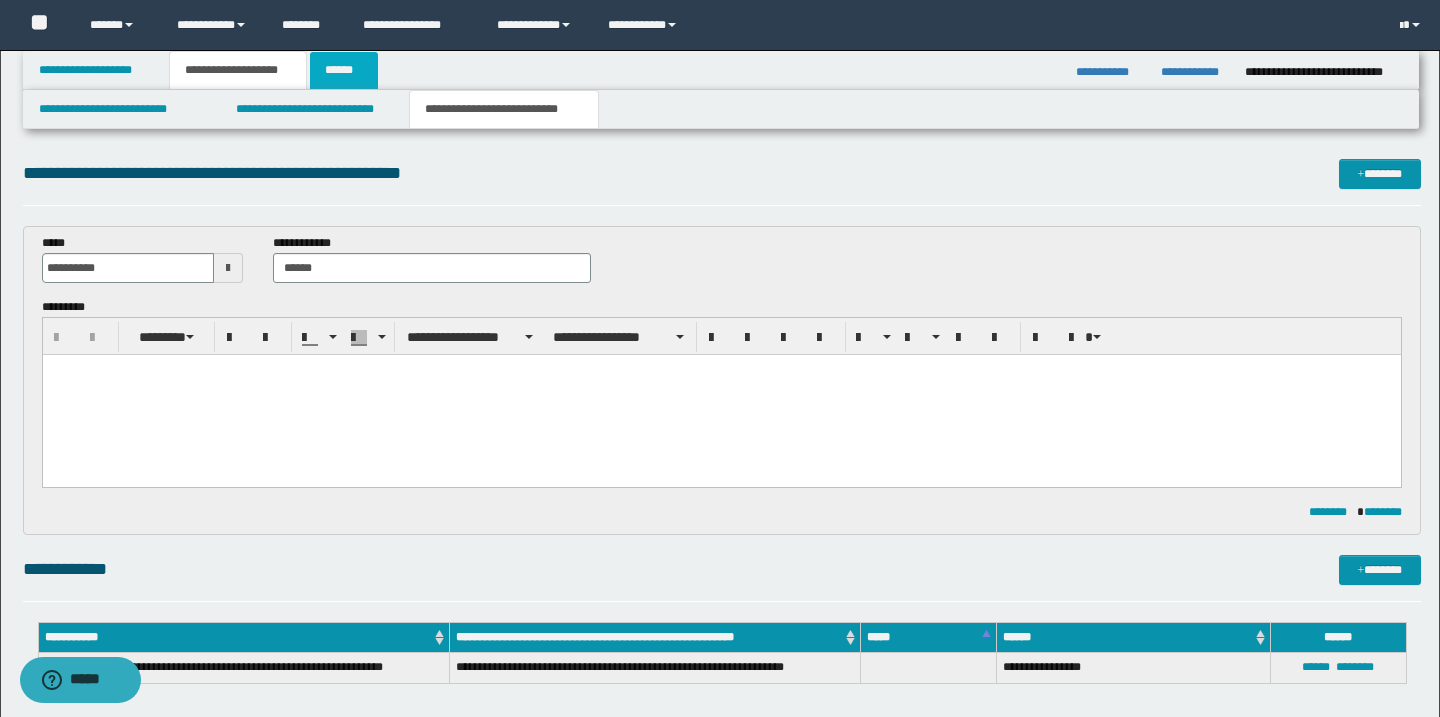 click on "******" at bounding box center (344, 70) 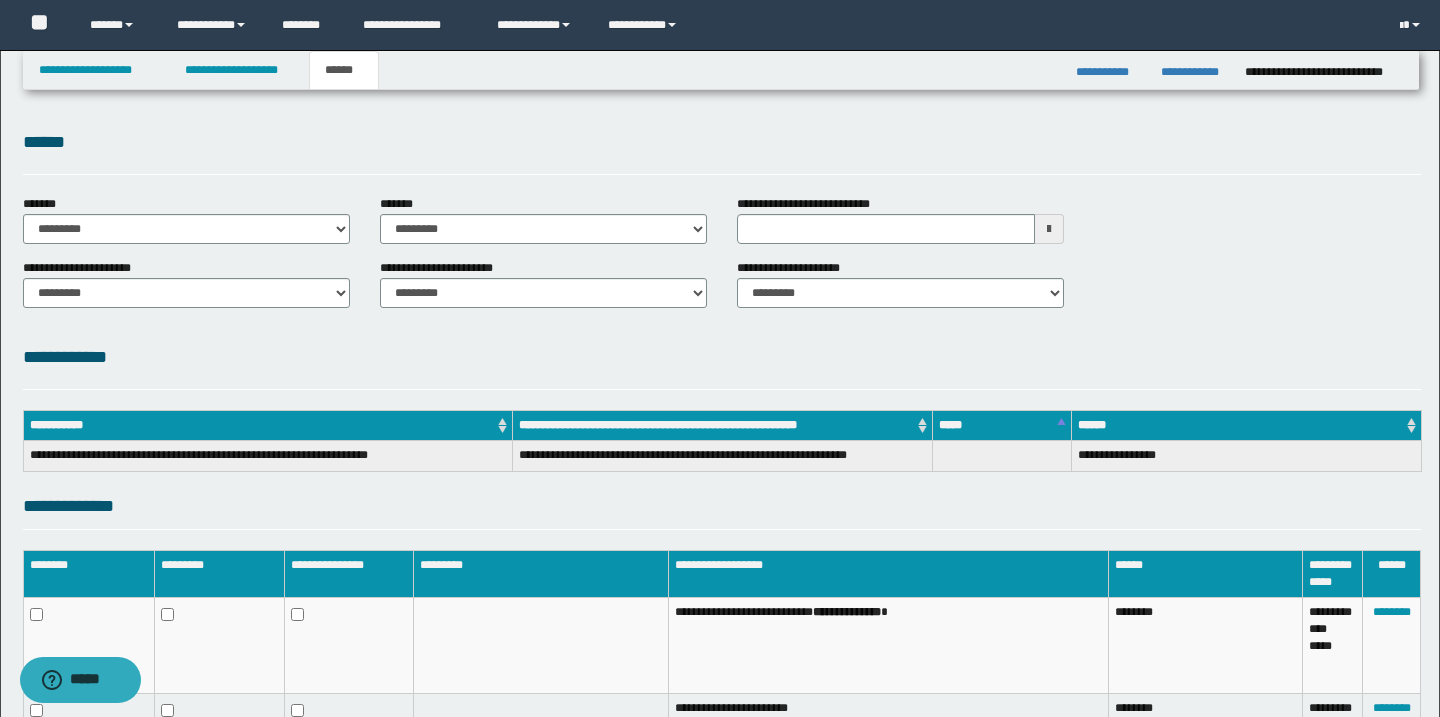 scroll, scrollTop: 0, scrollLeft: 0, axis: both 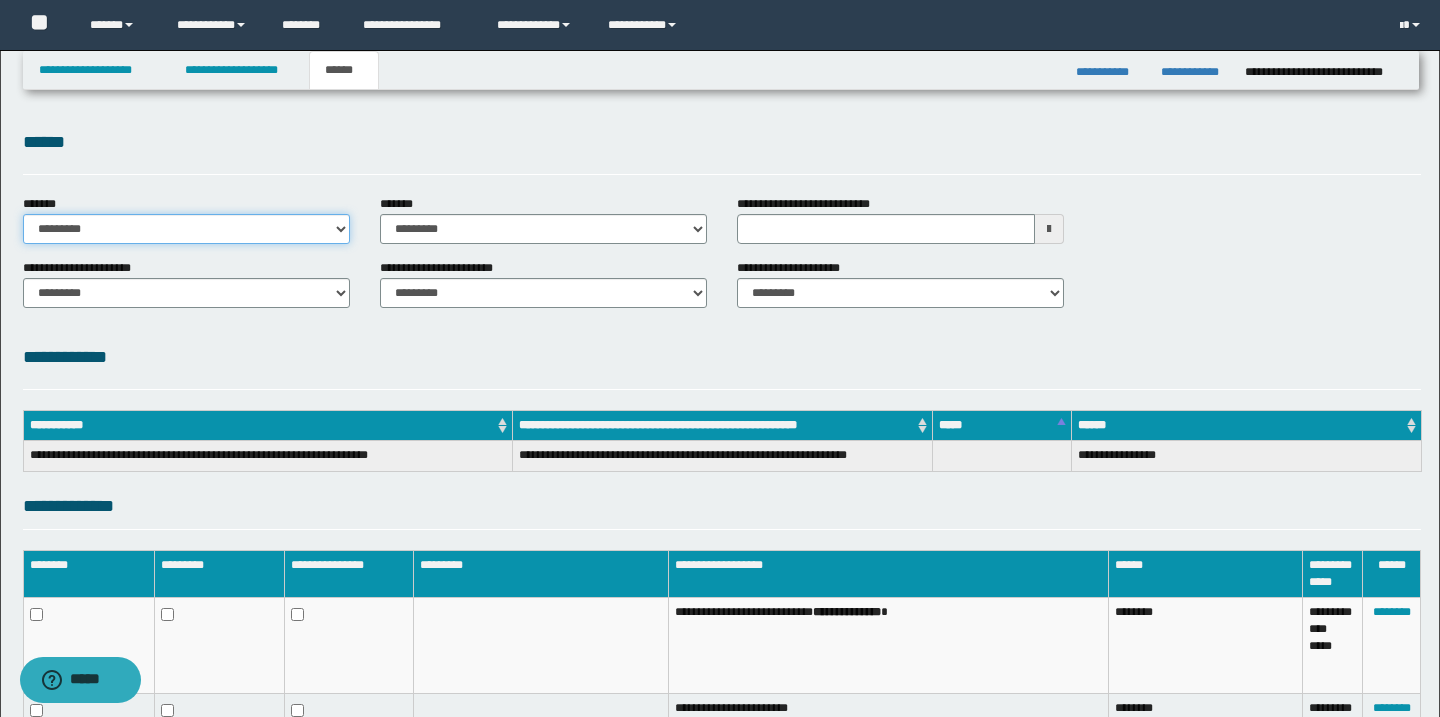 click on "**********" at bounding box center [186, 229] 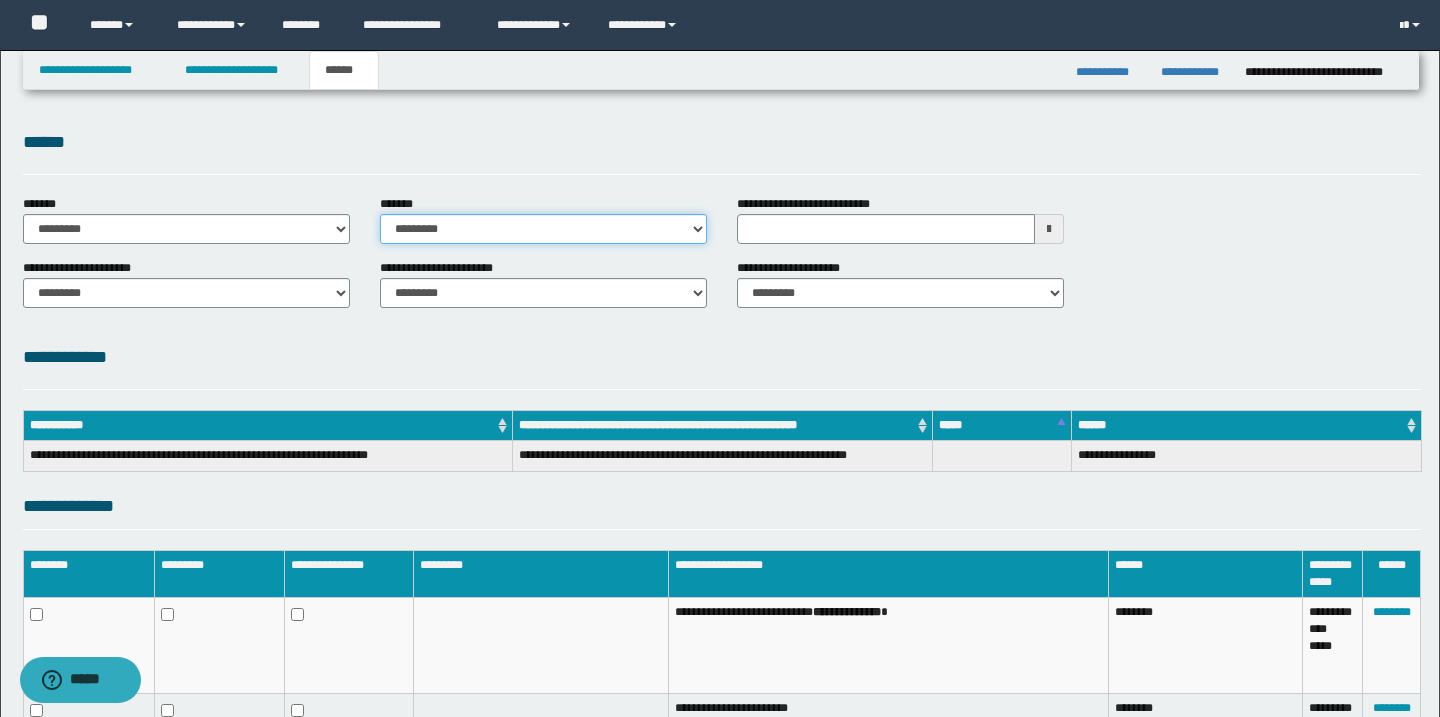click on "**********" at bounding box center (543, 229) 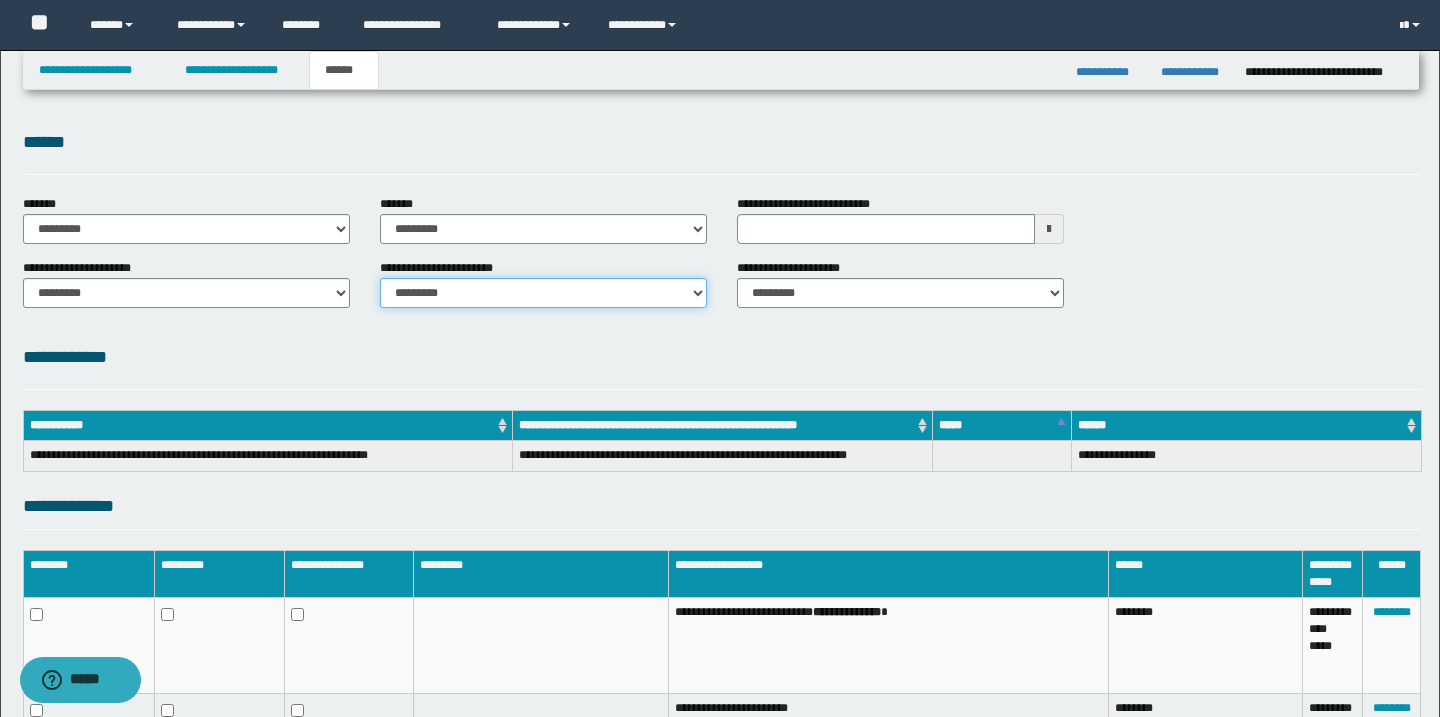 click on "*********
*********
*********" at bounding box center [543, 293] 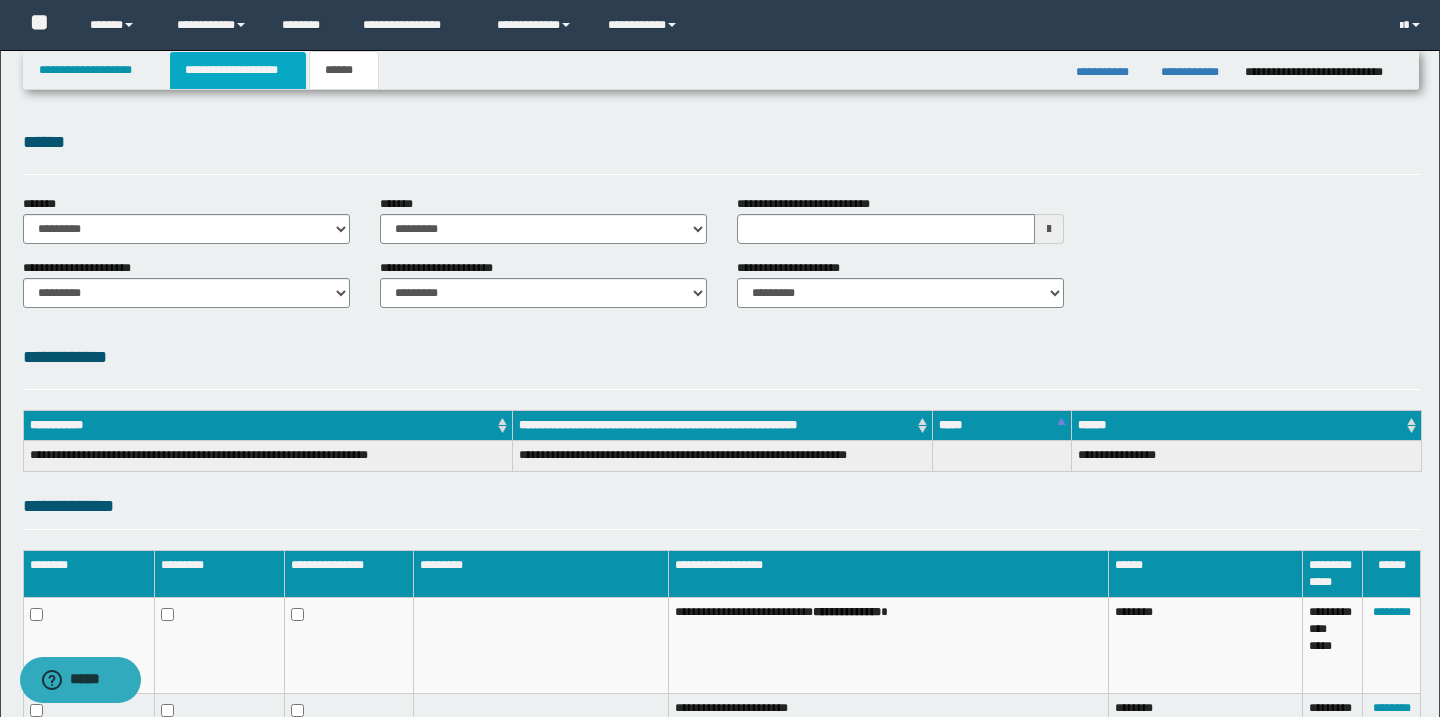 click on "**********" at bounding box center [238, 70] 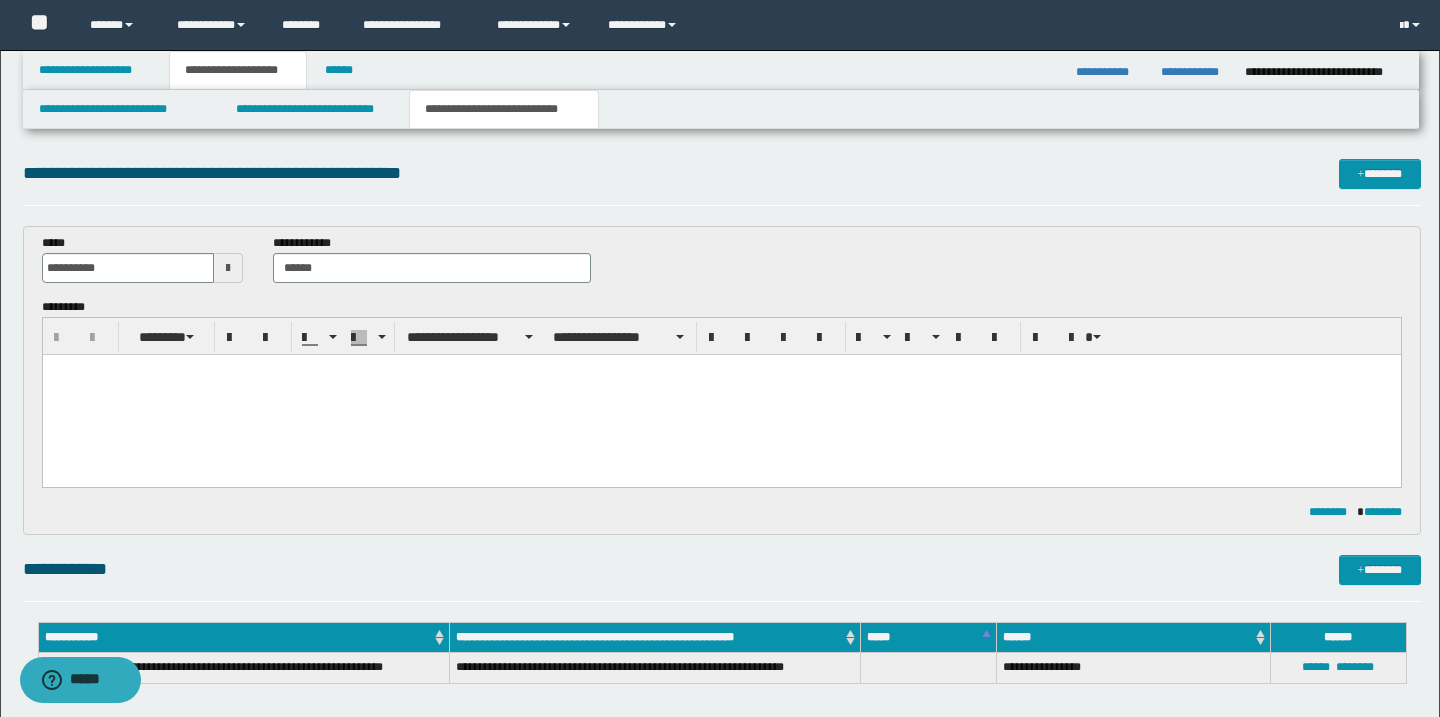 click at bounding box center [721, 395] 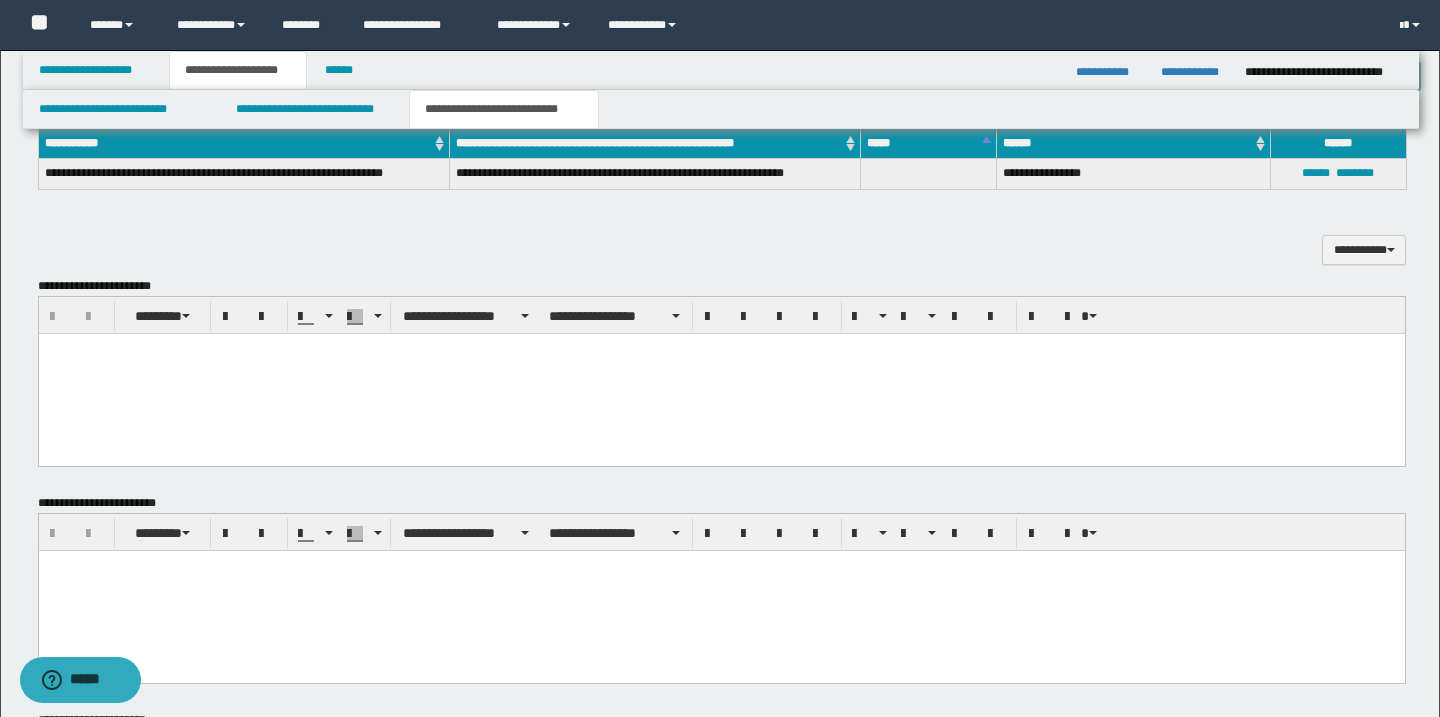 scroll, scrollTop: 500, scrollLeft: 0, axis: vertical 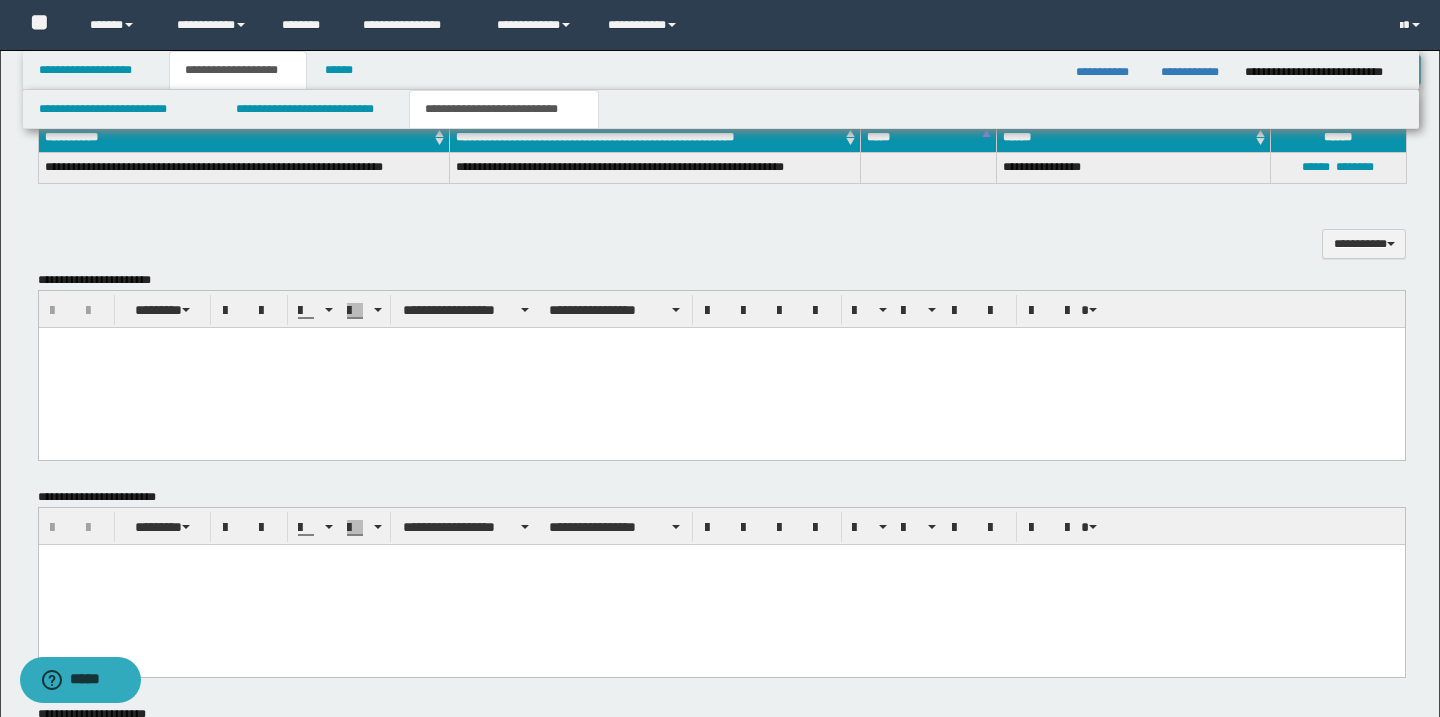 click at bounding box center (721, 368) 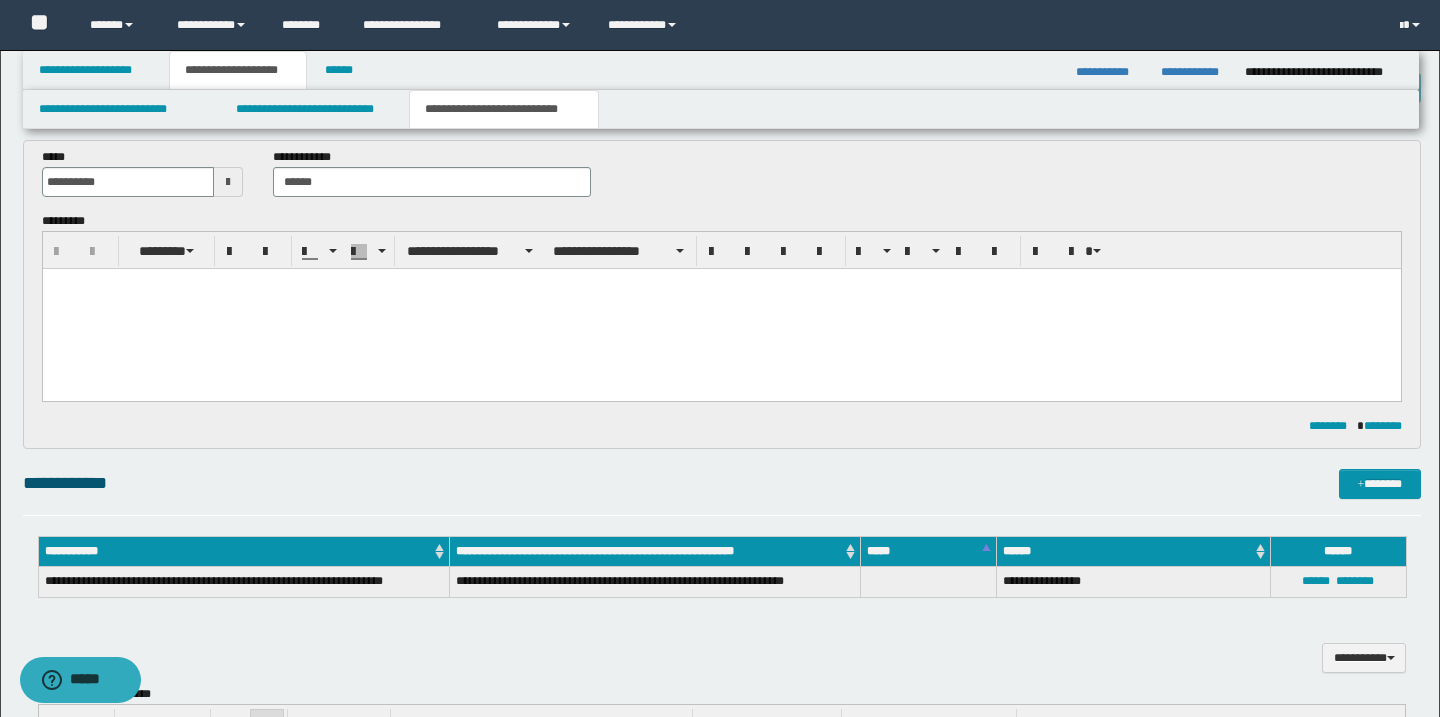 scroll, scrollTop: 0, scrollLeft: 0, axis: both 